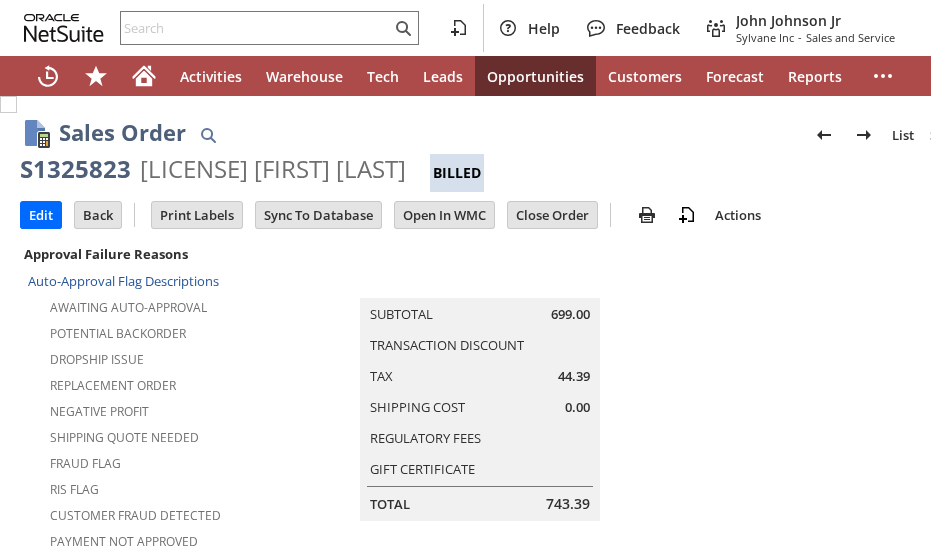 scroll, scrollTop: 0, scrollLeft: 0, axis: both 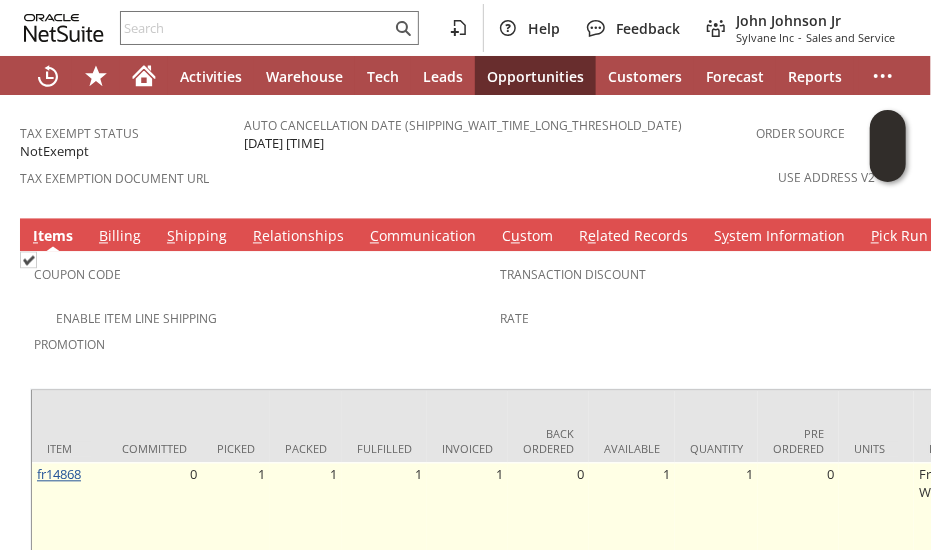 click on "fr14868" at bounding box center [59, 474] 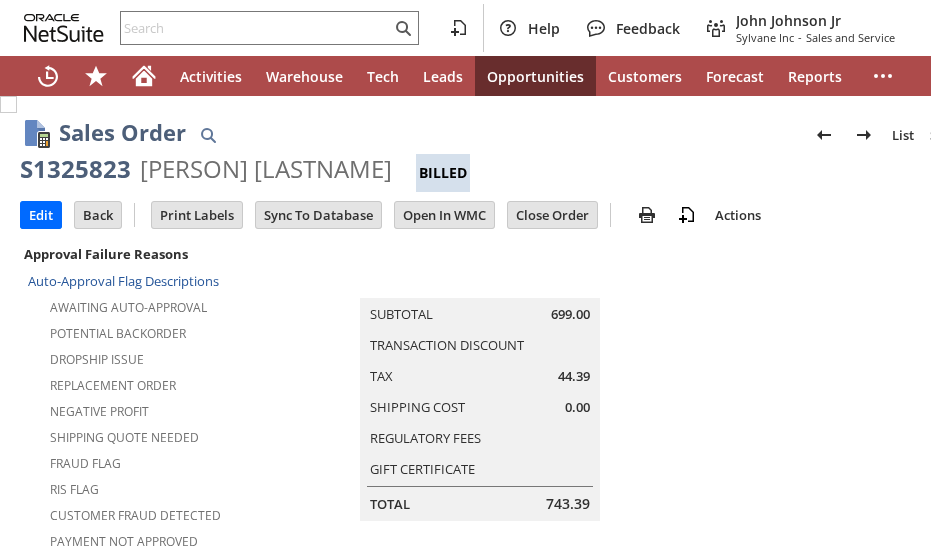 scroll, scrollTop: 0, scrollLeft: 0, axis: both 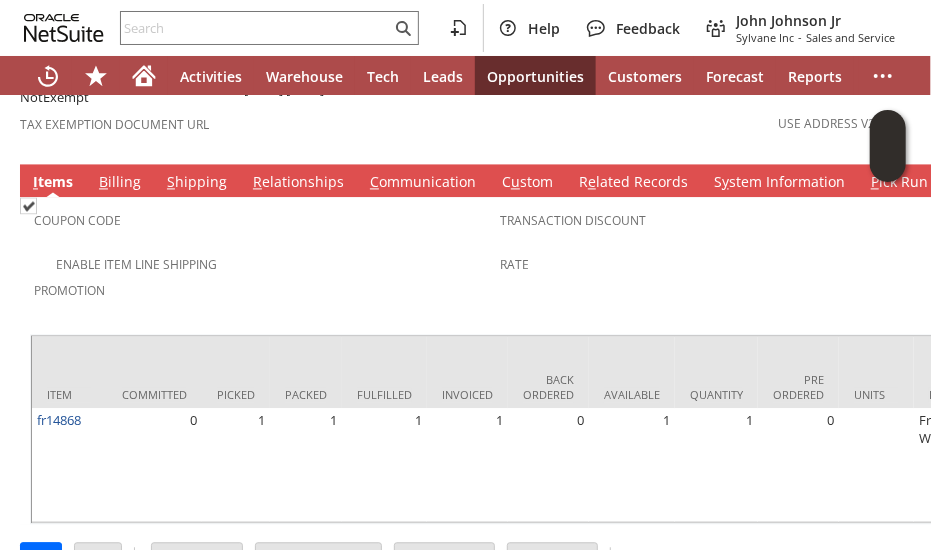 click on "Promotion" at bounding box center (262, 297) 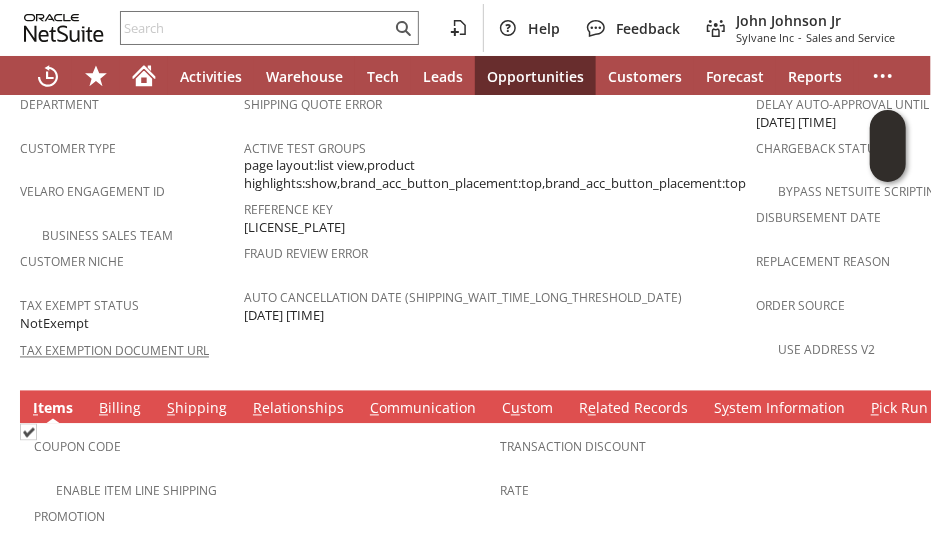 scroll, scrollTop: 1166, scrollLeft: 0, axis: vertical 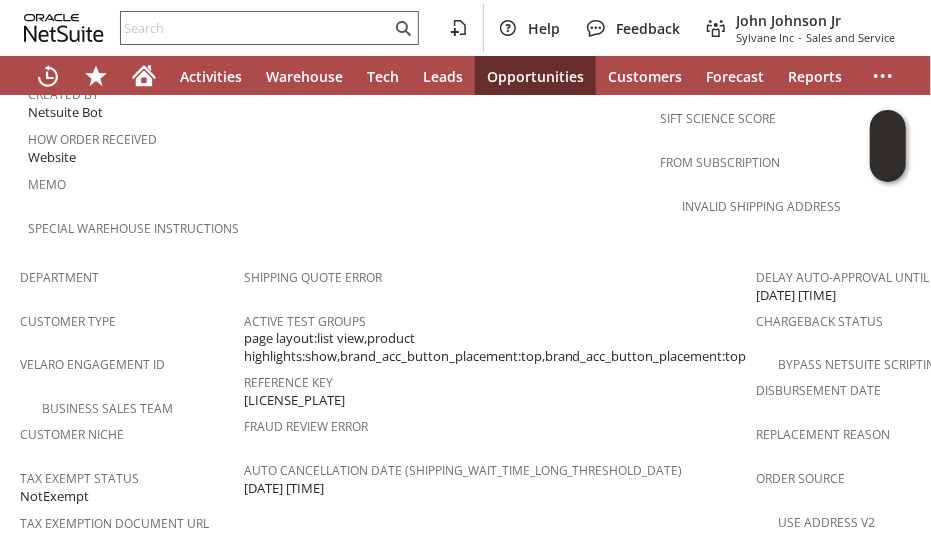 click at bounding box center (256, 28) 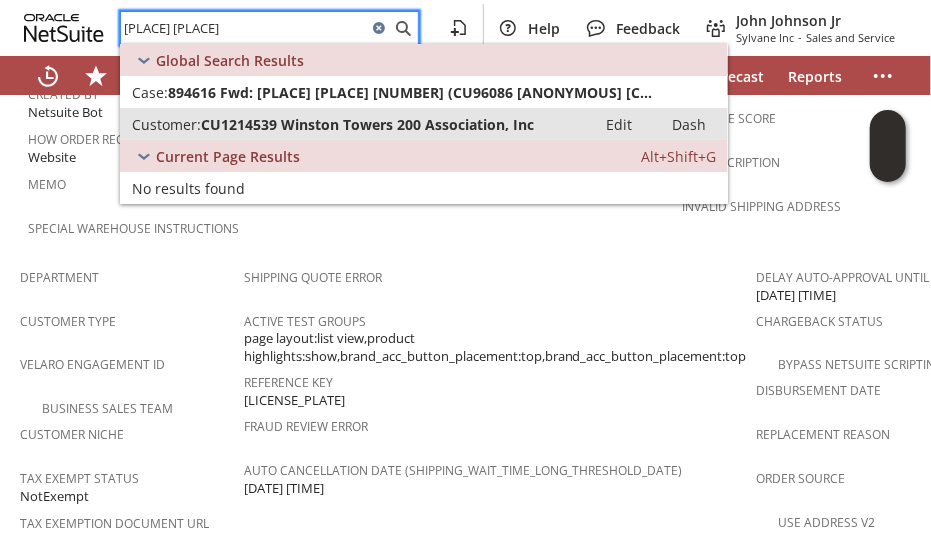 type on "winston towers" 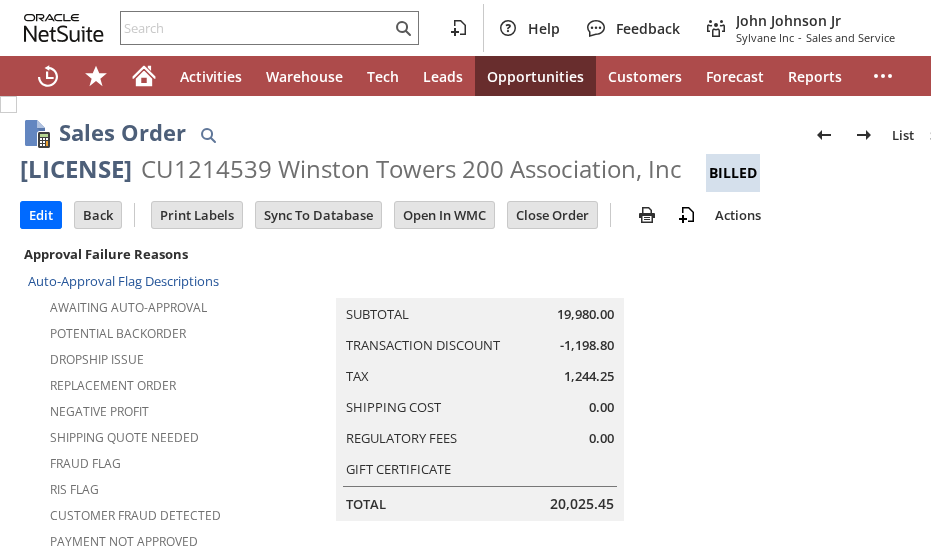 scroll, scrollTop: 0, scrollLeft: 0, axis: both 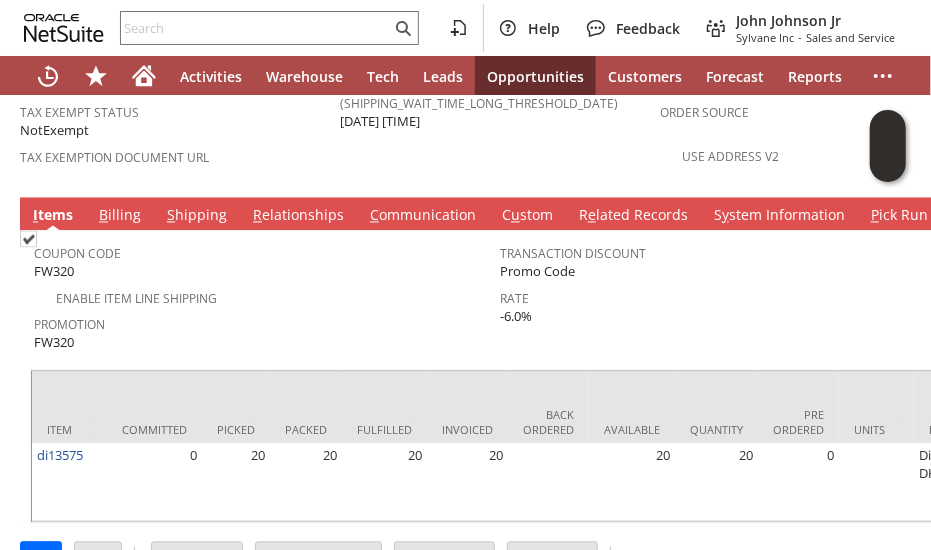 click on "S hipping" at bounding box center [197, 217] 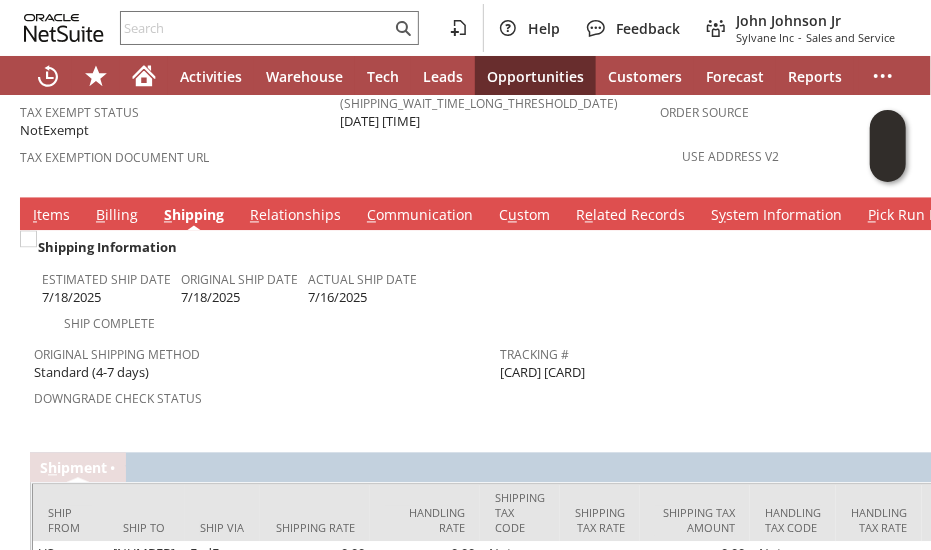 scroll, scrollTop: 1661, scrollLeft: 0, axis: vertical 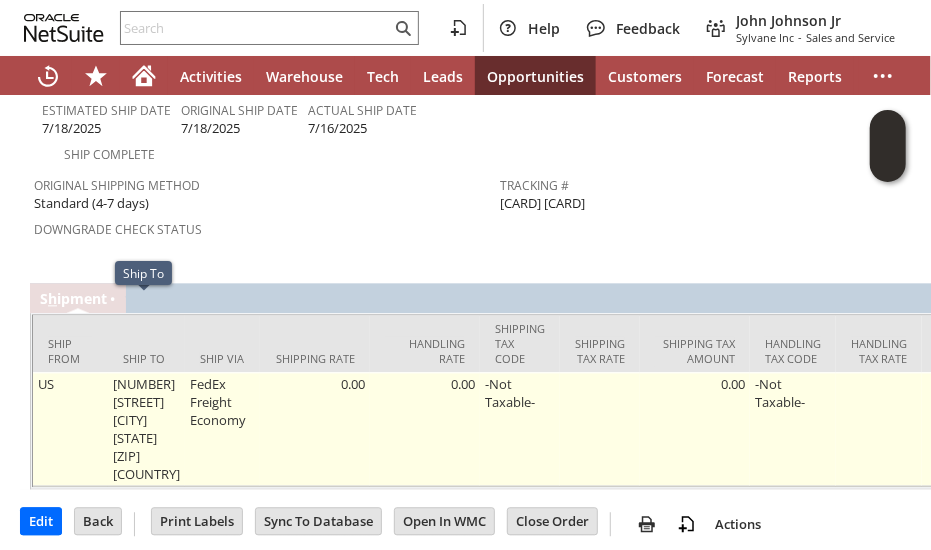 drag, startPoint x: 115, startPoint y: 308, endPoint x: 141, endPoint y: 413, distance: 108.17116 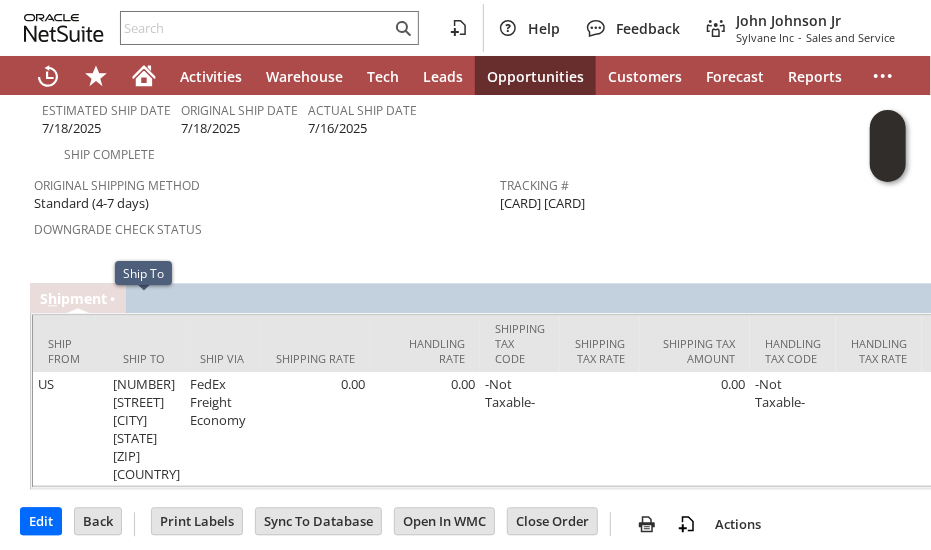 copy on "200 Winston Drive Cliffside Park NJ 07010 United States" 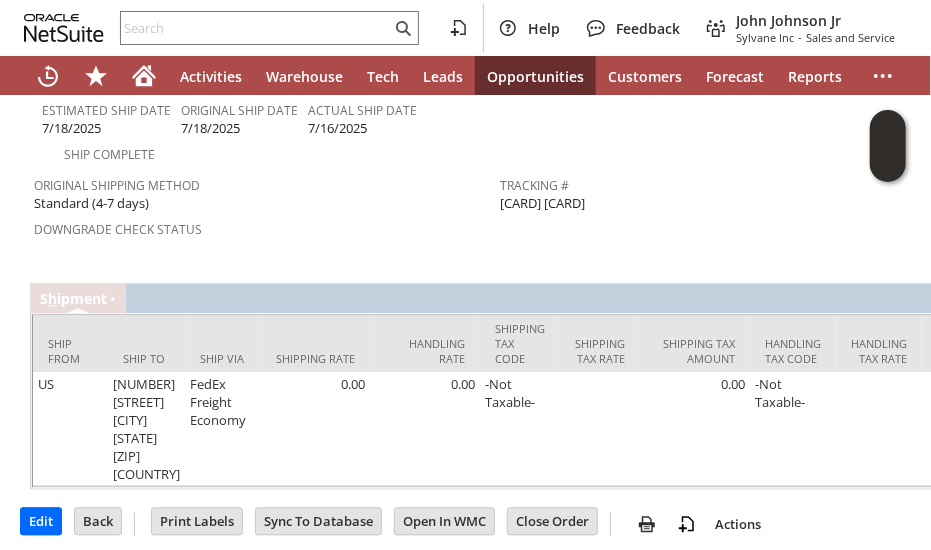 drag, startPoint x: 267, startPoint y: 154, endPoint x: 268, endPoint y: 168, distance: 14.035668 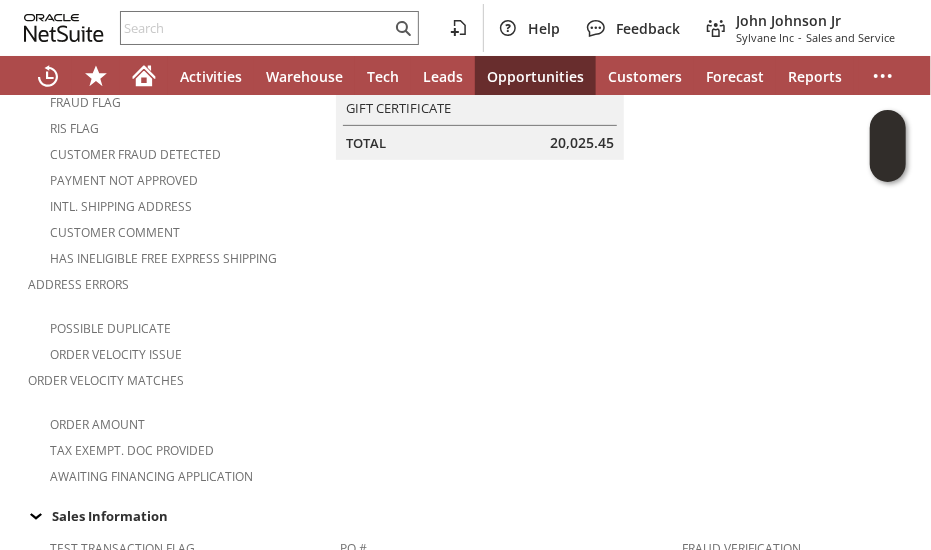 scroll, scrollTop: 0, scrollLeft: 0, axis: both 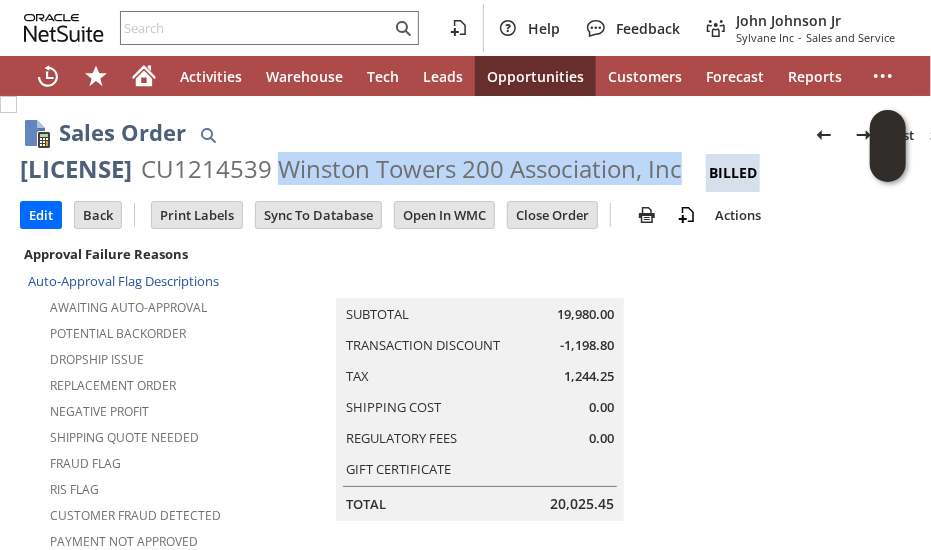 drag, startPoint x: 276, startPoint y: 166, endPoint x: 668, endPoint y: 177, distance: 392.1543 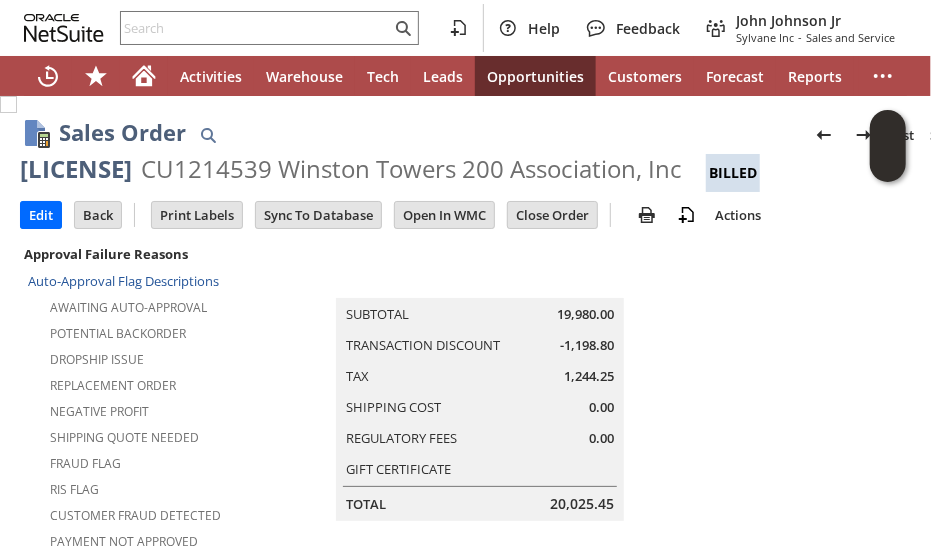 click on "Sales Order
List
Search" at bounding box center (519, 134) 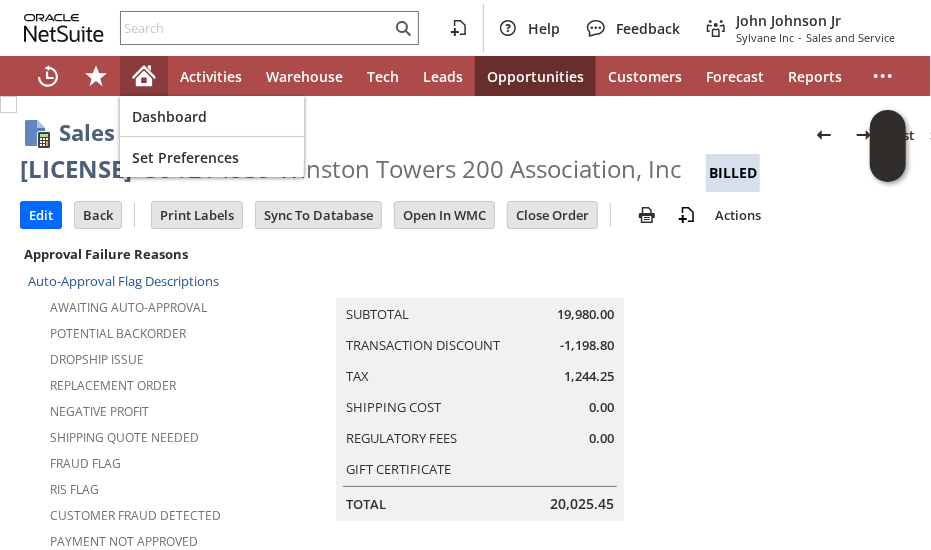 click 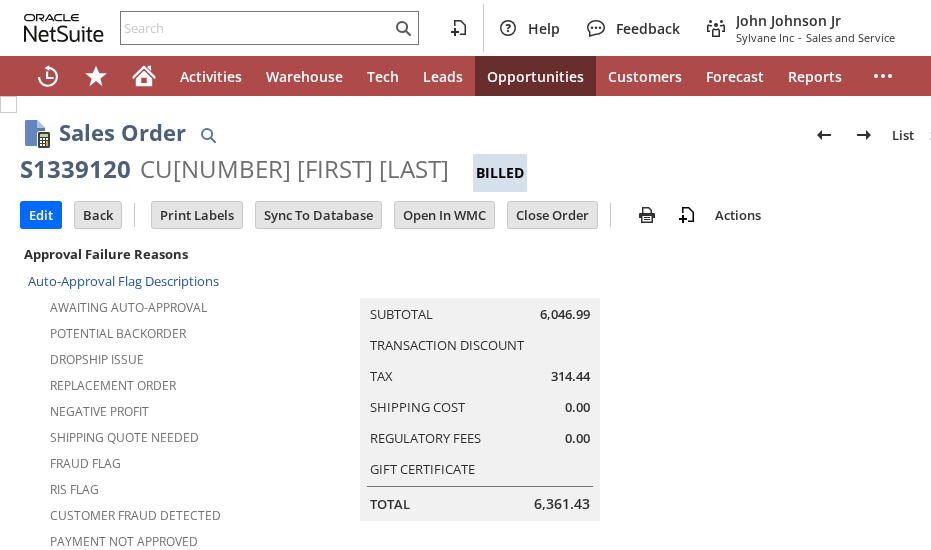 scroll, scrollTop: 0, scrollLeft: 0, axis: both 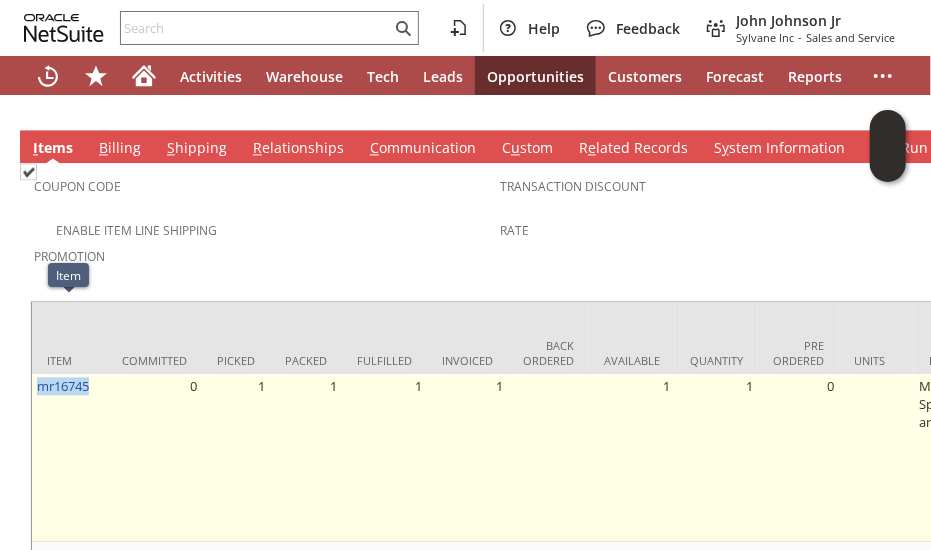 drag, startPoint x: 99, startPoint y: 309, endPoint x: 34, endPoint y: 318, distance: 65.62012 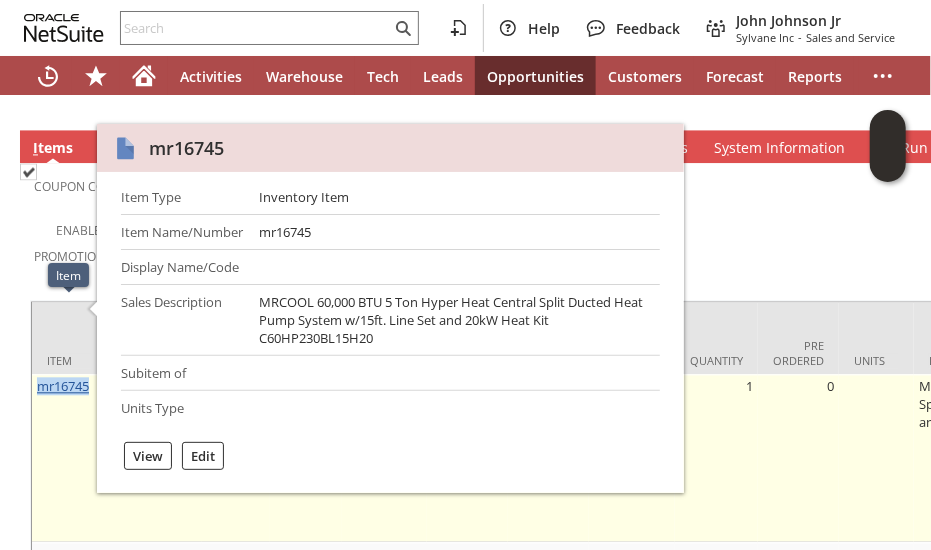 copy on "mr16745" 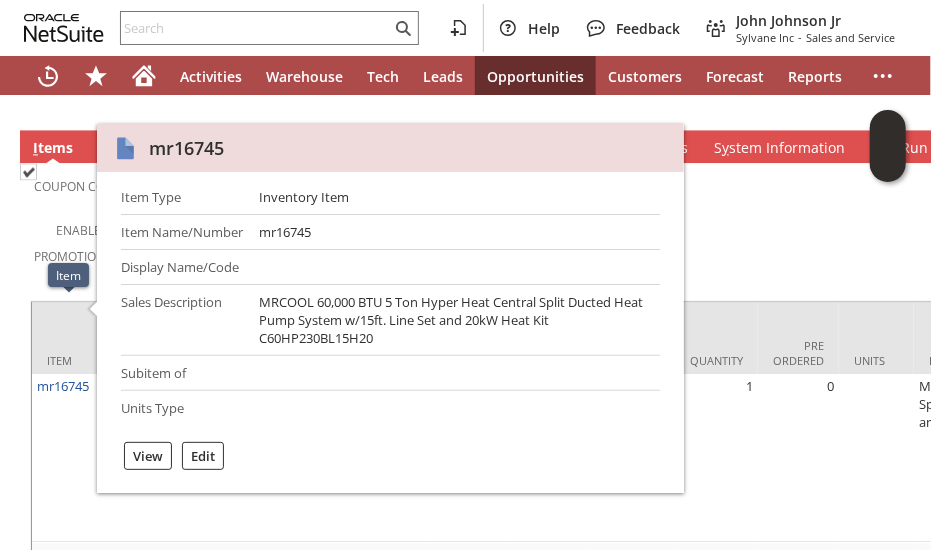 click on "Transaction Discount" at bounding box center (733, 191) 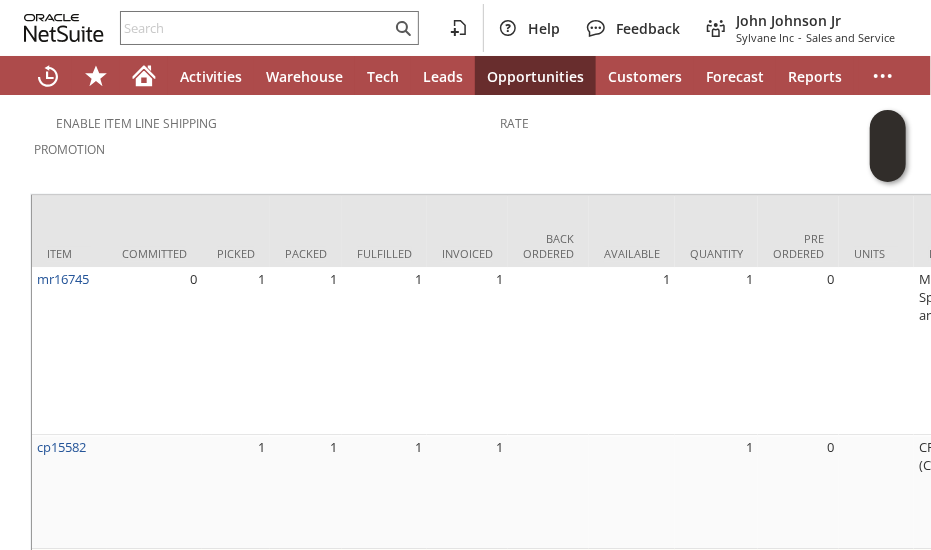 scroll, scrollTop: 1800, scrollLeft: 0, axis: vertical 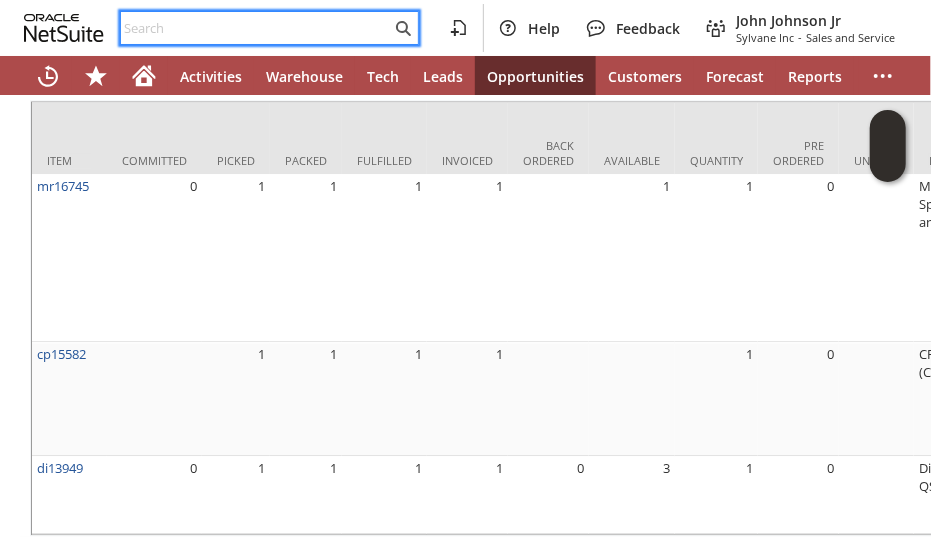 click at bounding box center (256, 28) 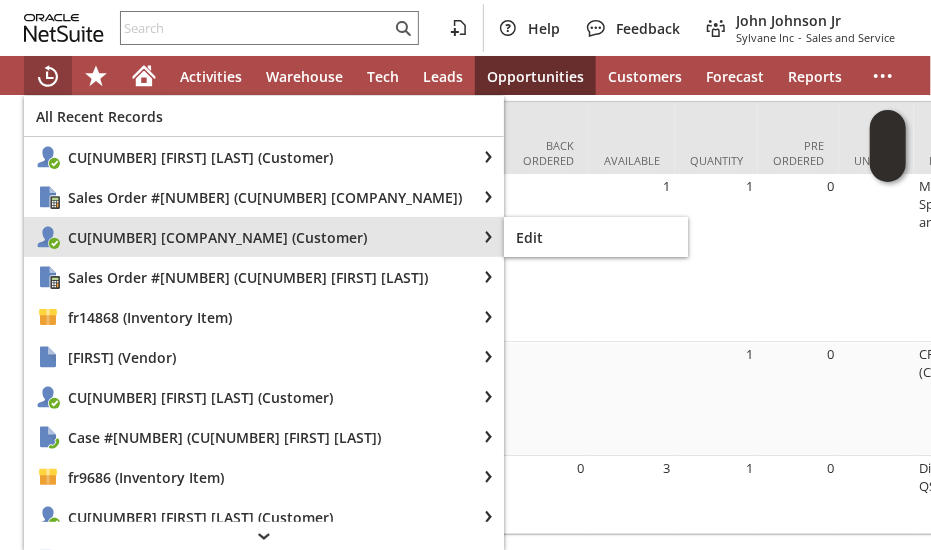 click on "CU1214539 Winston Towers 200 Association, Inc (Customer)" at bounding box center (266, 237) 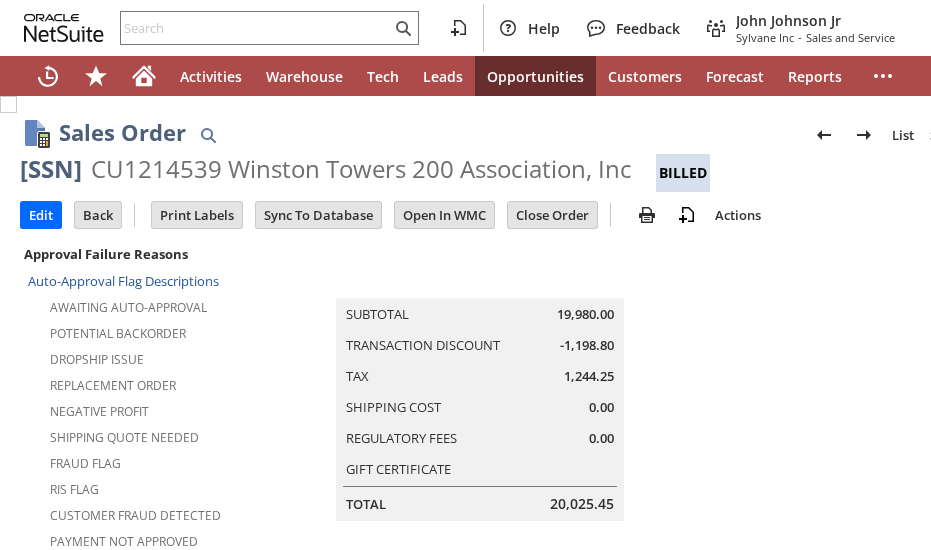 scroll, scrollTop: 0, scrollLeft: 0, axis: both 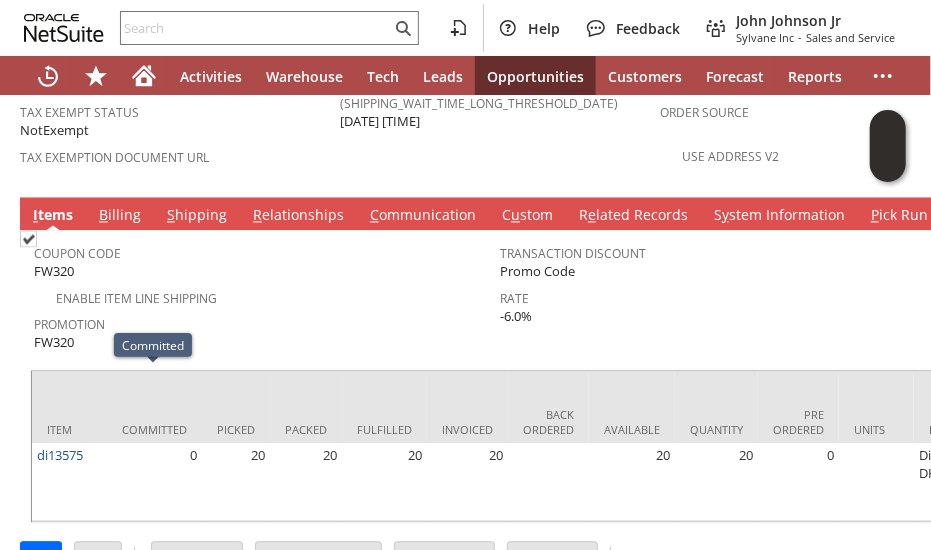 click on "S hipping" at bounding box center [197, 217] 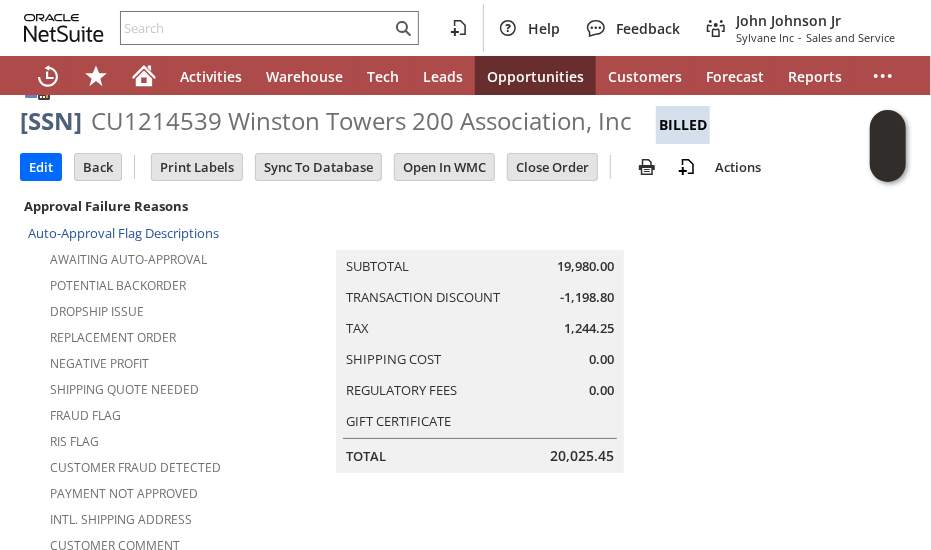 scroll, scrollTop: 0, scrollLeft: 0, axis: both 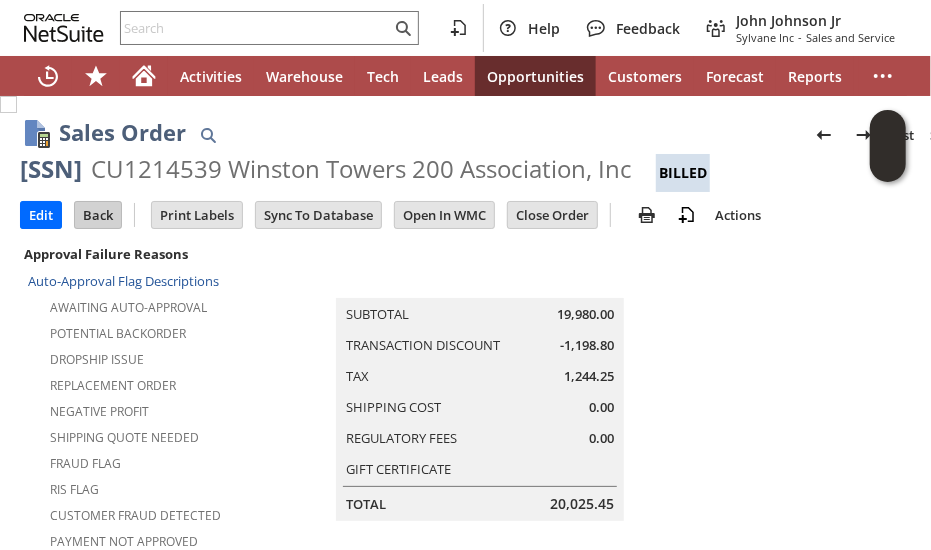 click on "Back" at bounding box center (98, 215) 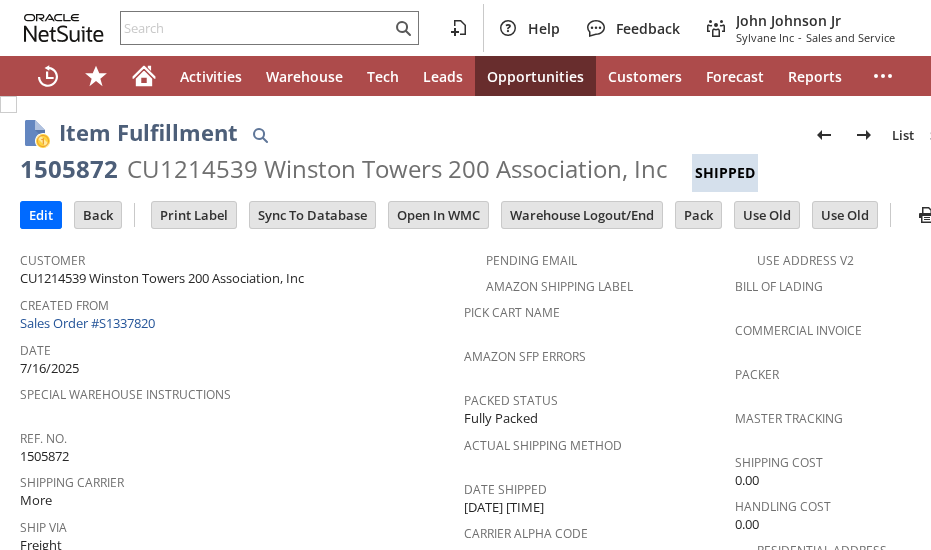 scroll, scrollTop: 0, scrollLeft: 0, axis: both 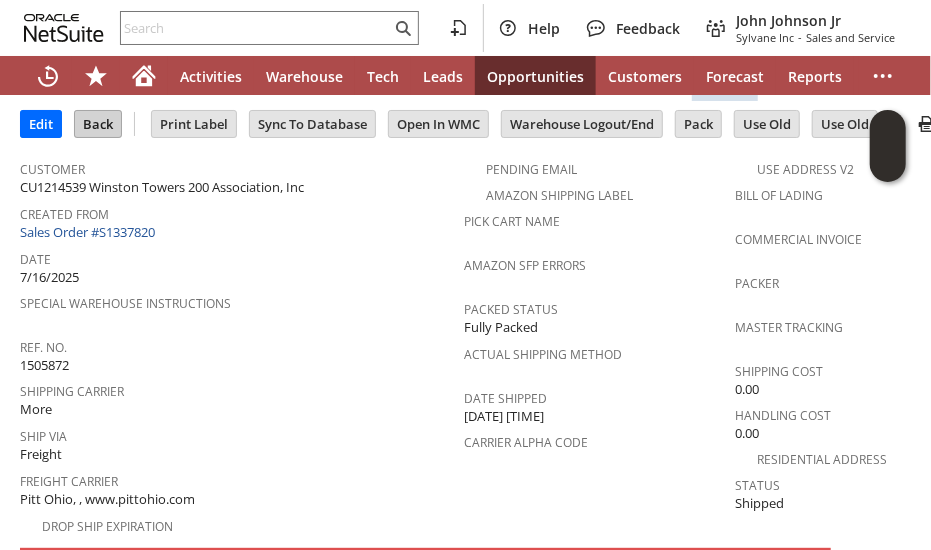click on "Back" at bounding box center (98, 124) 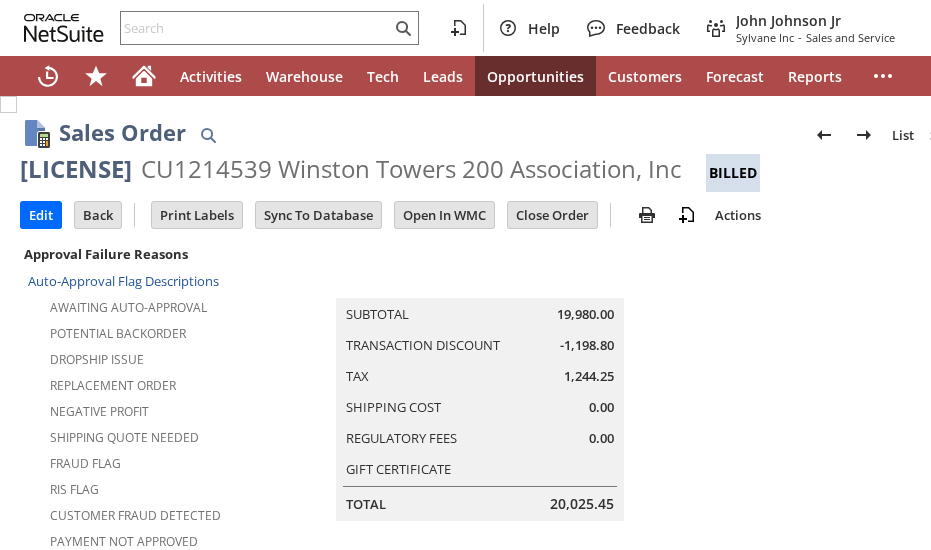 scroll, scrollTop: 0, scrollLeft: 0, axis: both 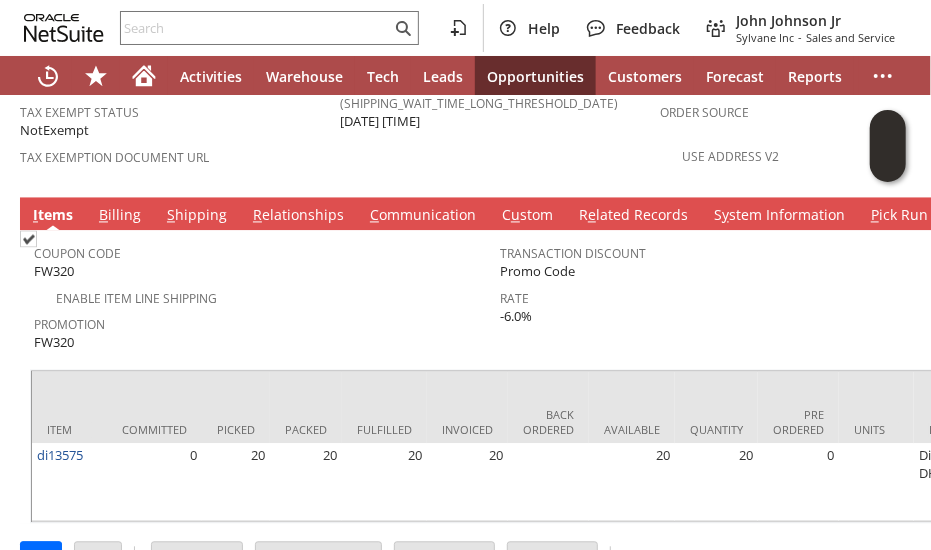 click on "S hipping" at bounding box center (197, 217) 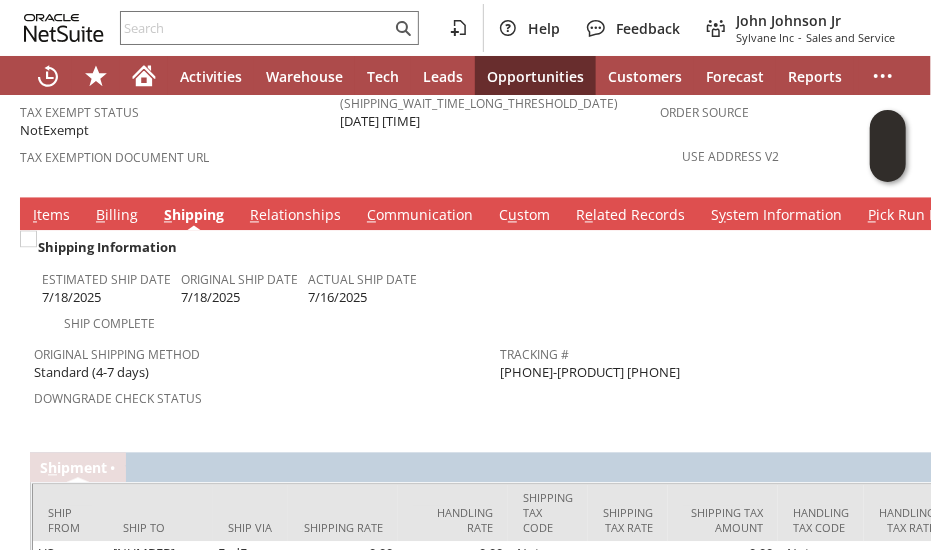 click on "5002135121-wardtools 5052627177" at bounding box center [590, 373] 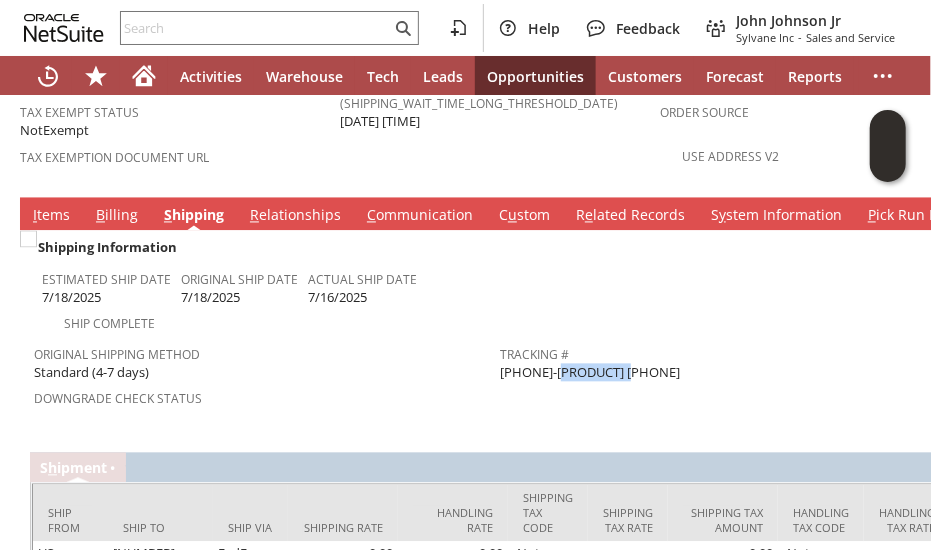 click on "5002135121-wardtools 5052627177" at bounding box center (590, 373) 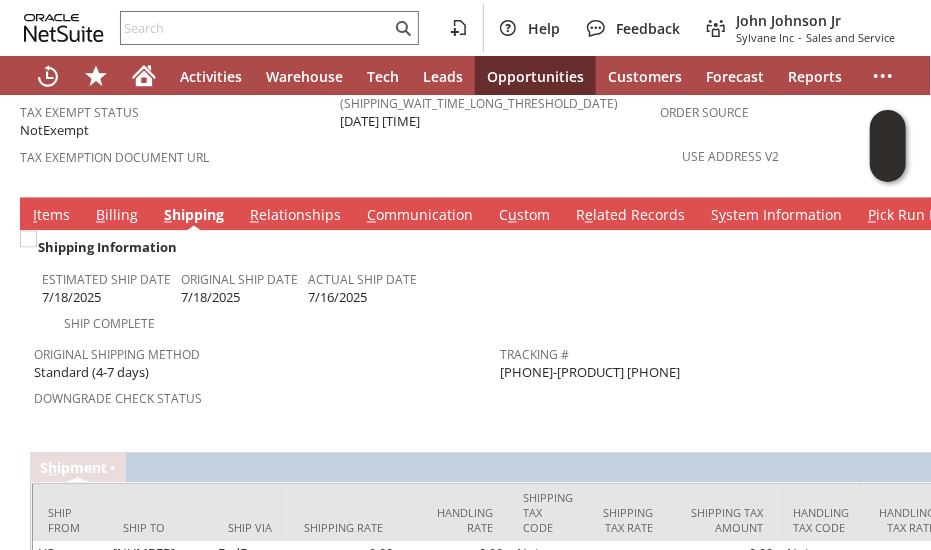 click on "5002135121-wardtools 5052627177" at bounding box center (590, 373) 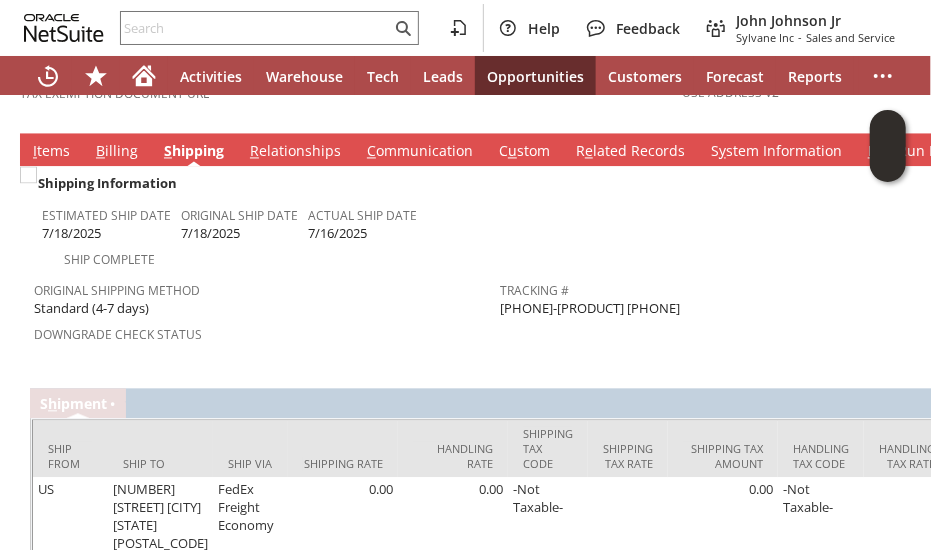 scroll, scrollTop: 1591, scrollLeft: 0, axis: vertical 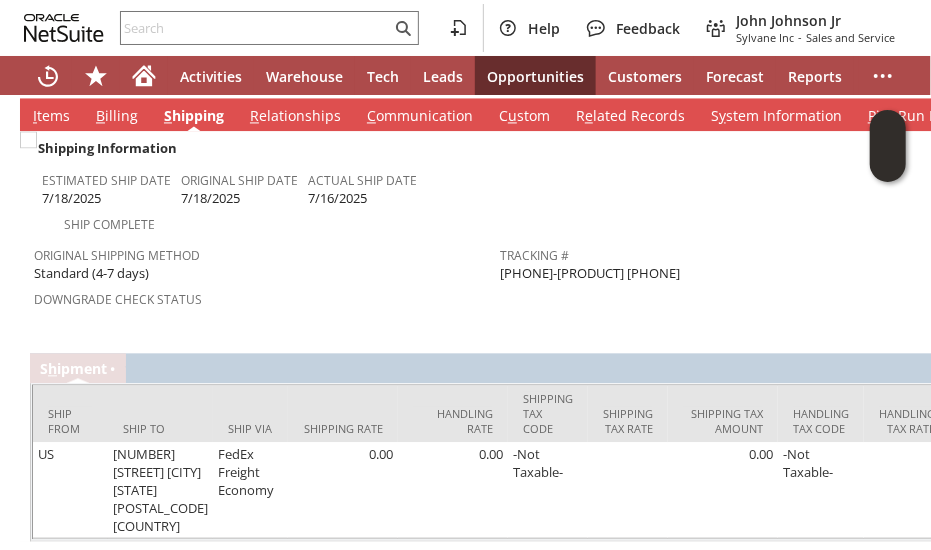 click on "5002135121-wardtools 5052627177" at bounding box center (590, 273) 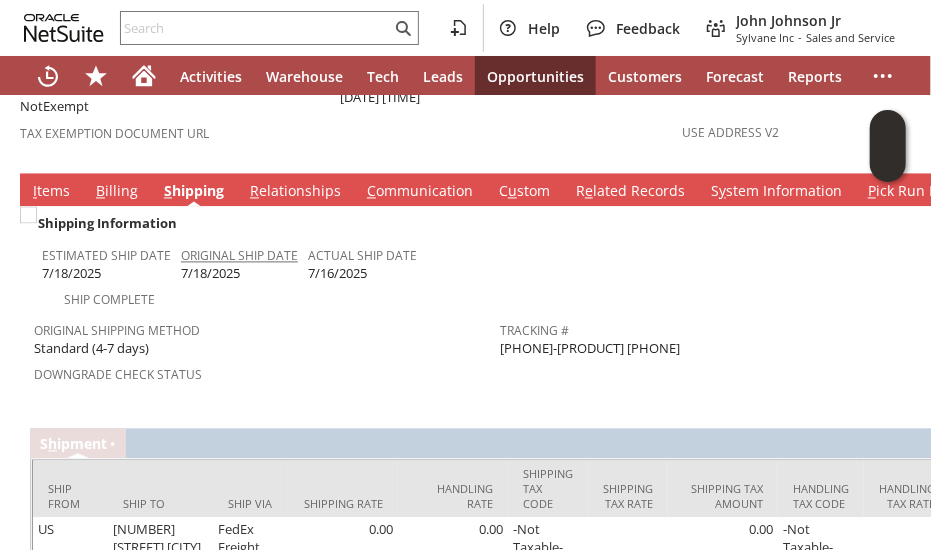 scroll, scrollTop: 1491, scrollLeft: 0, axis: vertical 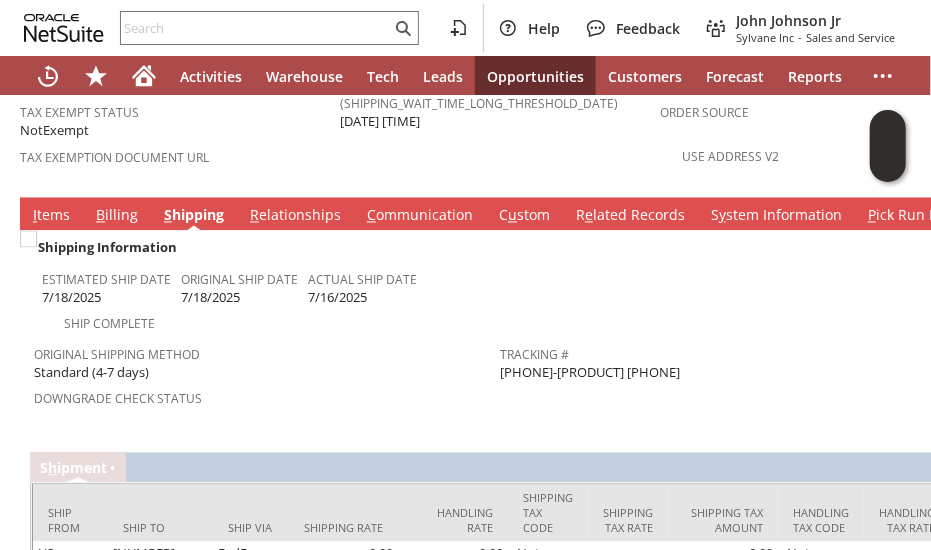 click on "B illing" at bounding box center [117, 217] 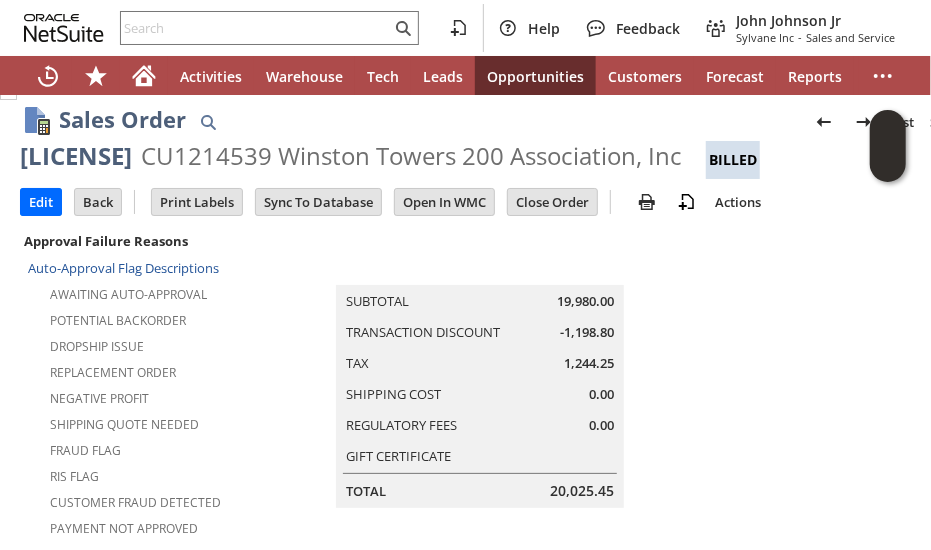 scroll, scrollTop: 0, scrollLeft: 0, axis: both 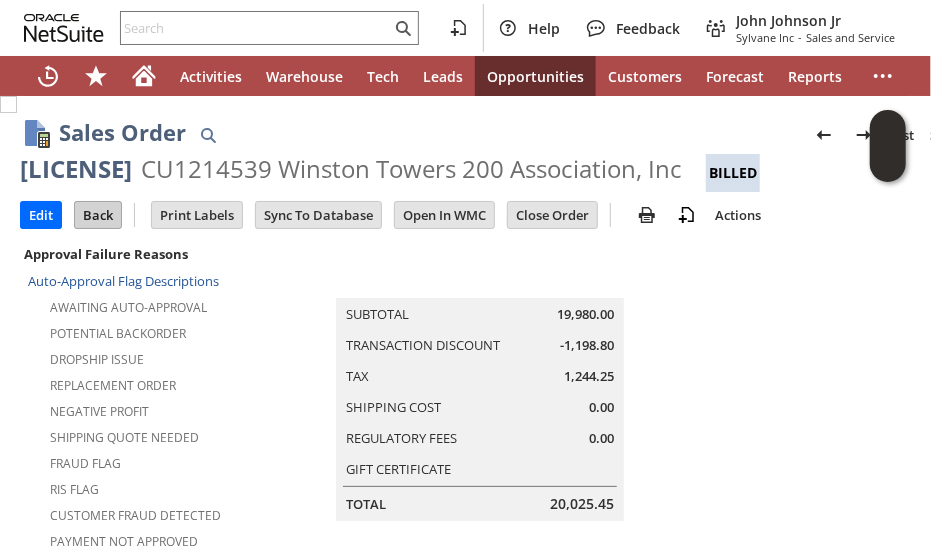 click on "Back" at bounding box center [98, 215] 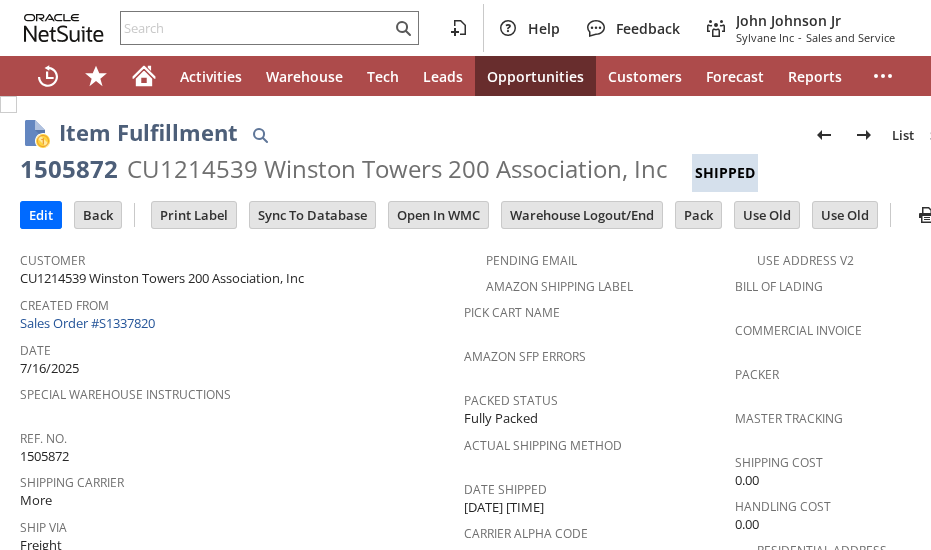 scroll, scrollTop: 0, scrollLeft: 0, axis: both 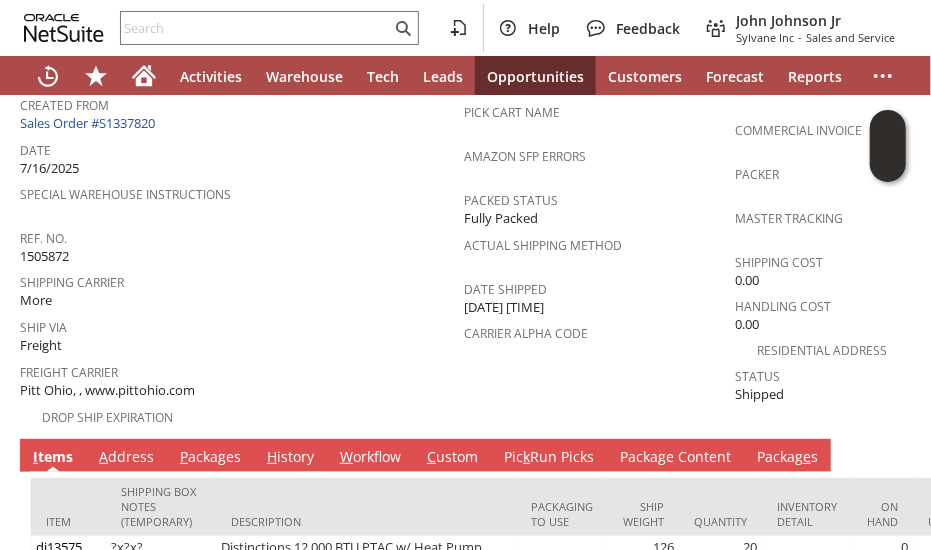 click on "Ship Via
Freight" at bounding box center (237, 334) 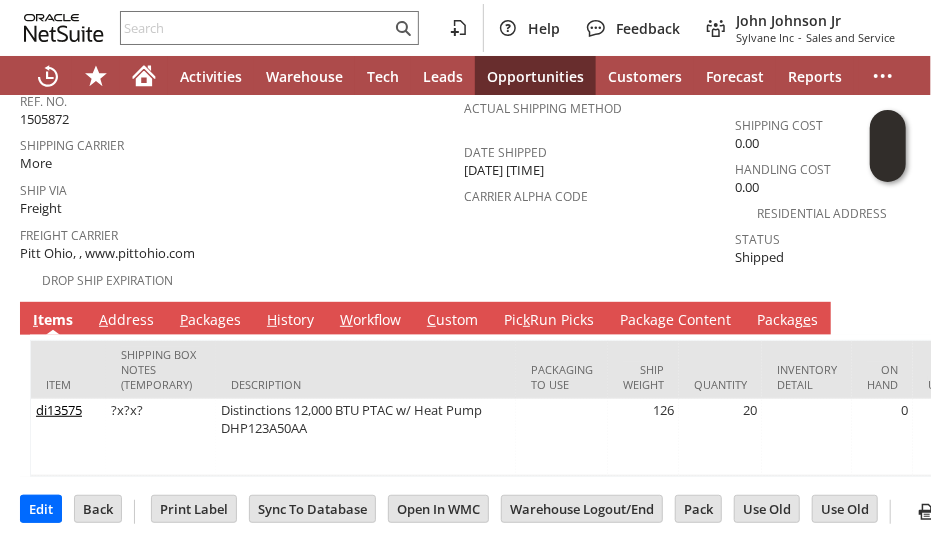 scroll, scrollTop: 0, scrollLeft: 0, axis: both 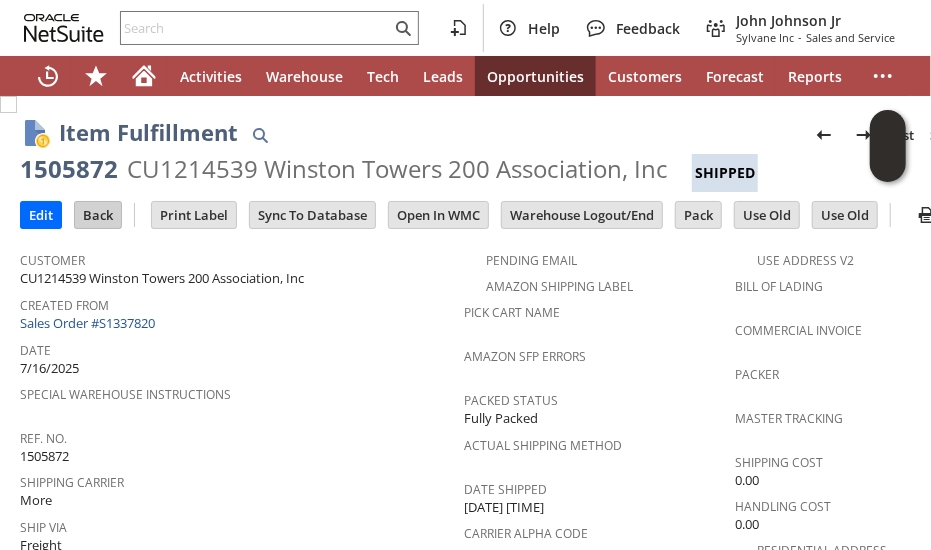 click on "Back" at bounding box center [98, 215] 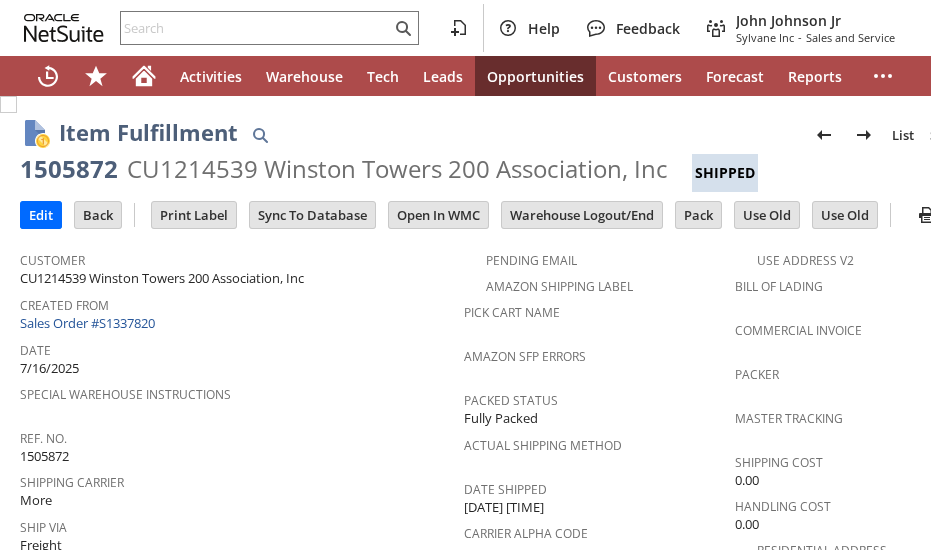 scroll, scrollTop: 0, scrollLeft: 0, axis: both 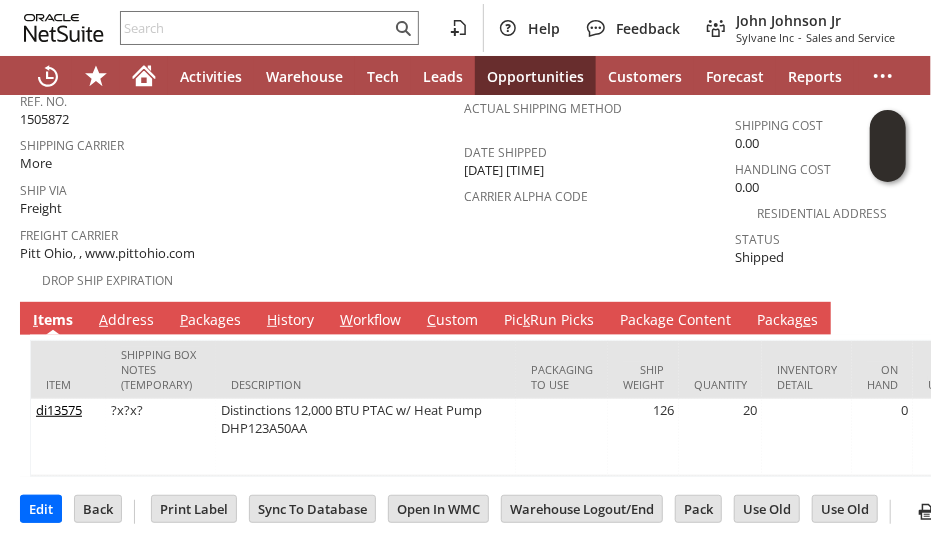click on "P ackages" at bounding box center (210, 321) 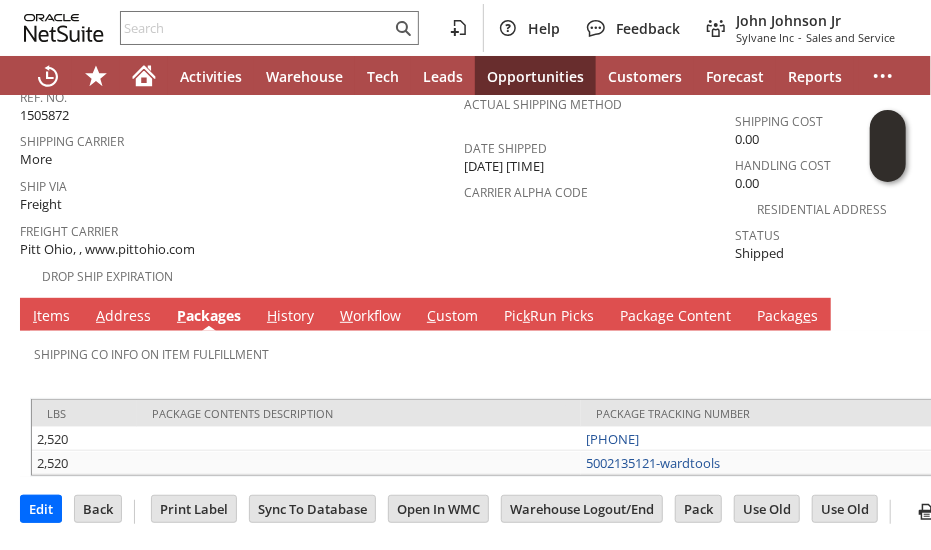 scroll, scrollTop: 328, scrollLeft: 0, axis: vertical 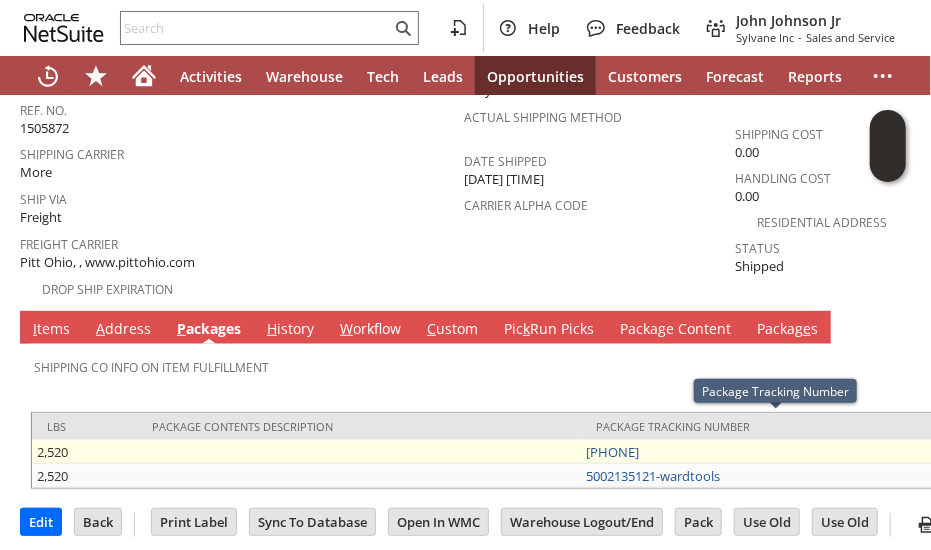 drag, startPoint x: 666, startPoint y: 425, endPoint x: 584, endPoint y: 424, distance: 82.006096 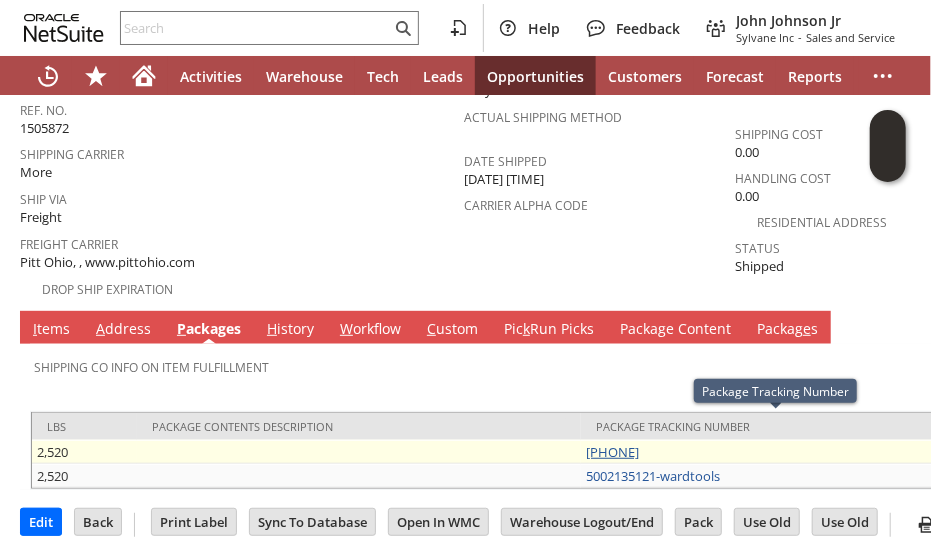 copy on "5052627177" 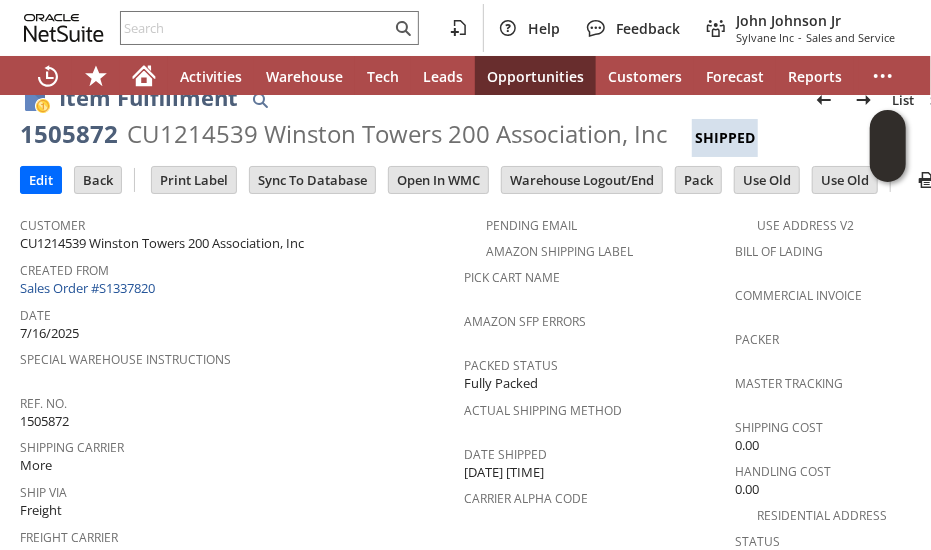 scroll, scrollTop: 28, scrollLeft: 0, axis: vertical 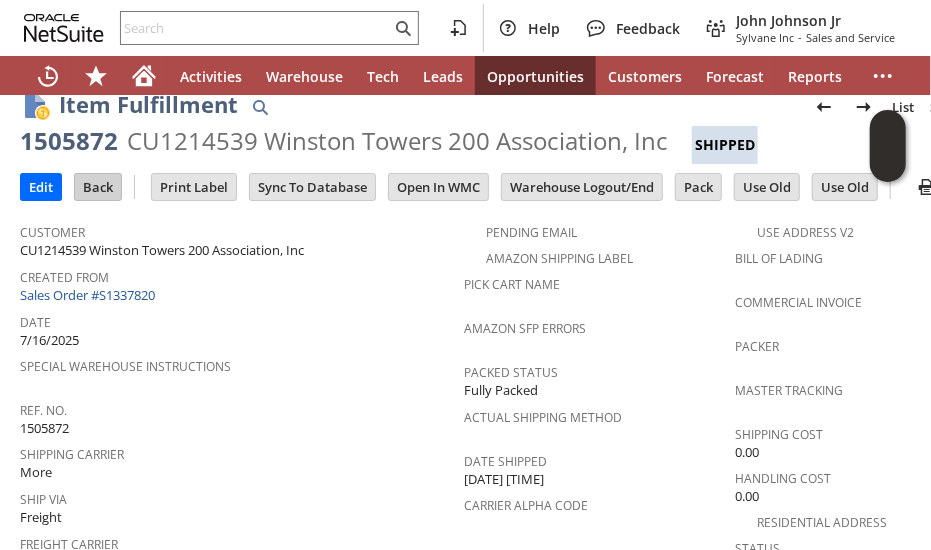 click on "Back" at bounding box center [98, 187] 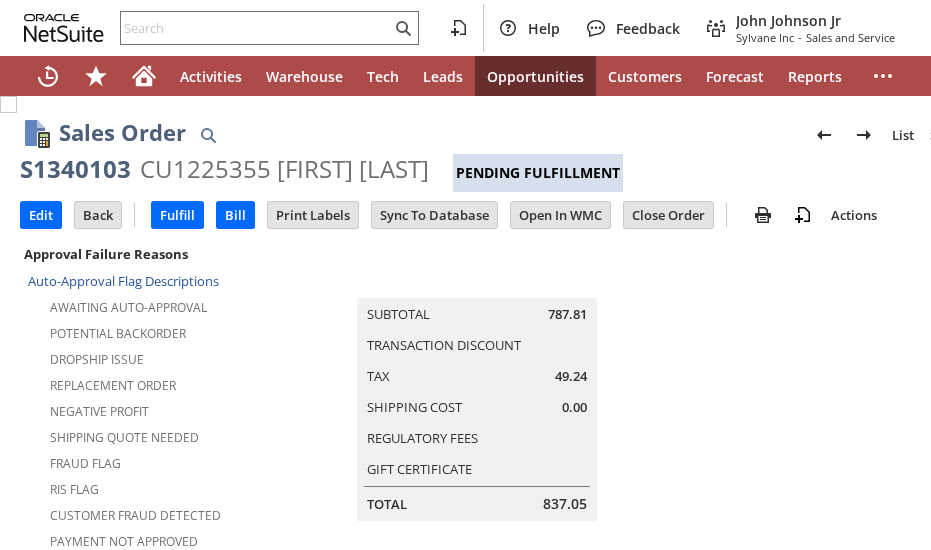 scroll, scrollTop: 0, scrollLeft: 0, axis: both 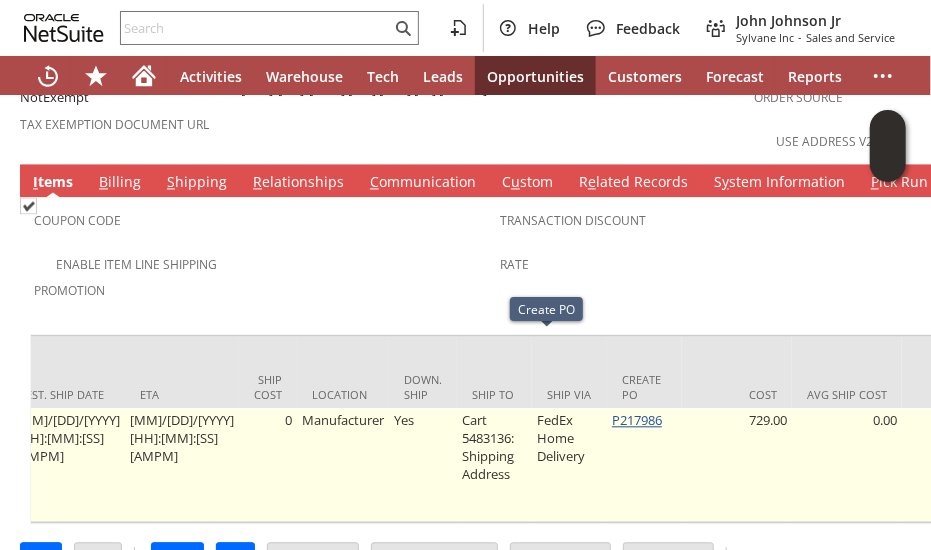 click on "P217986" at bounding box center (637, 420) 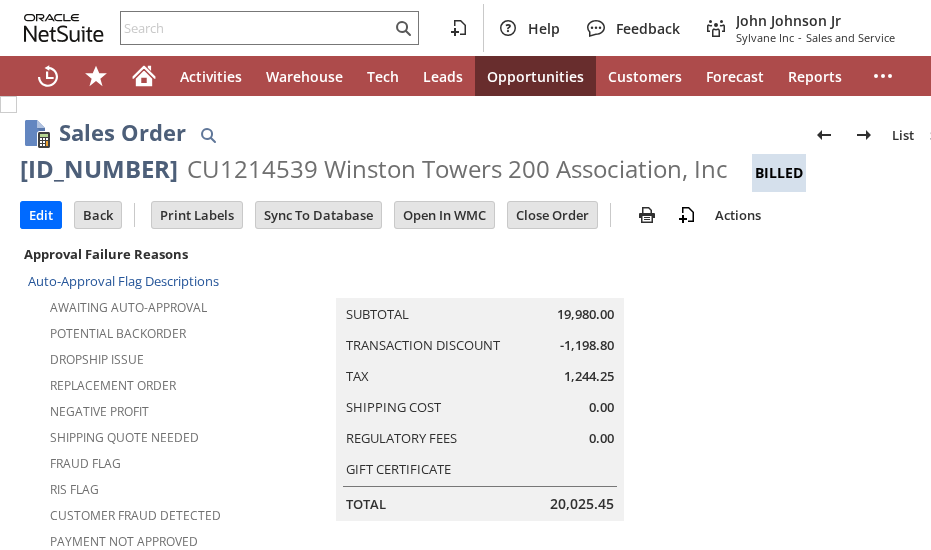 scroll, scrollTop: 0, scrollLeft: 0, axis: both 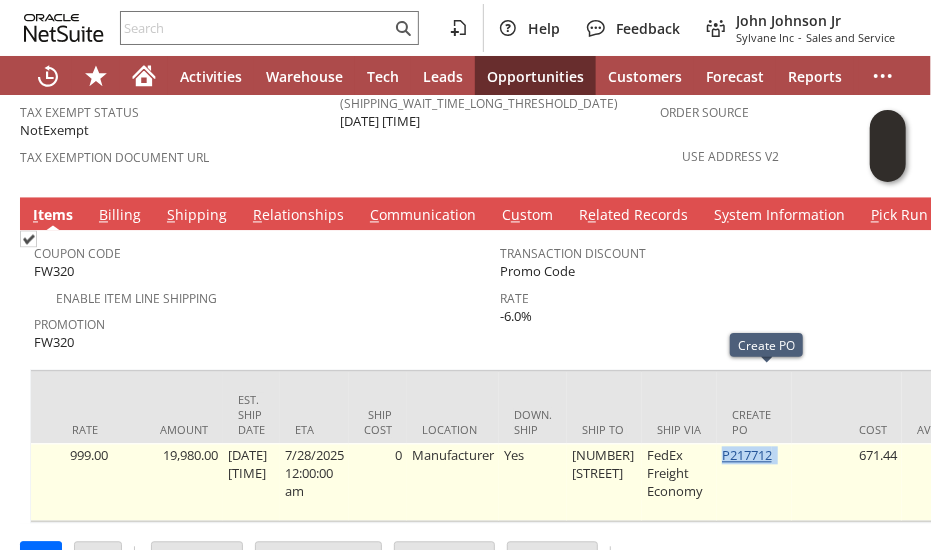 drag, startPoint x: 794, startPoint y: 385, endPoint x: 736, endPoint y: 385, distance: 58 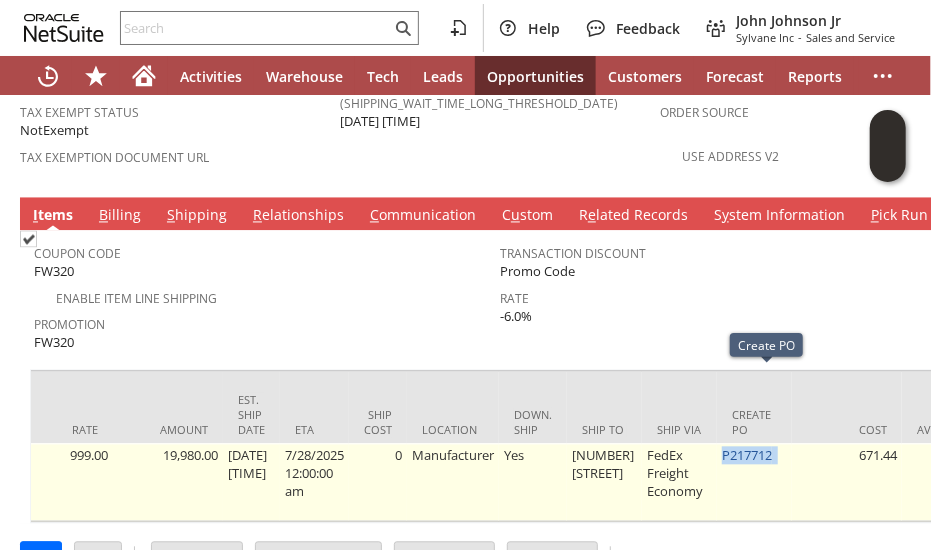 copy on "P217712" 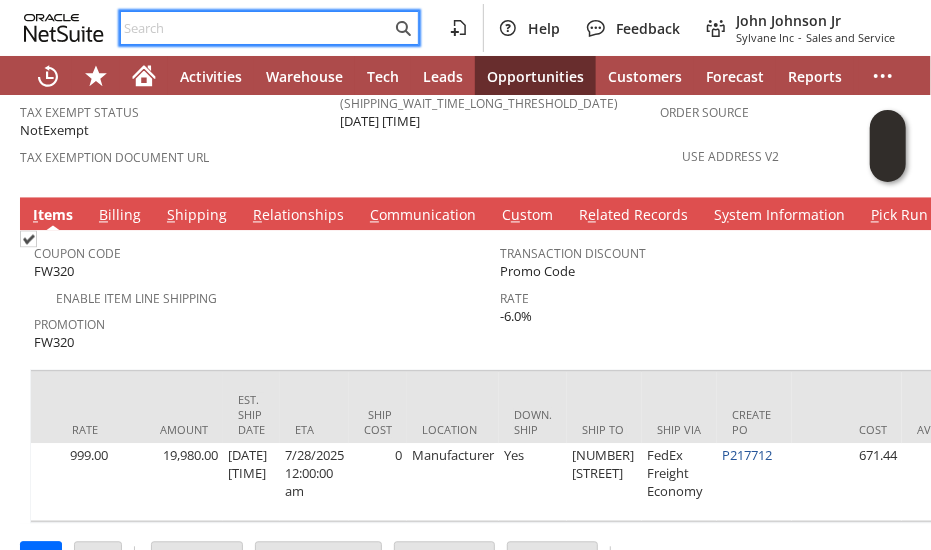 click at bounding box center (256, 28) 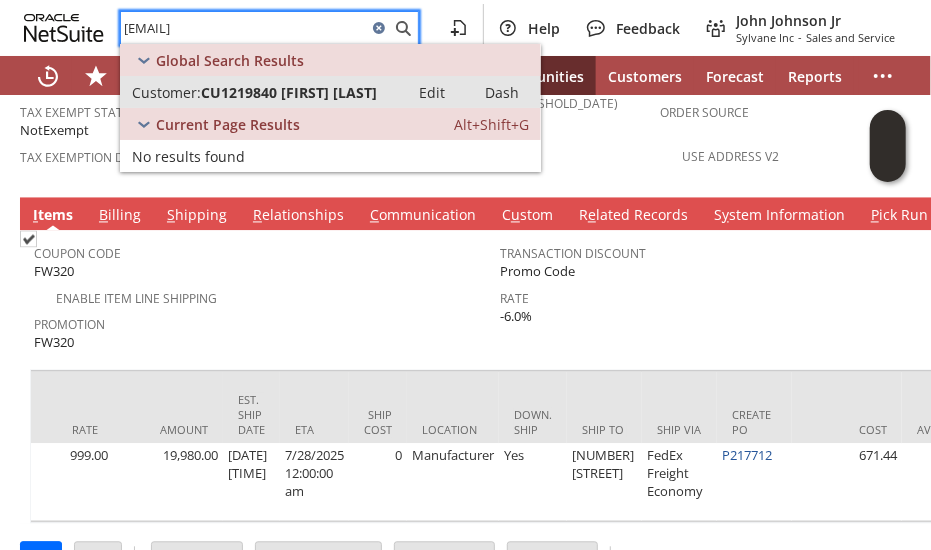 type on "[EMAIL]" 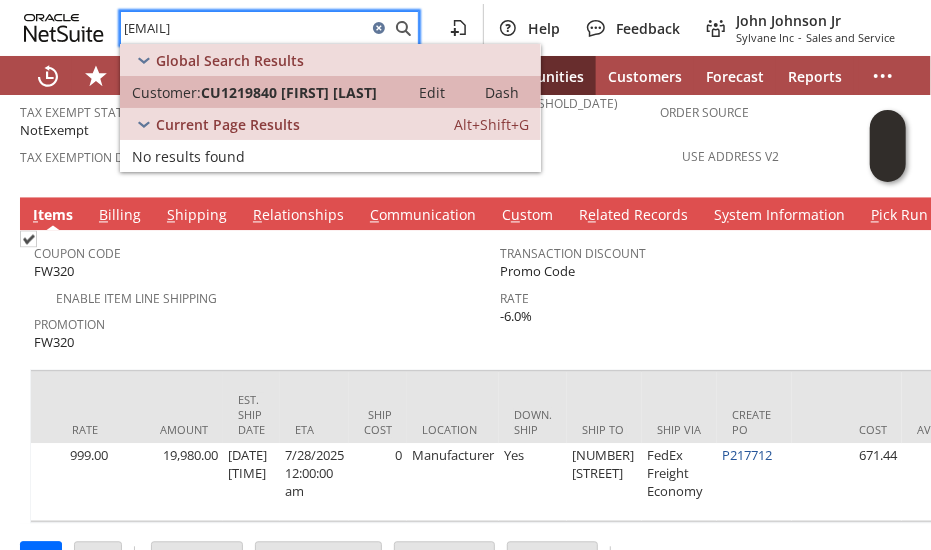 click on "[DOCUMENT_ID] [FIRST] [LAST]" at bounding box center (289, 92) 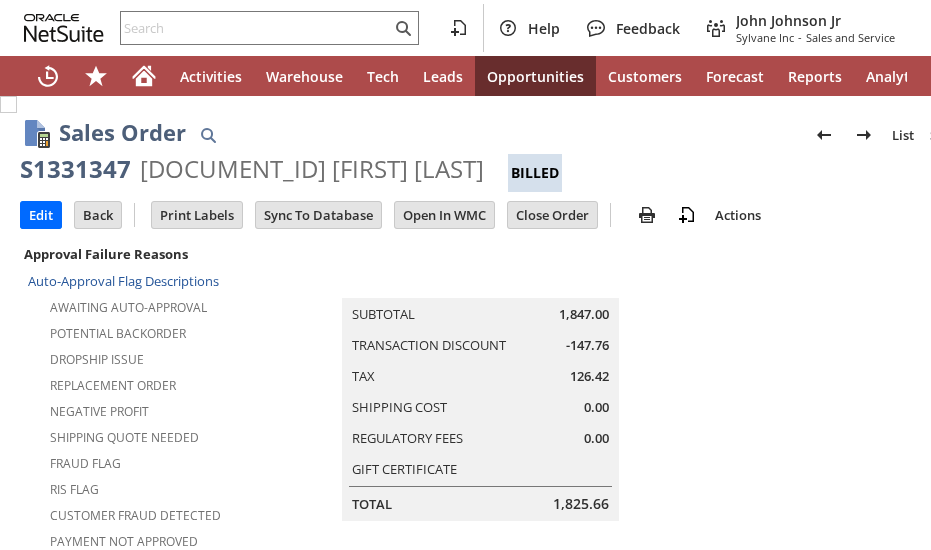 scroll, scrollTop: 0, scrollLeft: 0, axis: both 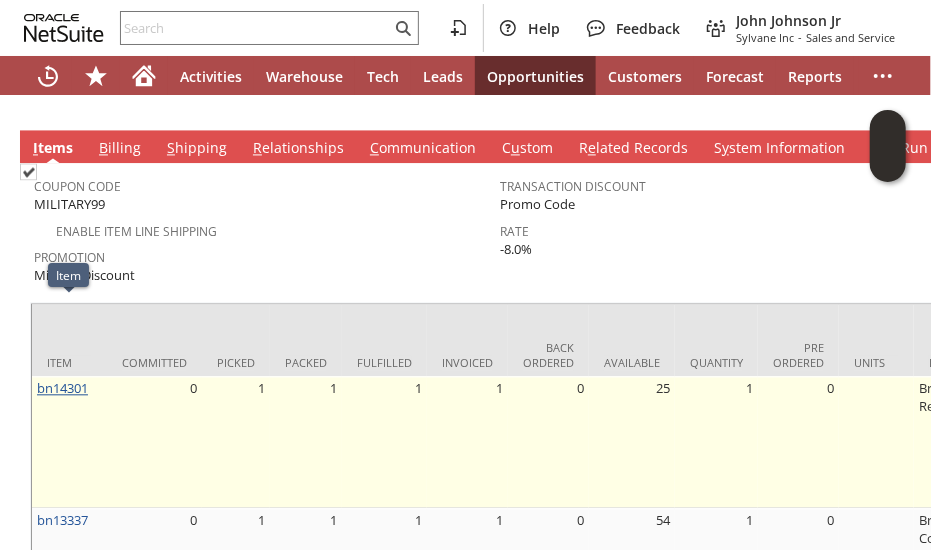 click on "bn14301" at bounding box center [62, 388] 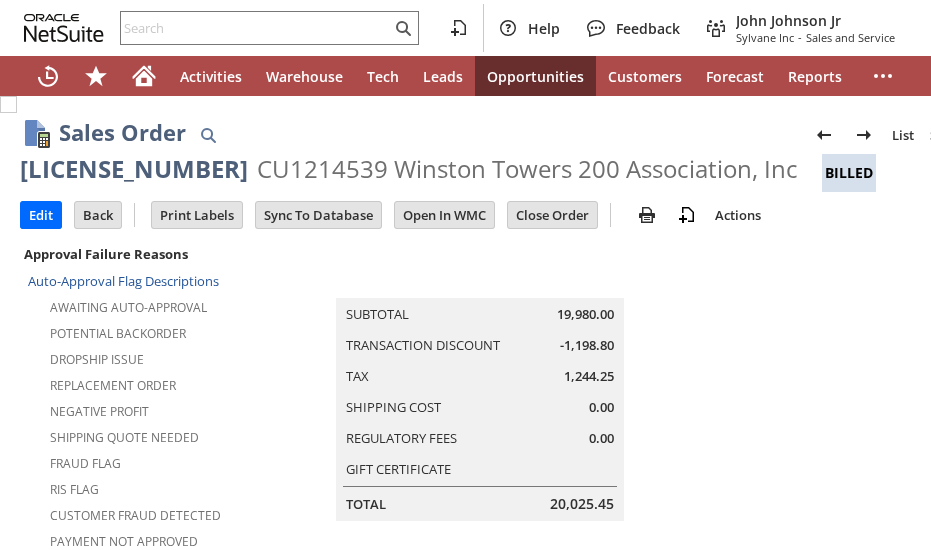 scroll, scrollTop: 0, scrollLeft: 0, axis: both 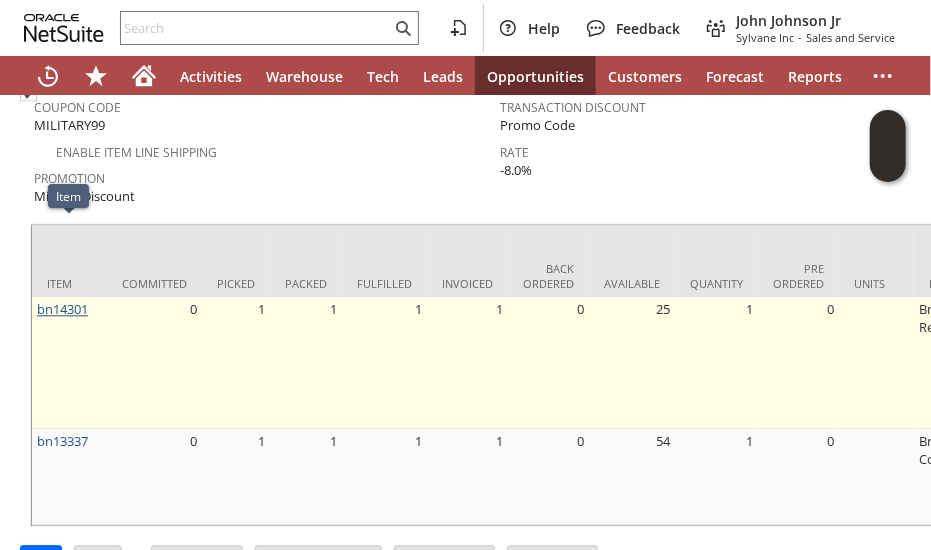 click on "bn14301" at bounding box center [62, 309] 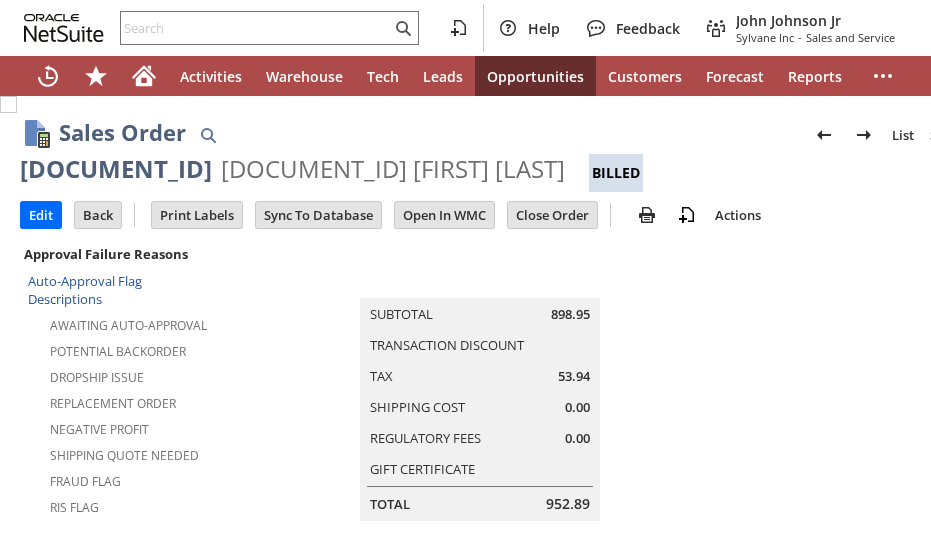 scroll, scrollTop: 0, scrollLeft: 0, axis: both 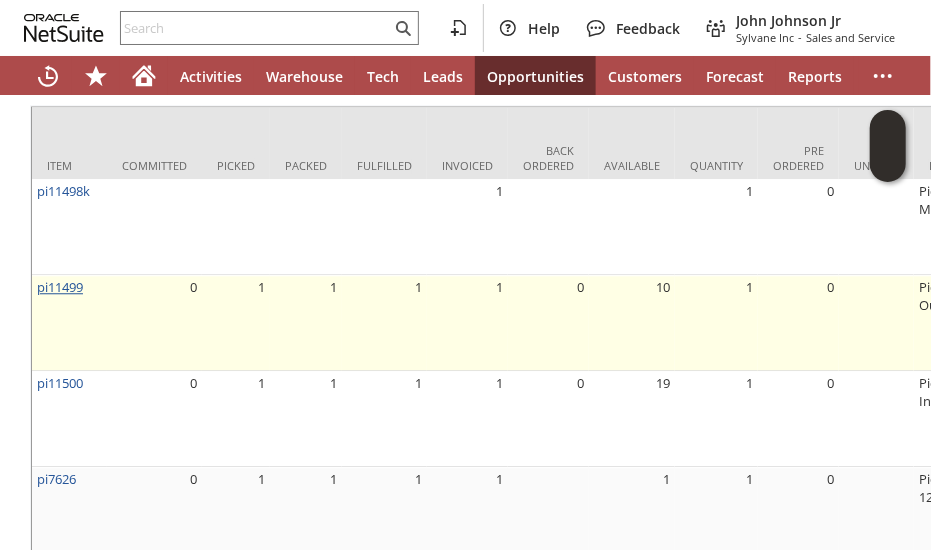 click on "pi11499" at bounding box center (60, 287) 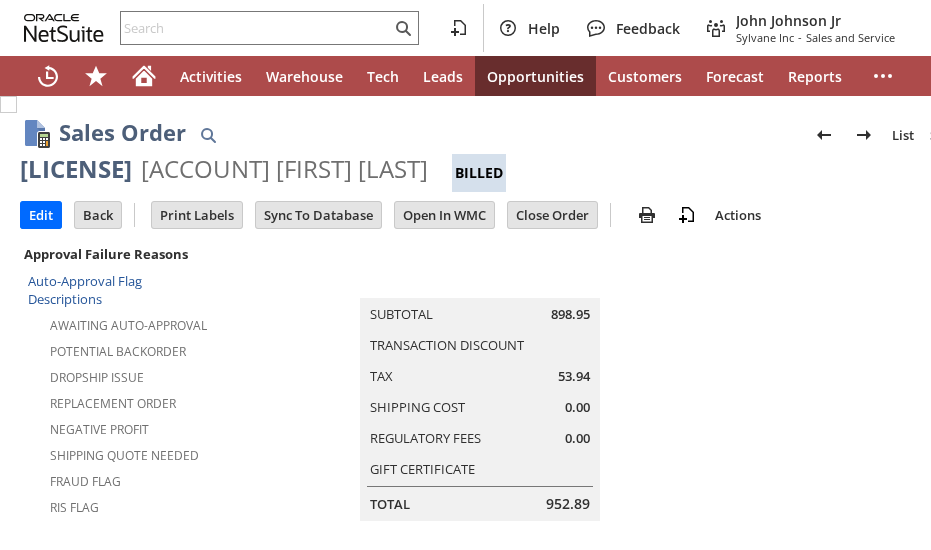 scroll, scrollTop: 0, scrollLeft: 0, axis: both 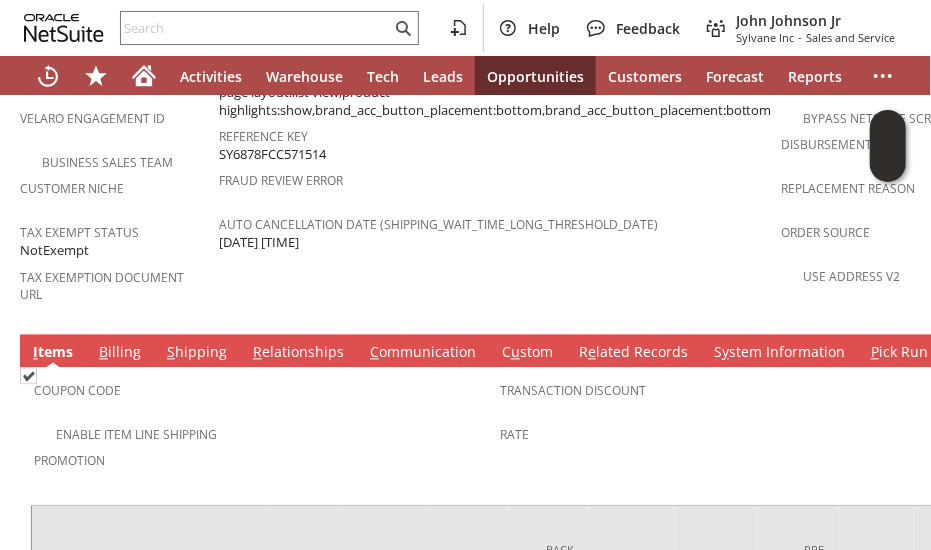 click on "S hipping" at bounding box center [197, 354] 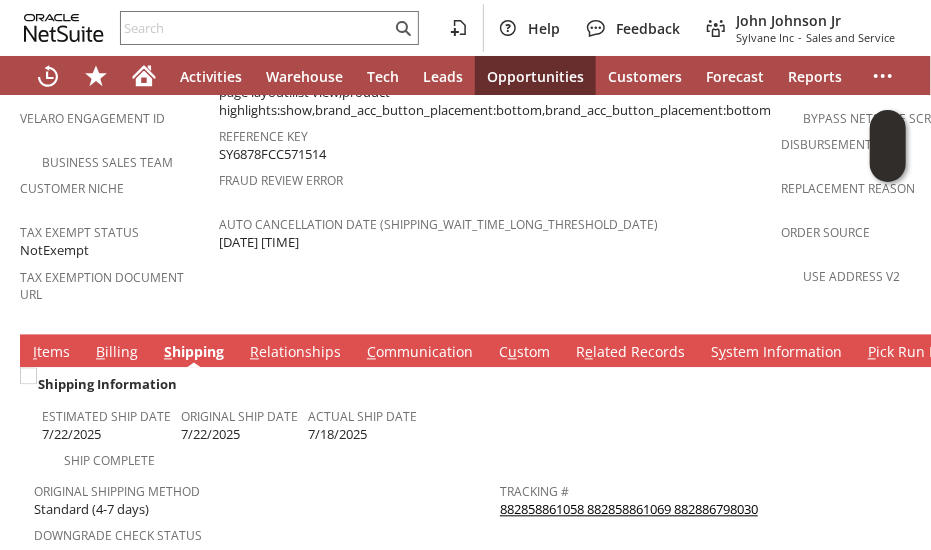 click on "I tems" at bounding box center (51, 354) 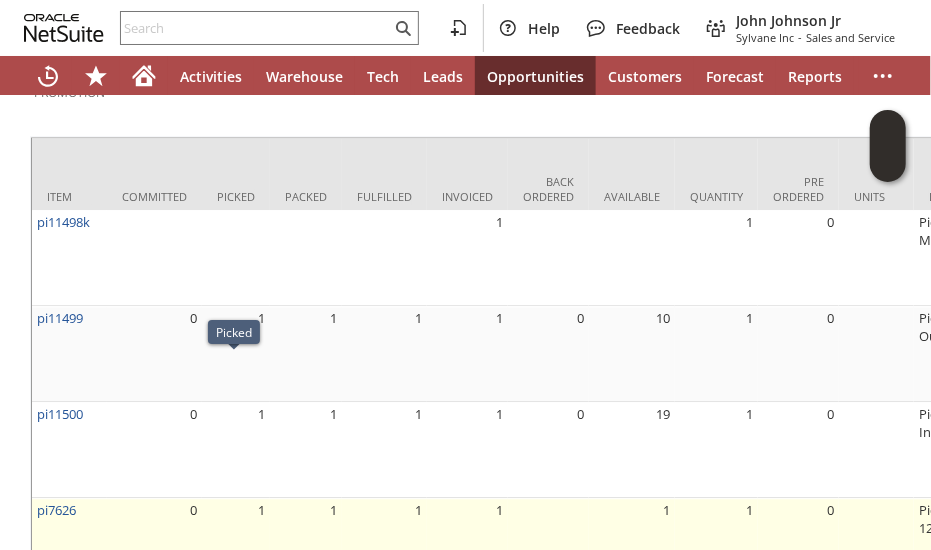 scroll, scrollTop: 1868, scrollLeft: 0, axis: vertical 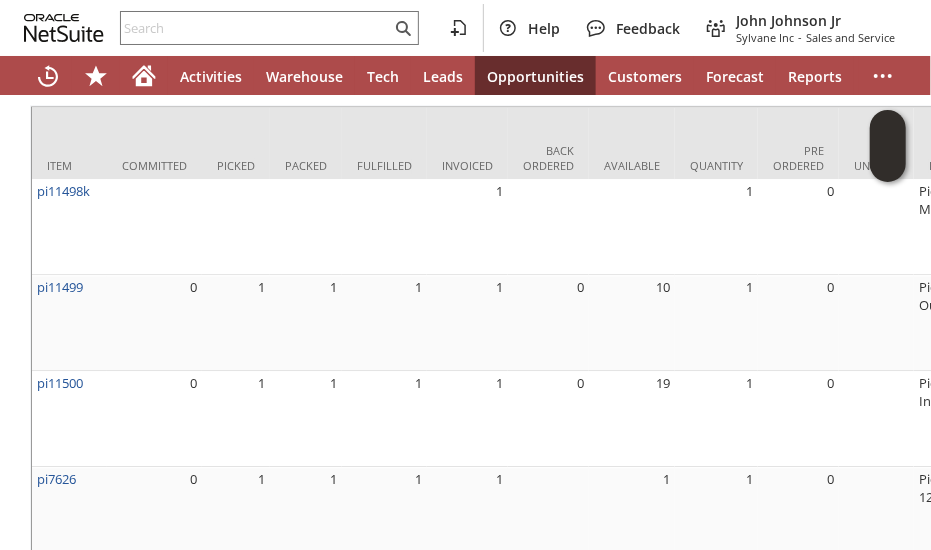 click on "Sales Order
List
Search
S1338858
CU1227019 KURT KEESLAR
Billed
Go
Edit
Back
New
Make Copy
Print" at bounding box center (500, -567) 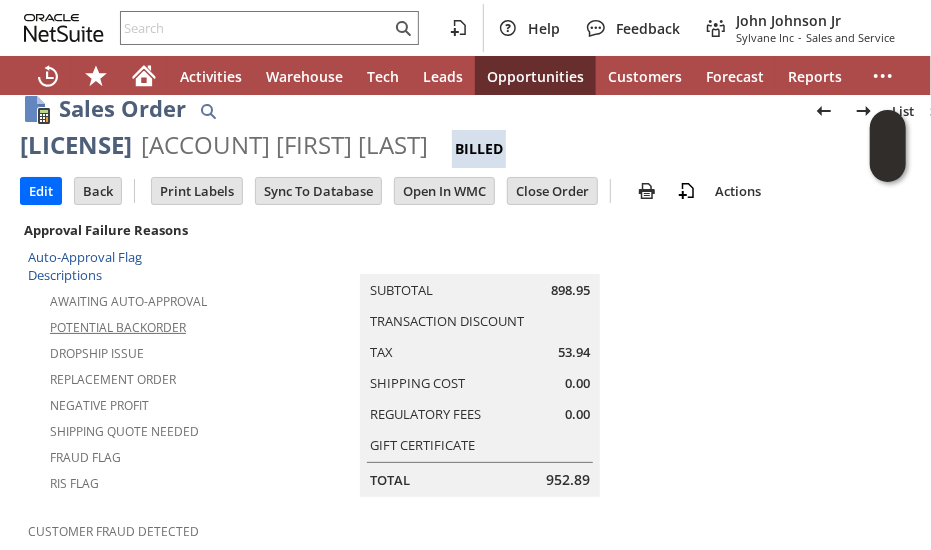 scroll, scrollTop: 0, scrollLeft: 0, axis: both 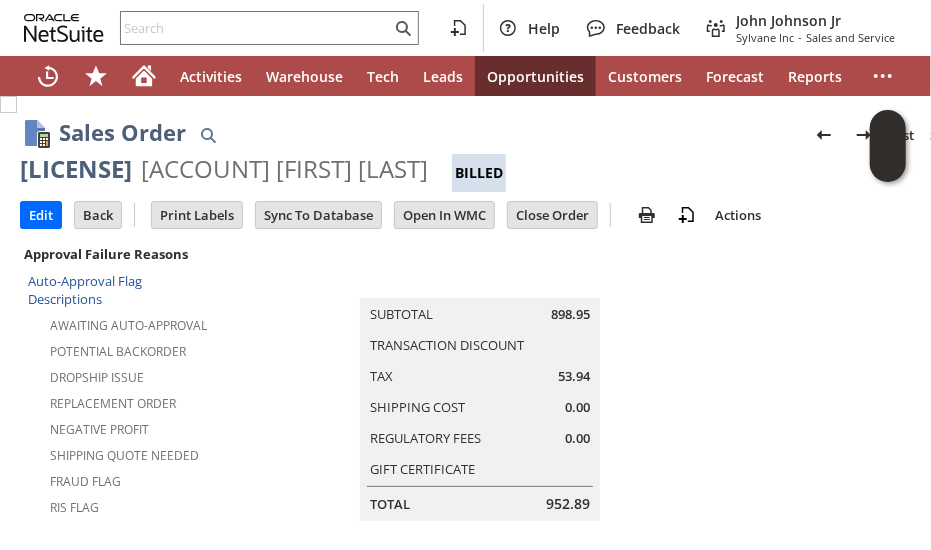 click on "S1338858" at bounding box center (76, 169) 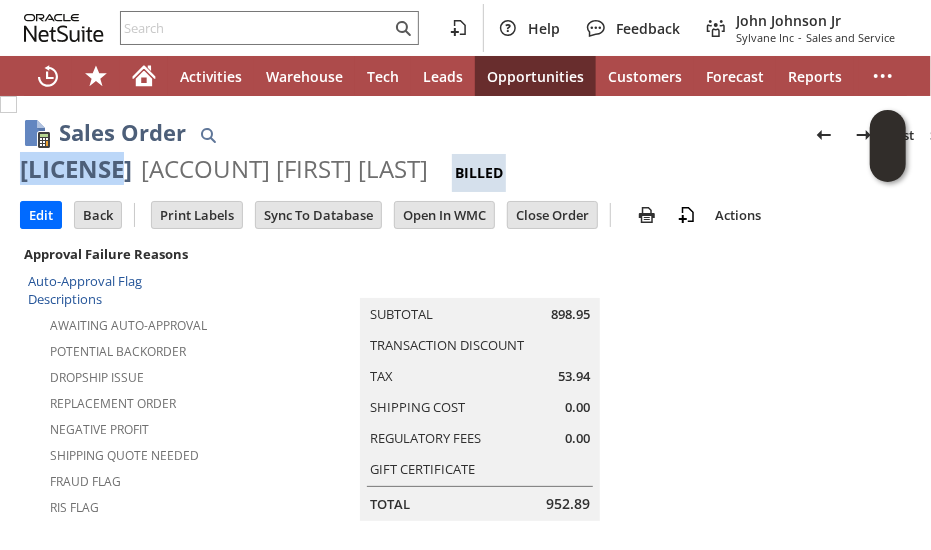 click on "S1338858" at bounding box center [76, 169] 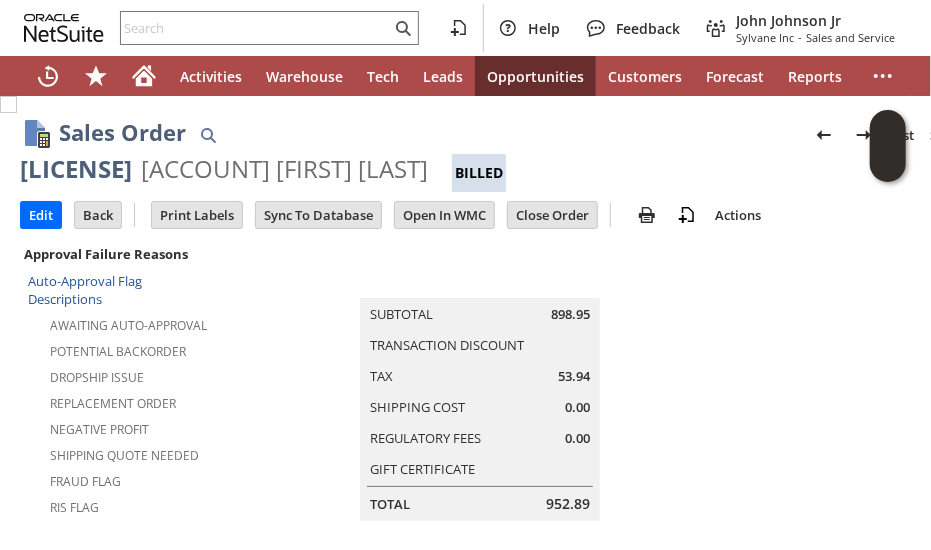 click on "Summary
Subtotal
898.95
Transaction Discount
Tax
53.94
Shipping Cost
0.00
Regulatory Fees
0.00
Gift Certificate
Total
952.89" at bounding box center (500, 381) 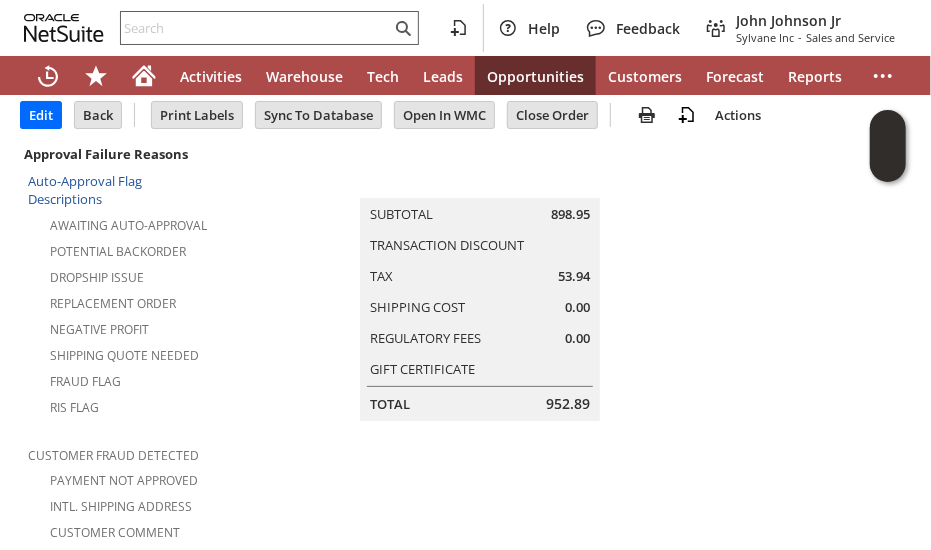click at bounding box center [269, 28] 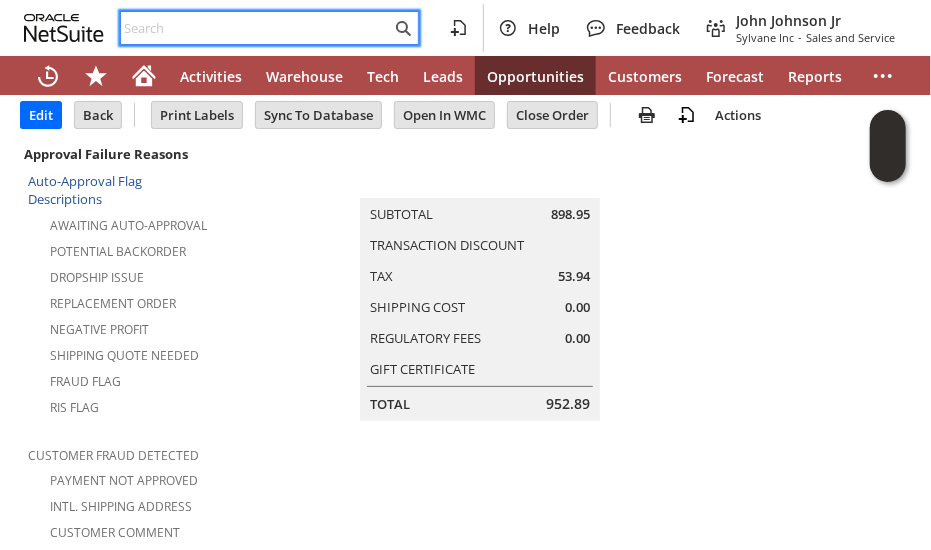 paste on "17752453612" 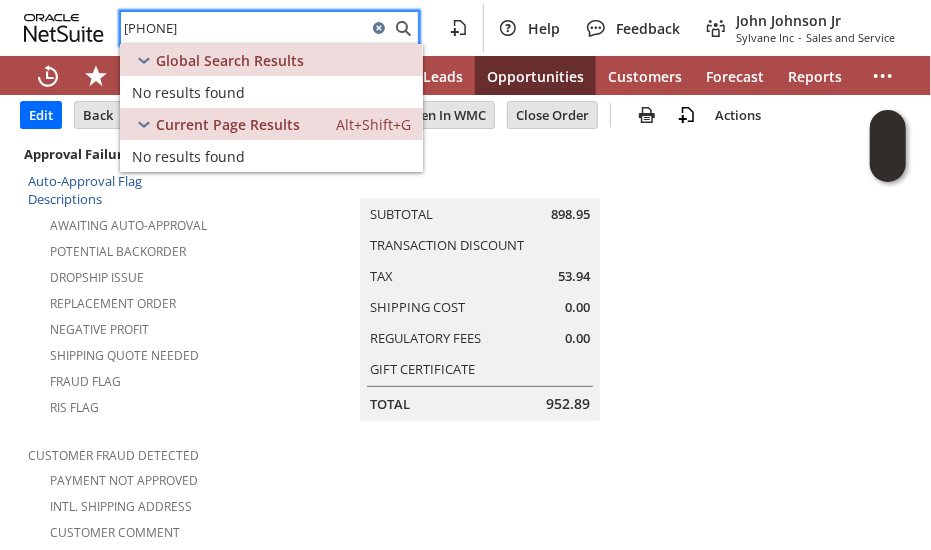 click on "17752453612" at bounding box center [244, 28] 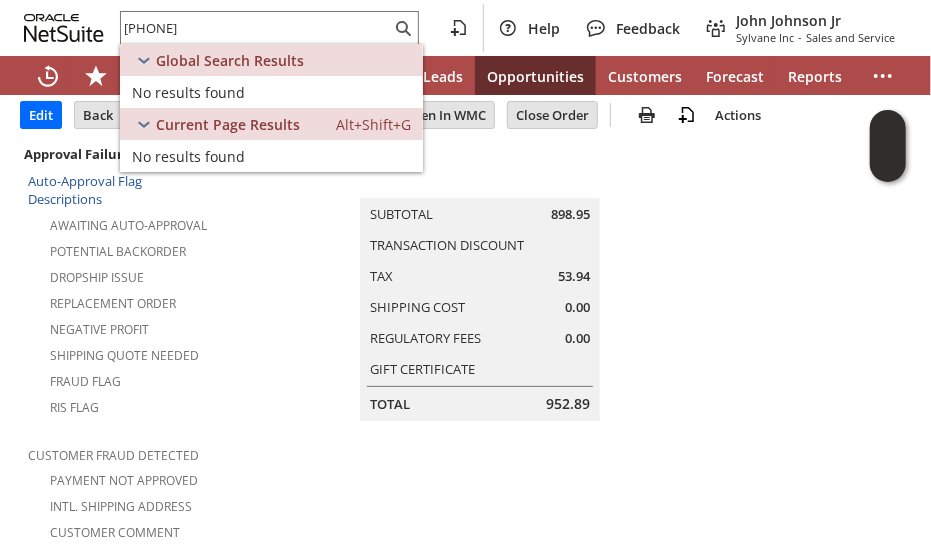 click on "Summary
Subtotal
898.95
Transaction Discount
Tax
53.94
Shipping Cost
0.00
Regulatory Fees
0.00
Gift Certificate
Total
952.89" at bounding box center [500, 281] 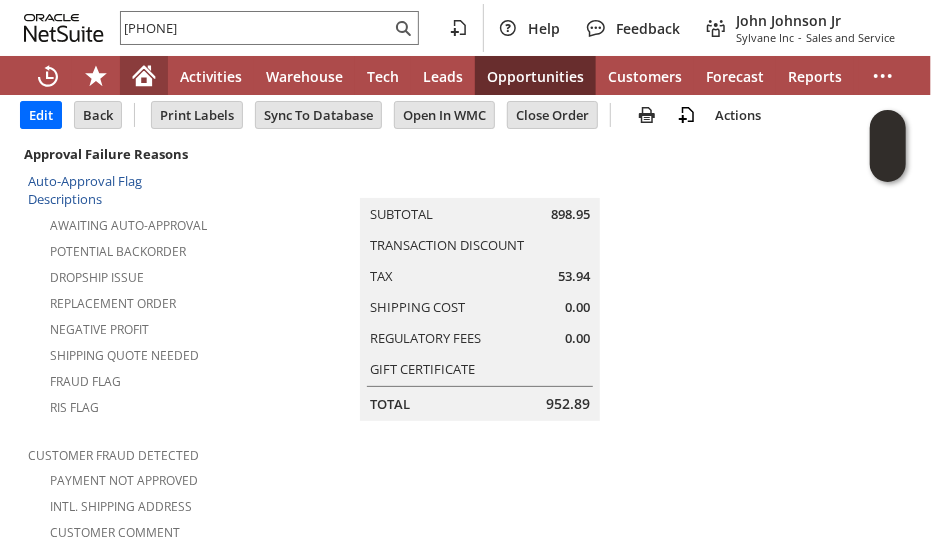 click 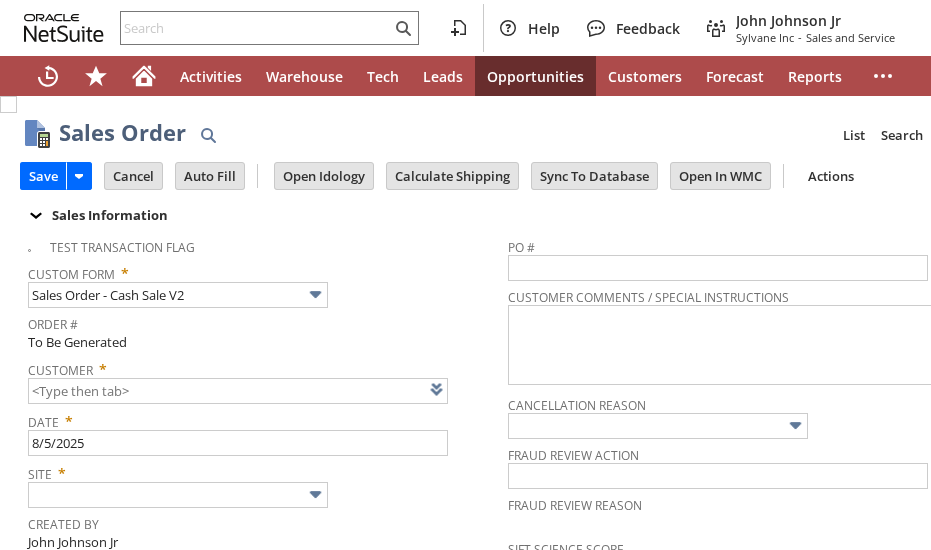 type on "Intelligent Recommendations ⁰" 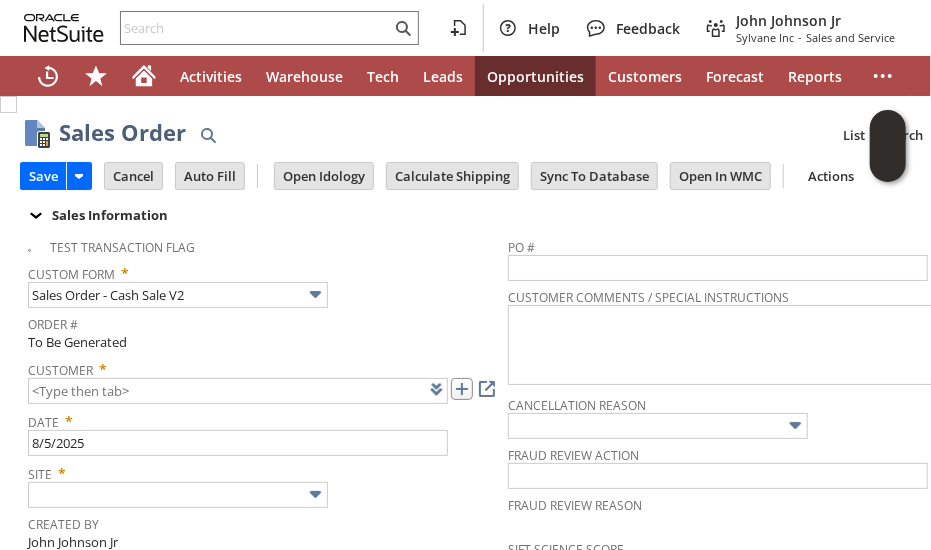 click at bounding box center [462, 389] 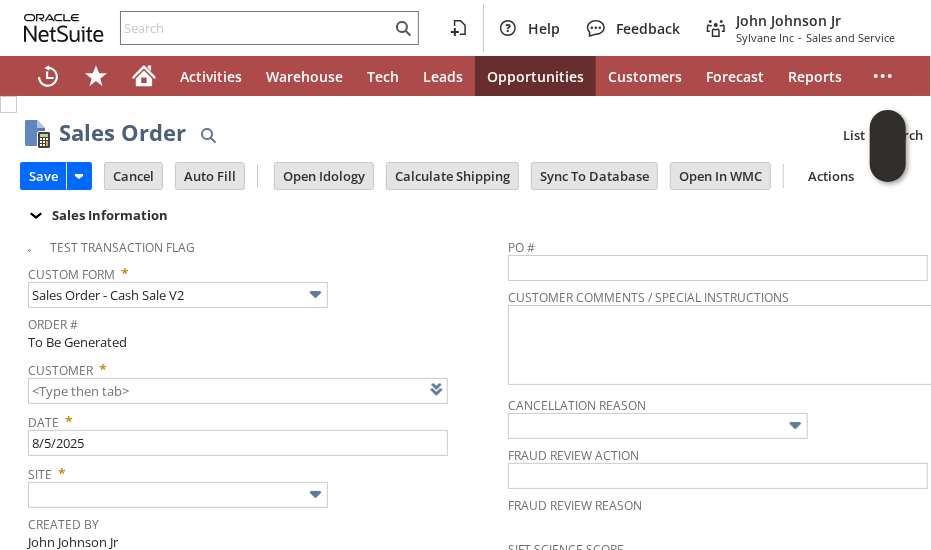 type on "CU1232192 [FIRST] [LAST]" 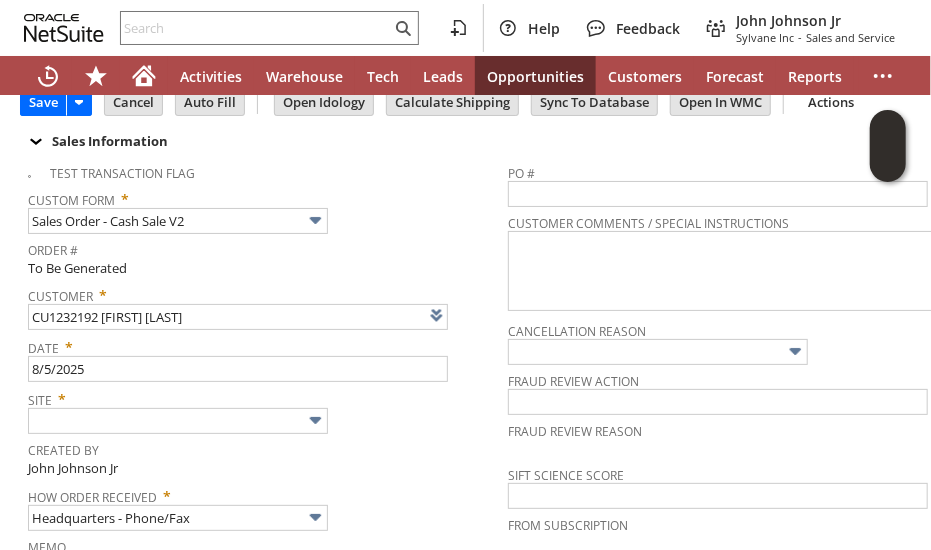 scroll, scrollTop: 100, scrollLeft: 0, axis: vertical 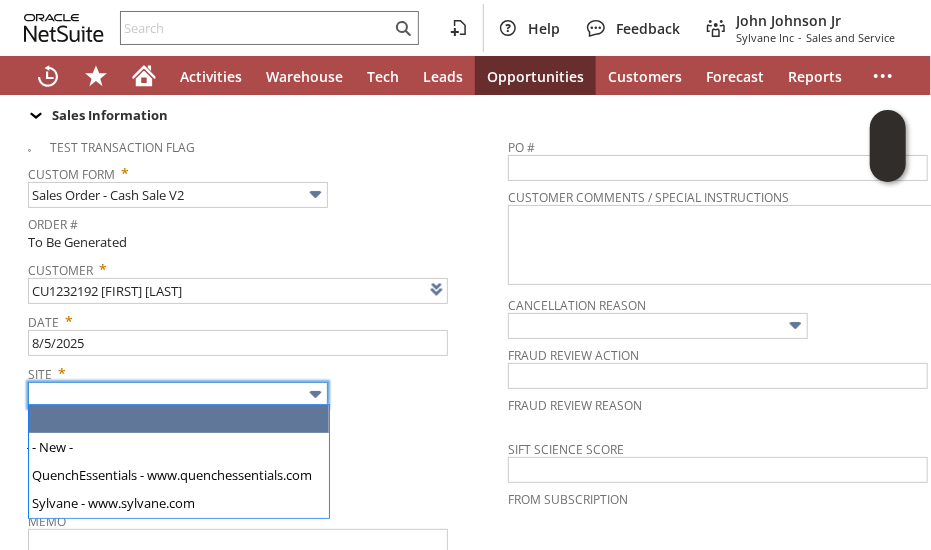 drag, startPoint x: 260, startPoint y: 389, endPoint x: 234, endPoint y: 427, distance: 46.043457 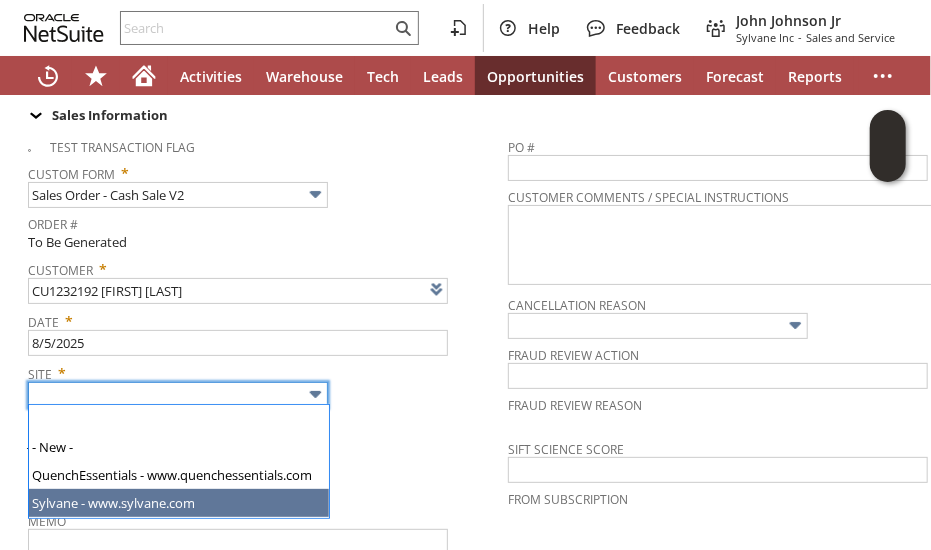 type on "Sylvane - www.sylvane.com" 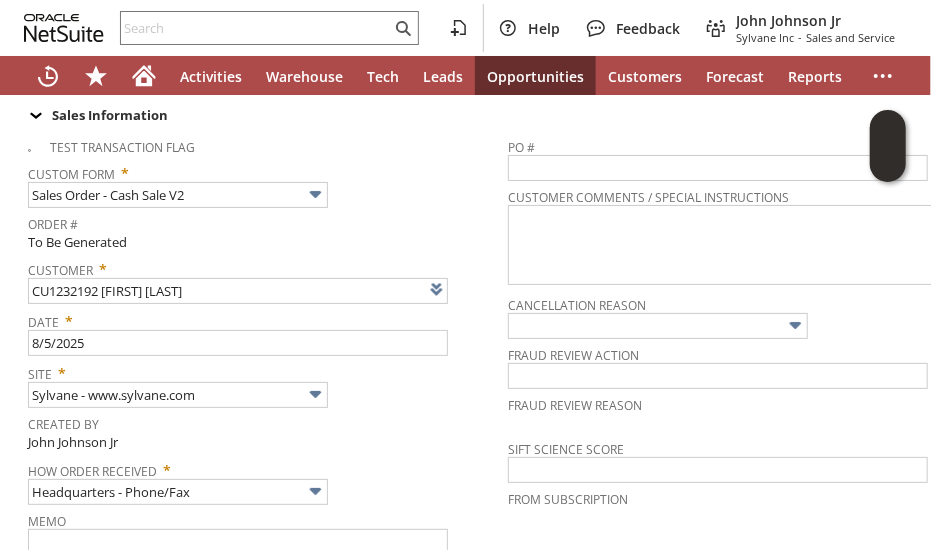click on "Created By" at bounding box center [263, 421] 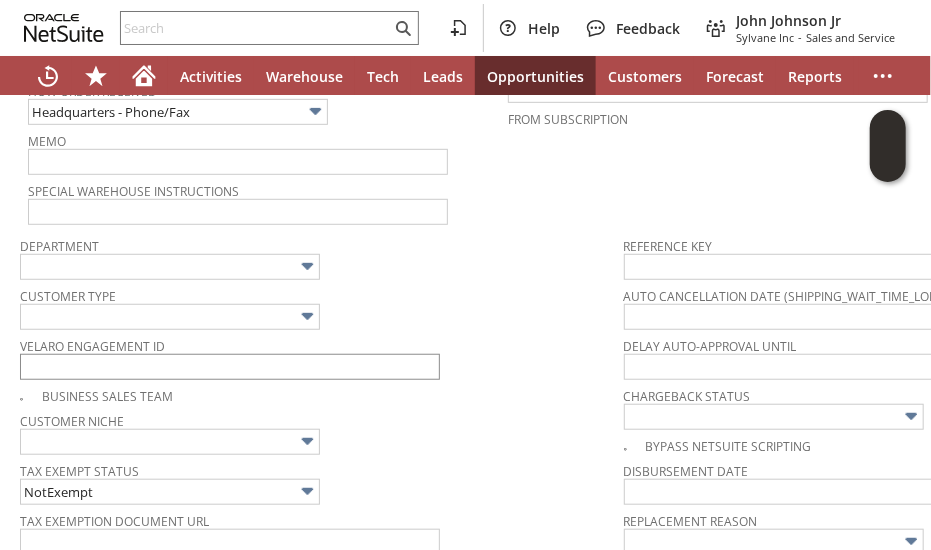 scroll, scrollTop: 500, scrollLeft: 0, axis: vertical 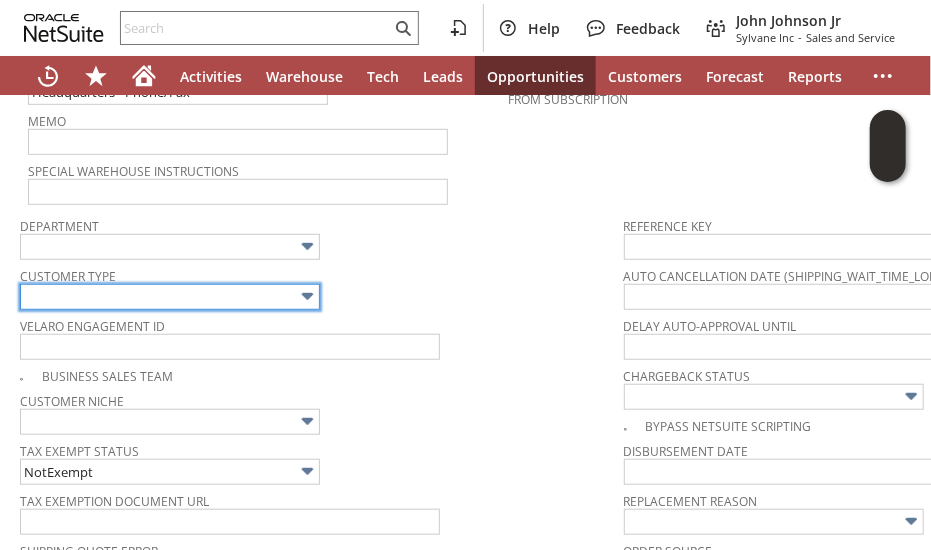 click at bounding box center [170, 297] 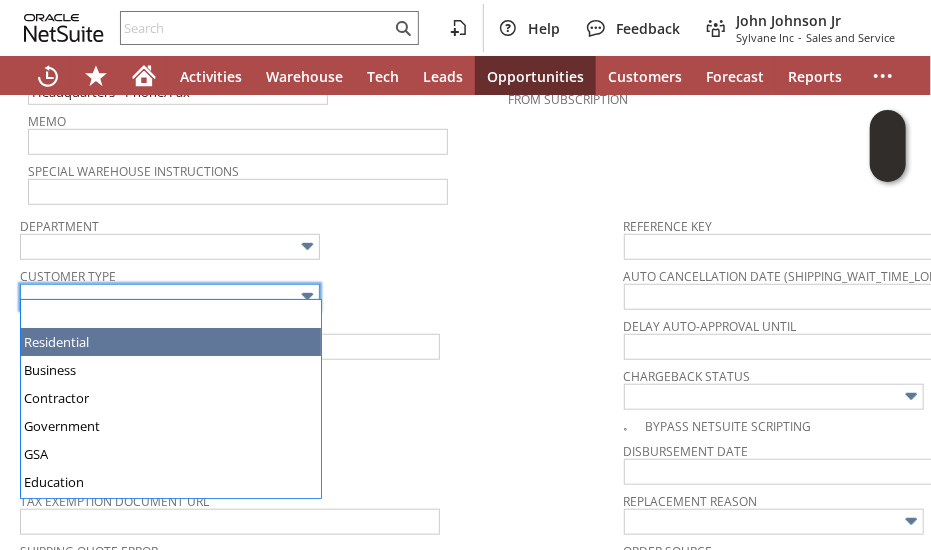 drag, startPoint x: 187, startPoint y: 333, endPoint x: 430, endPoint y: 260, distance: 253.7282 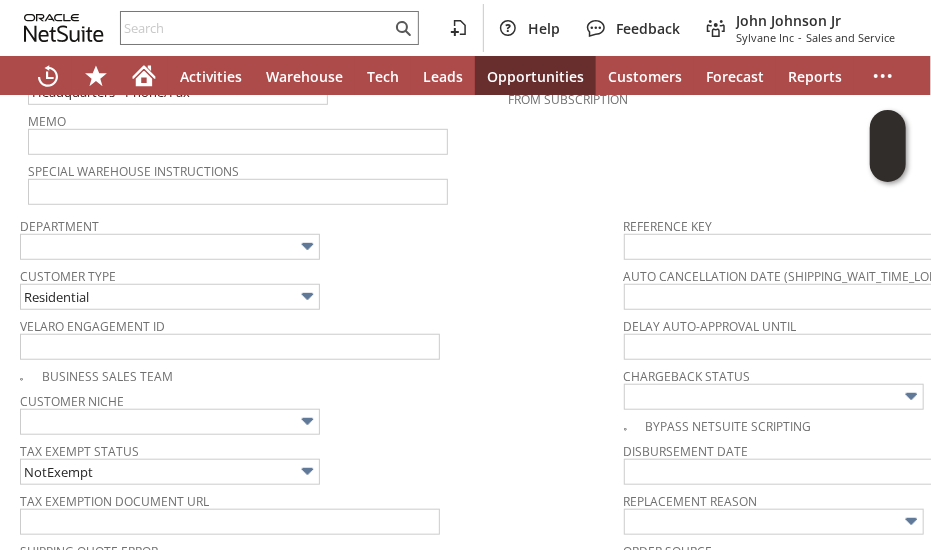 click on "Department" at bounding box center (317, 236) 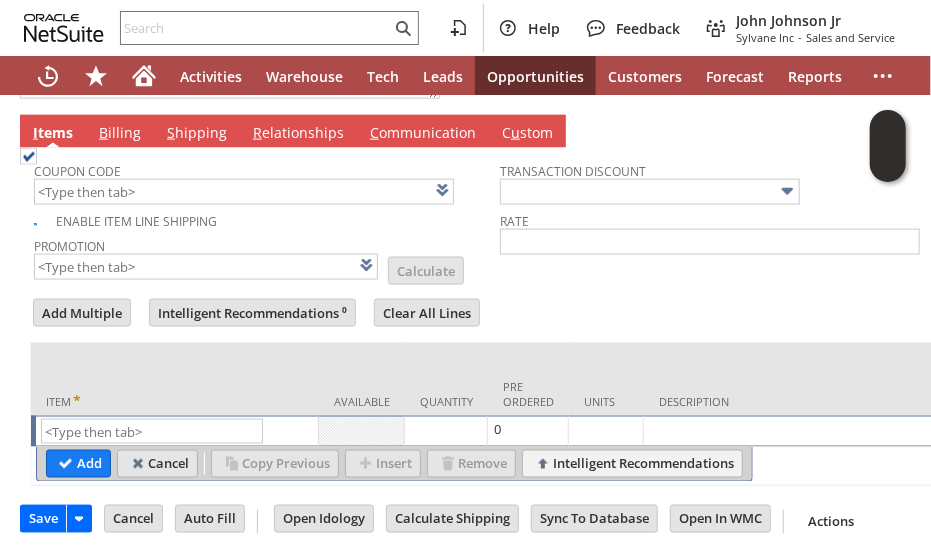 scroll, scrollTop: 1062, scrollLeft: 0, axis: vertical 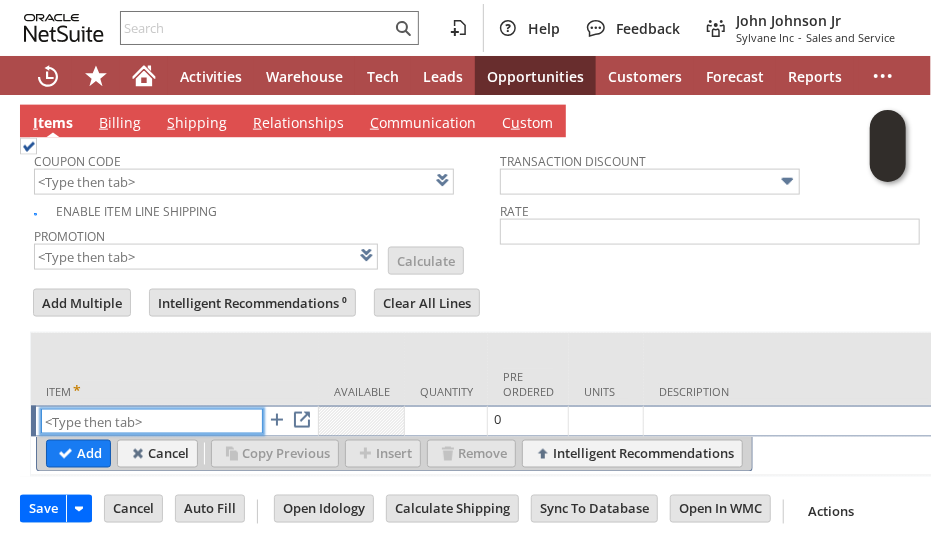 click at bounding box center (152, 421) 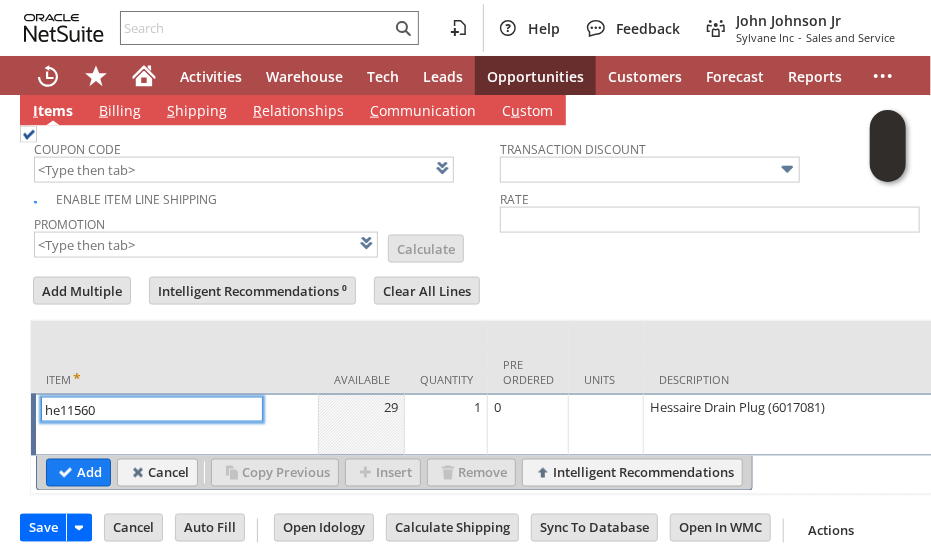 type on "1" 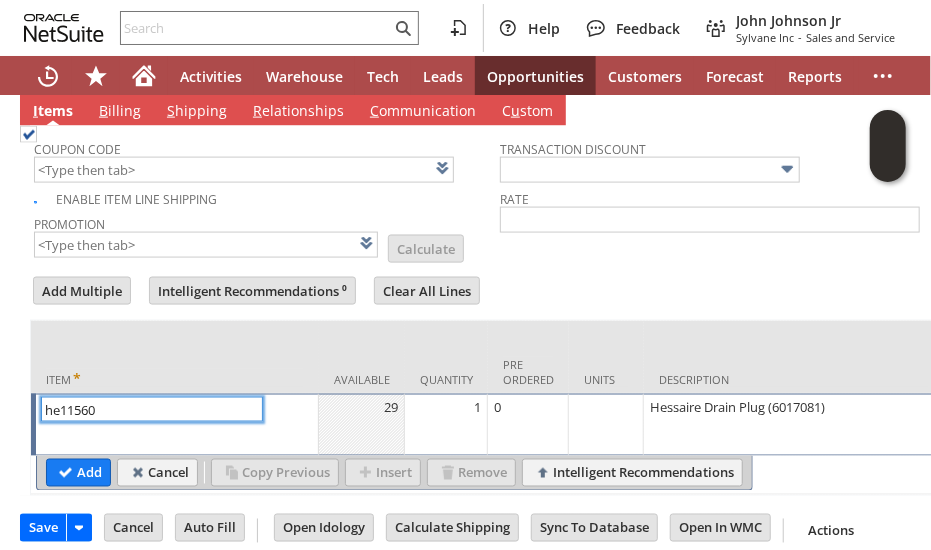 type on "he11560" 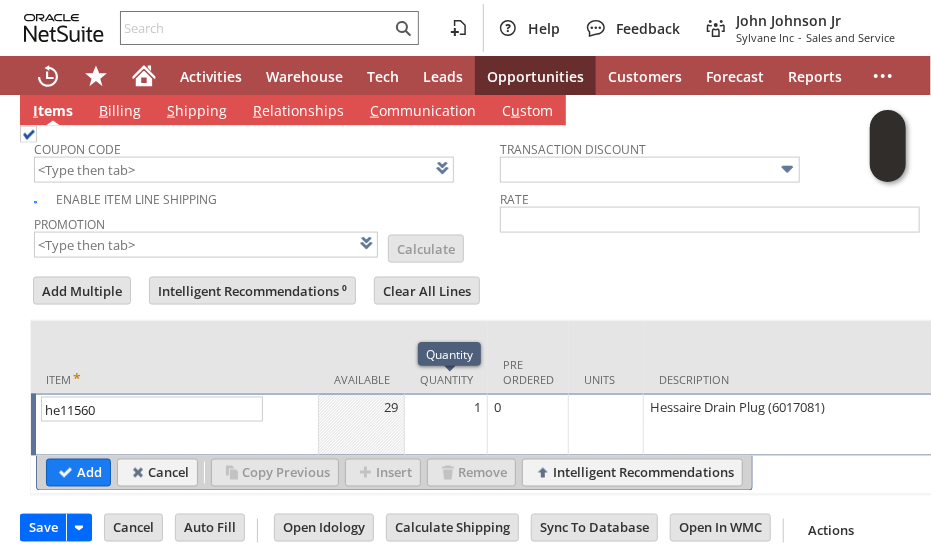 click on "1" at bounding box center [446, 425] 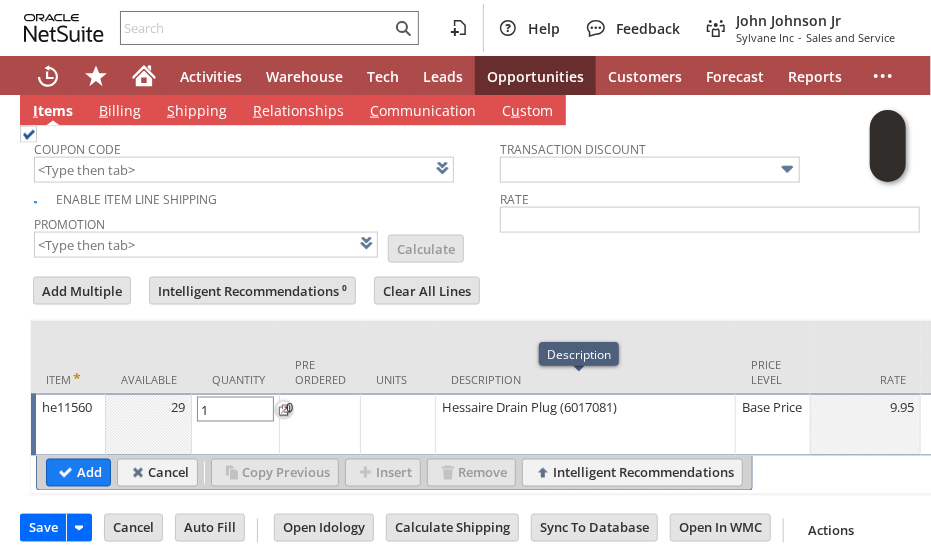 type on "2" 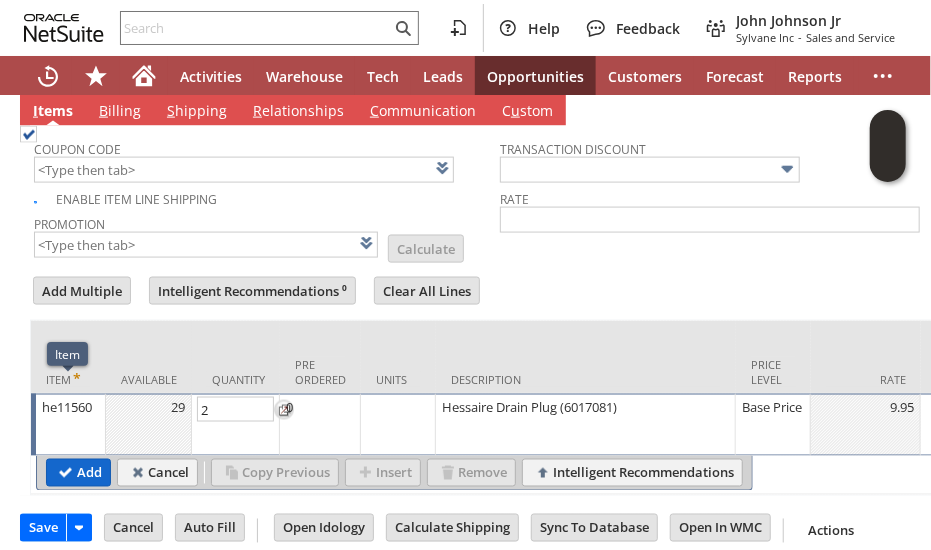 click on "Add" at bounding box center (78, 473) 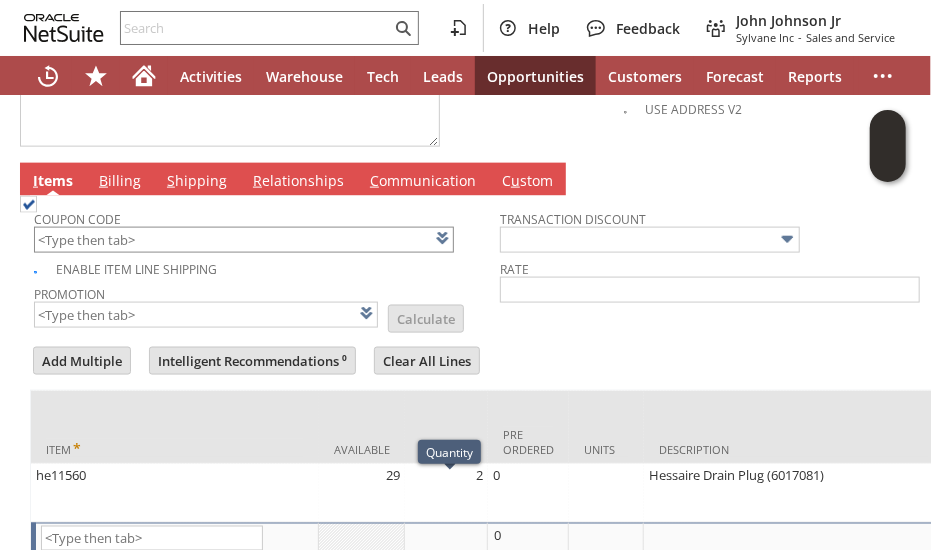 scroll, scrollTop: 962, scrollLeft: 0, axis: vertical 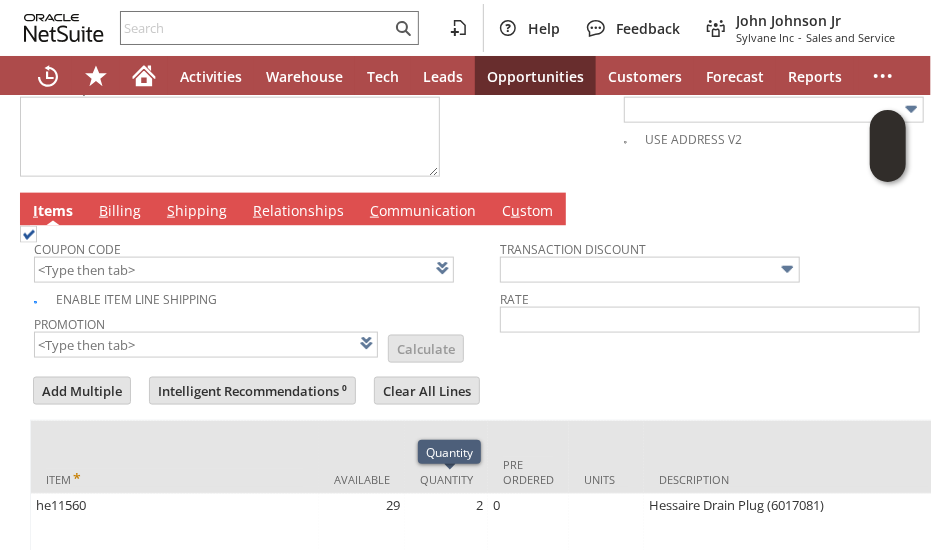 type on "Intelligent Recommendations¹⁰" 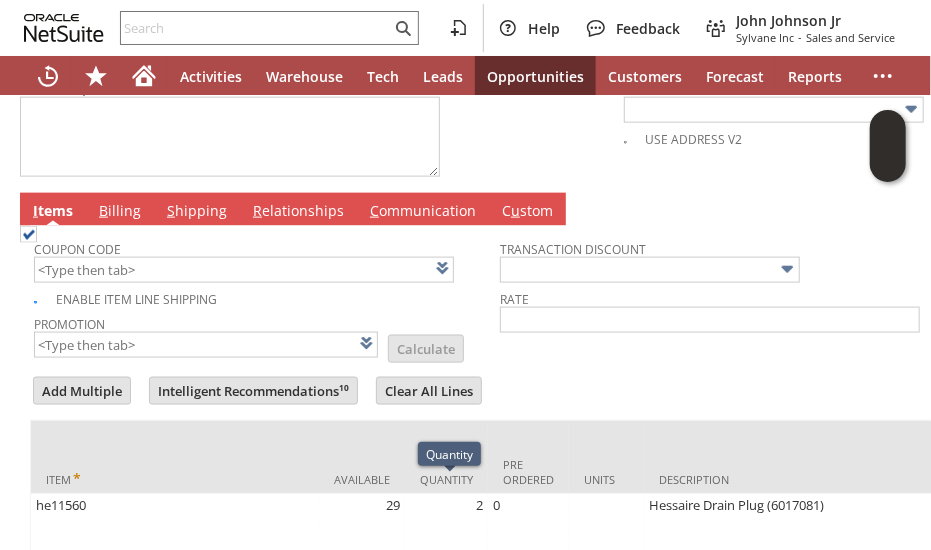 click on "B illing" at bounding box center [120, 212] 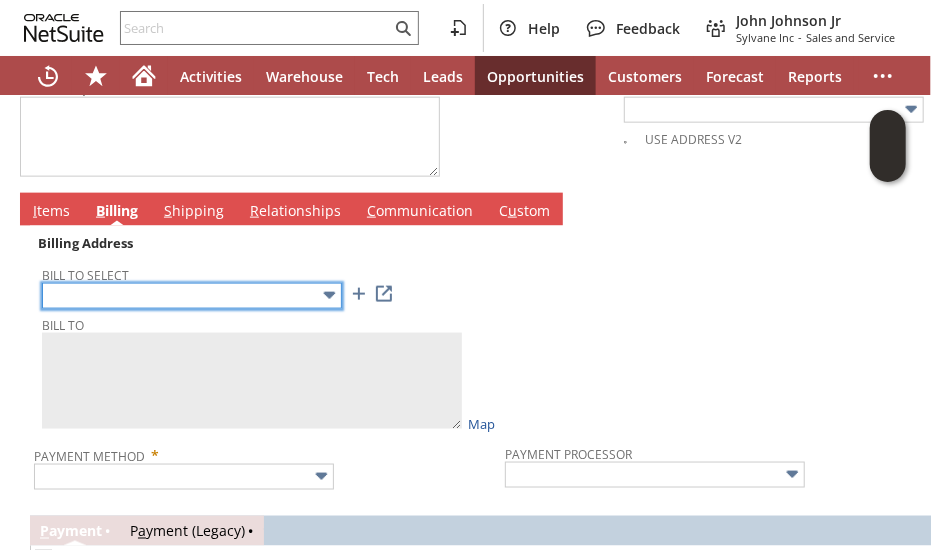click at bounding box center [192, 296] 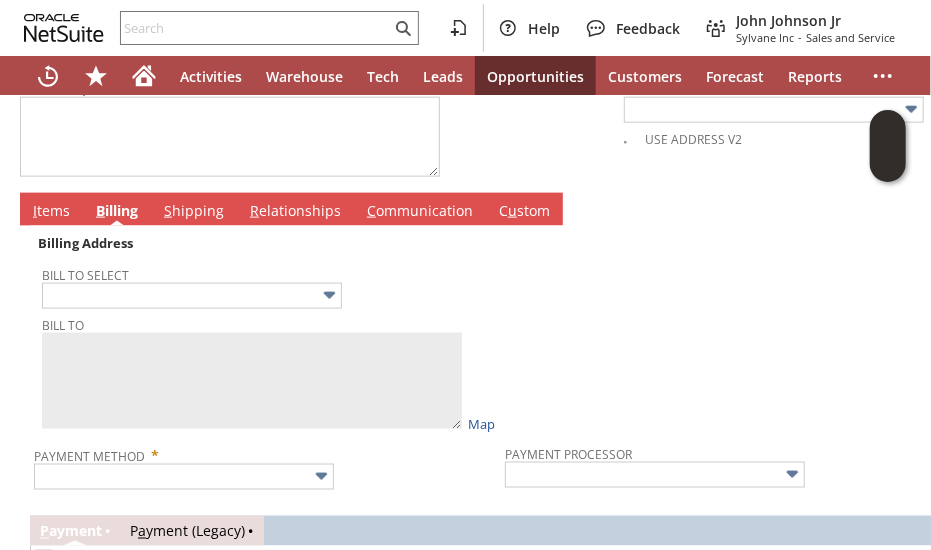type on "PO BOX 575" 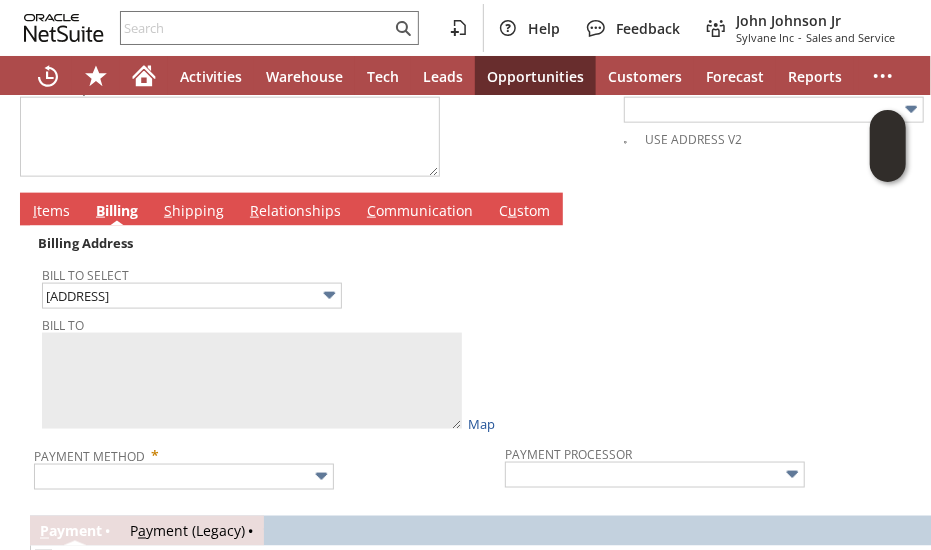 type on "Robert Shertz
PO BOX 575
Silver Springs NV 89429
United States" 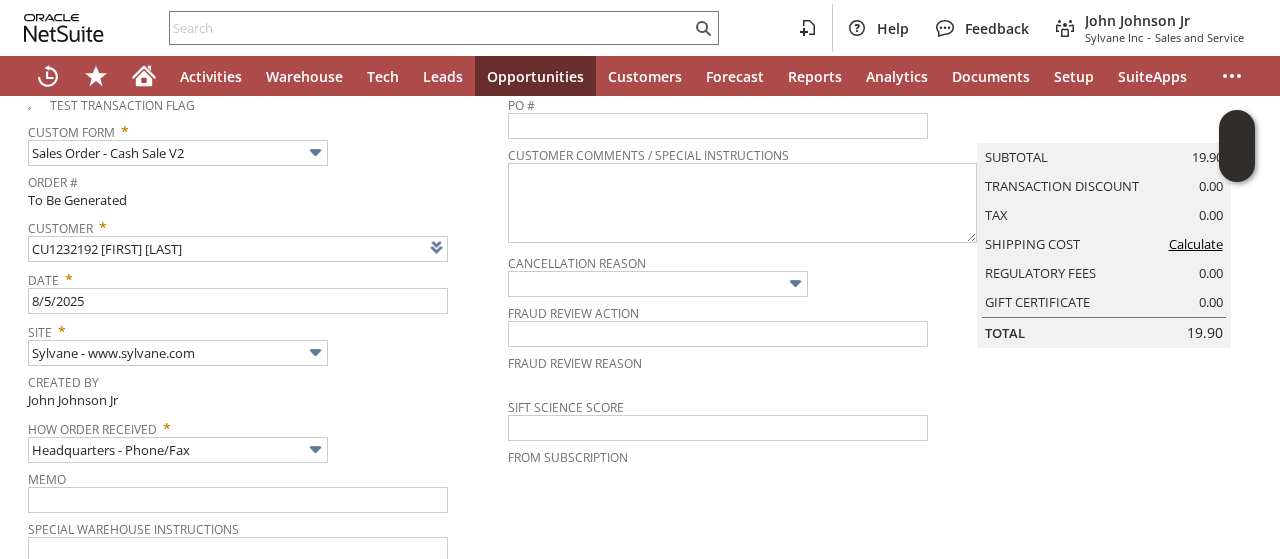 scroll, scrollTop: 0, scrollLeft: 0, axis: both 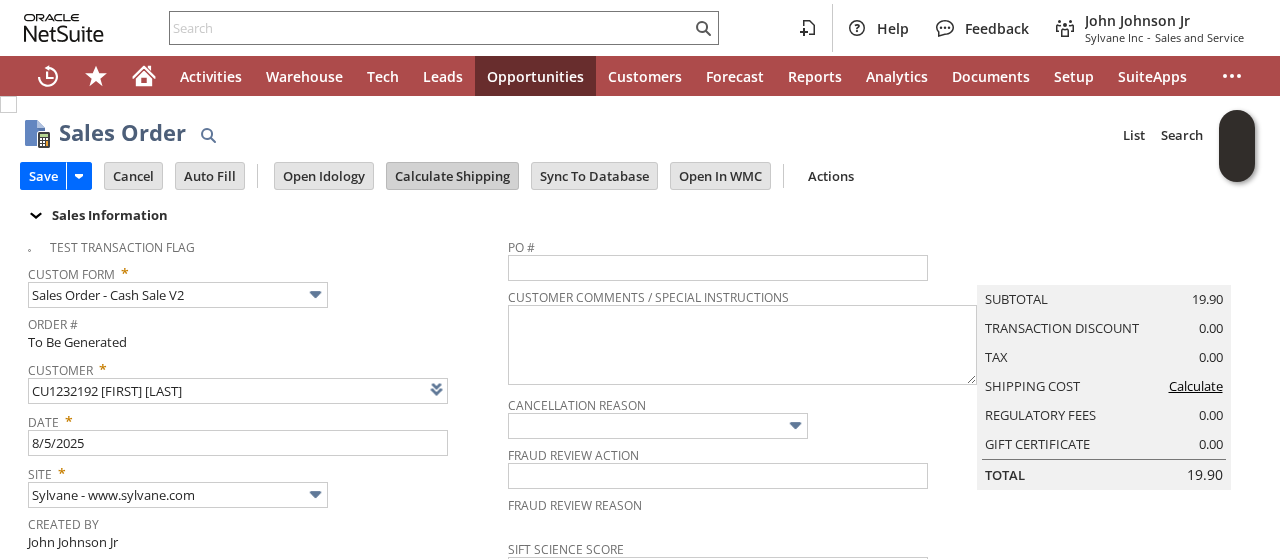click on "Calculate Shipping" at bounding box center [452, 176] 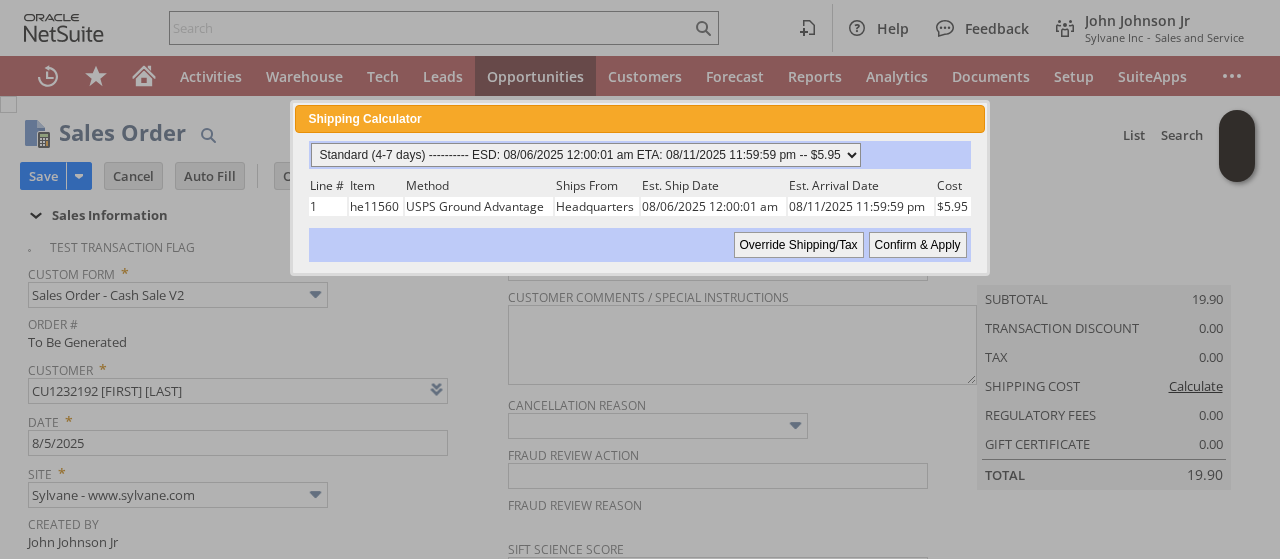 click on "Standard (4-7 days) ---------- ESD: 08/06/2025 12:00:01 am  ETA: 08/11/2025 11:59:59 pm -- $5.95 3 Day ------------------------ ESD: 08/06/2025 12:00:01 am  ETA: 08/11/2025 12:00:00 am - $46.60 2 Day ------------------------ ESD: 08/06/2025 12:00:01 am  ETA: 08/08/2025 12:00:00 am - $50.47" at bounding box center [586, 155] 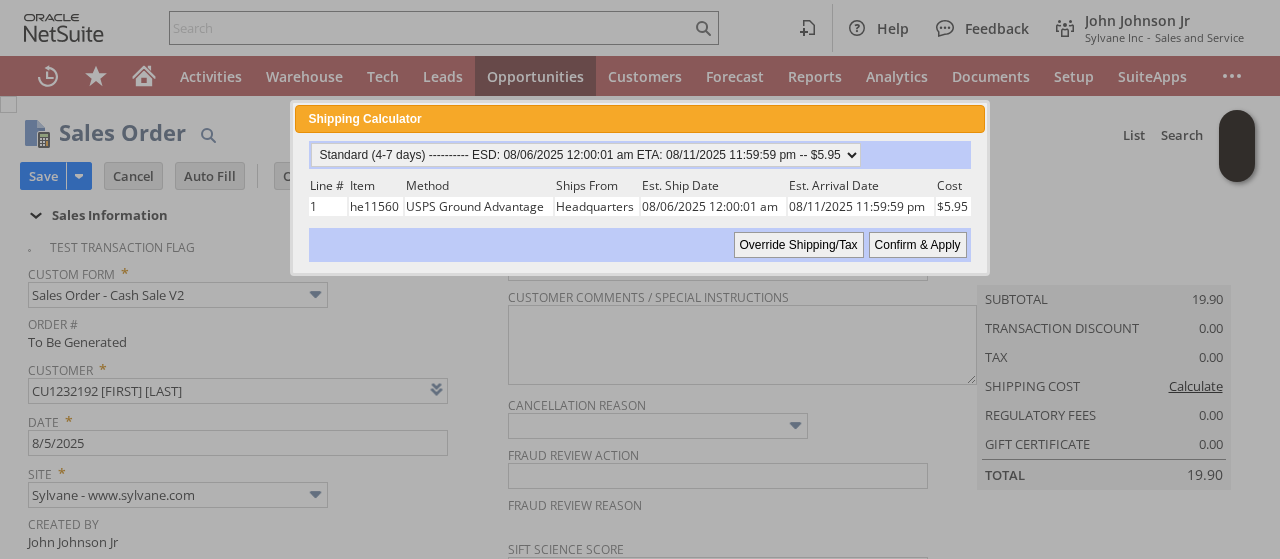 drag, startPoint x: 1007, startPoint y: 180, endPoint x: 996, endPoint y: 189, distance: 14.21267 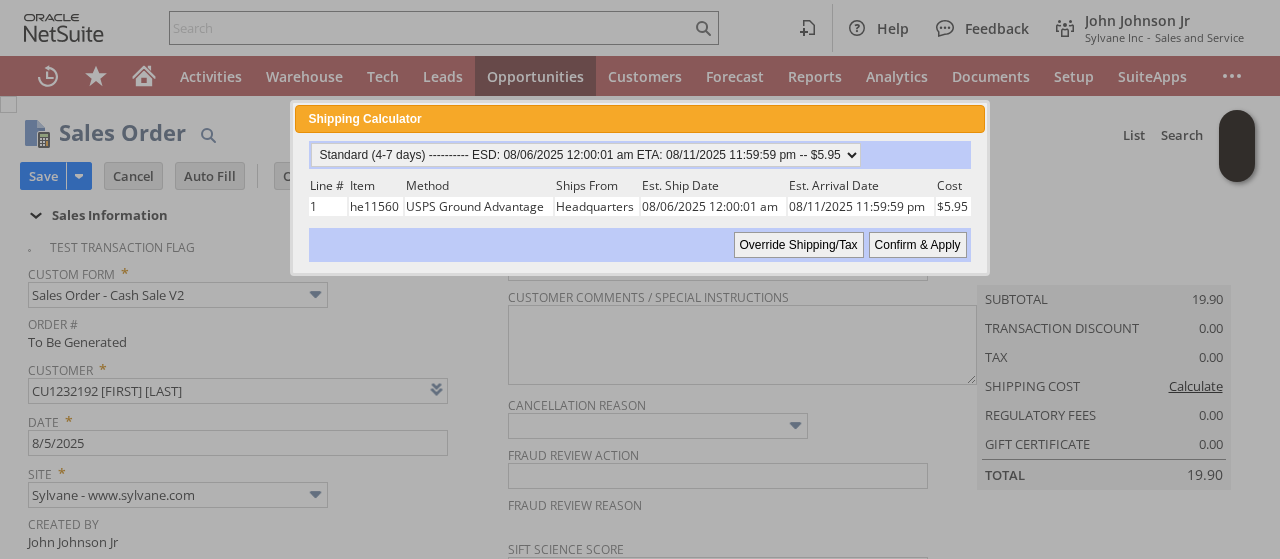 click at bounding box center [640, 279] 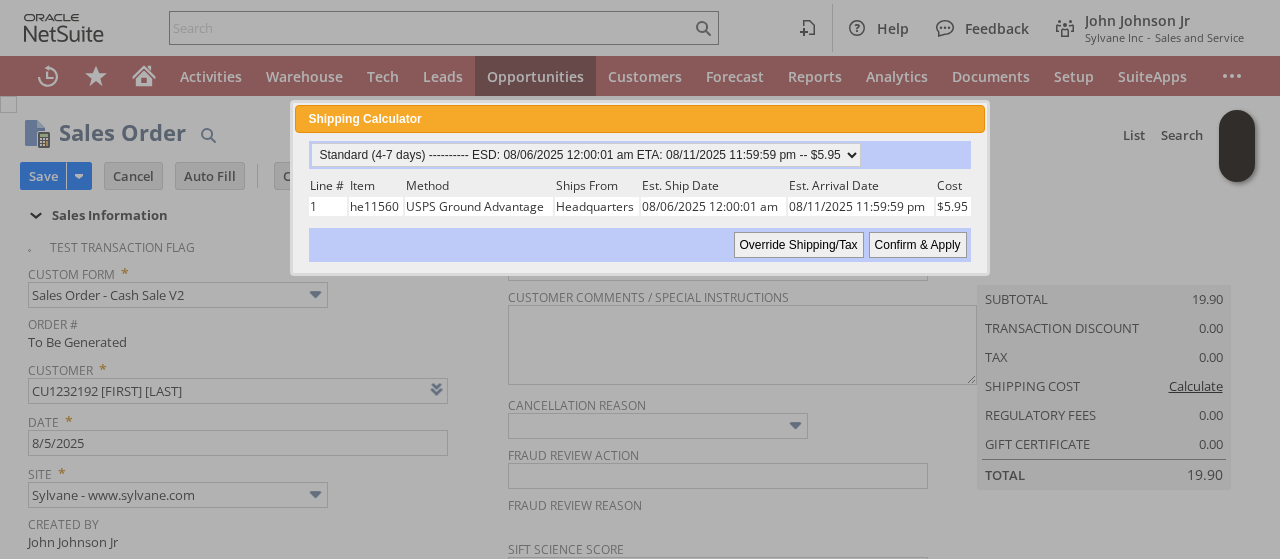 click on "Confirm & Apply" at bounding box center (918, 245) 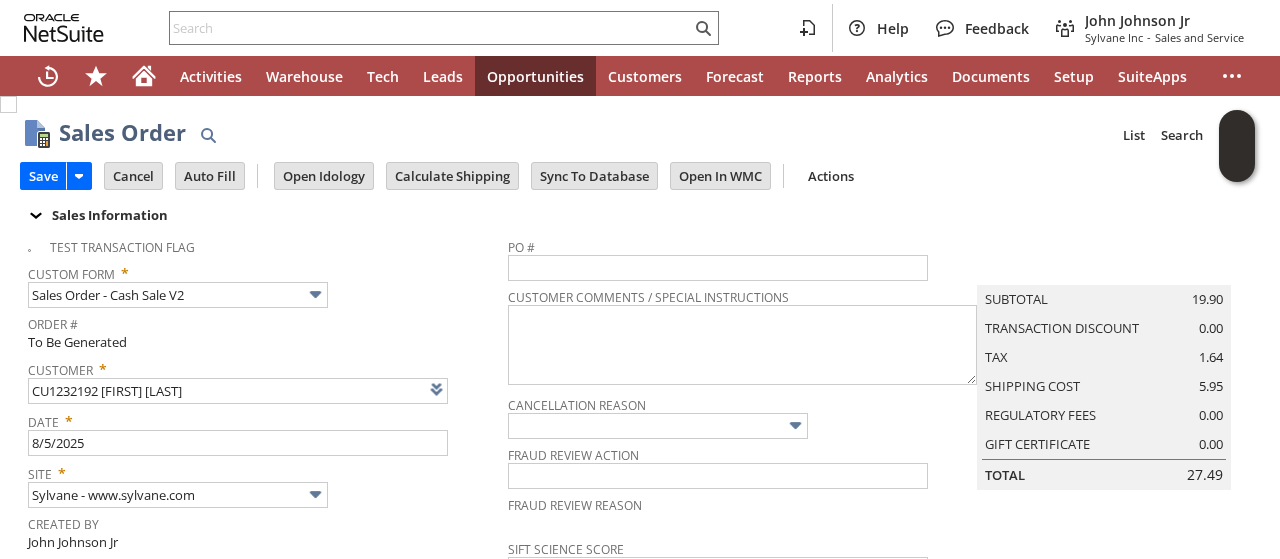 click on "Order #" at bounding box center [263, 321] 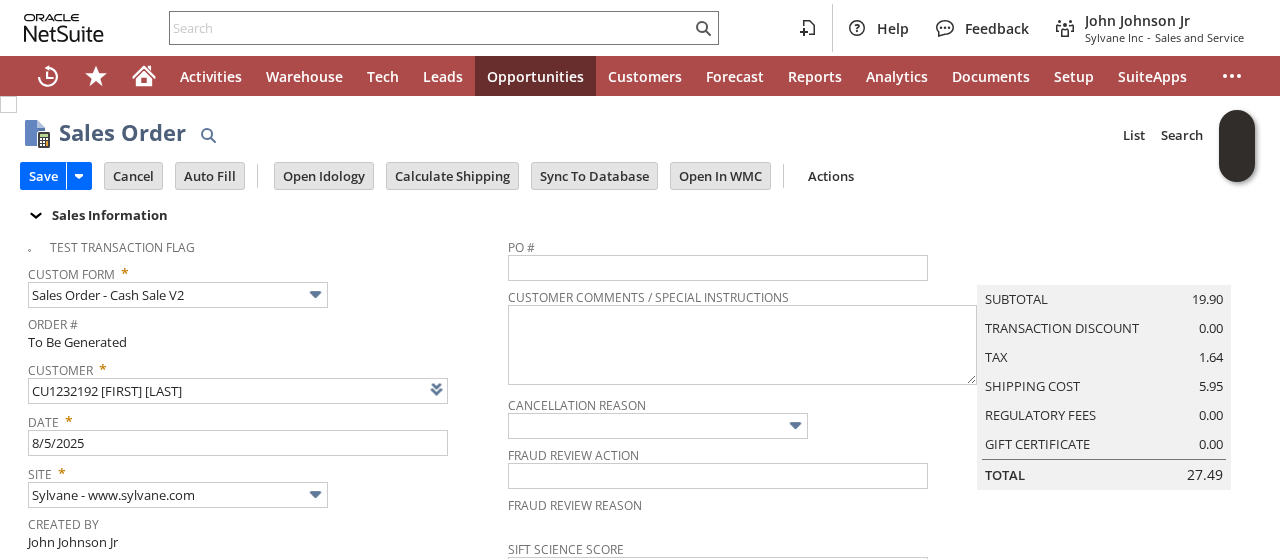 click on "Order #" at bounding box center [263, 321] 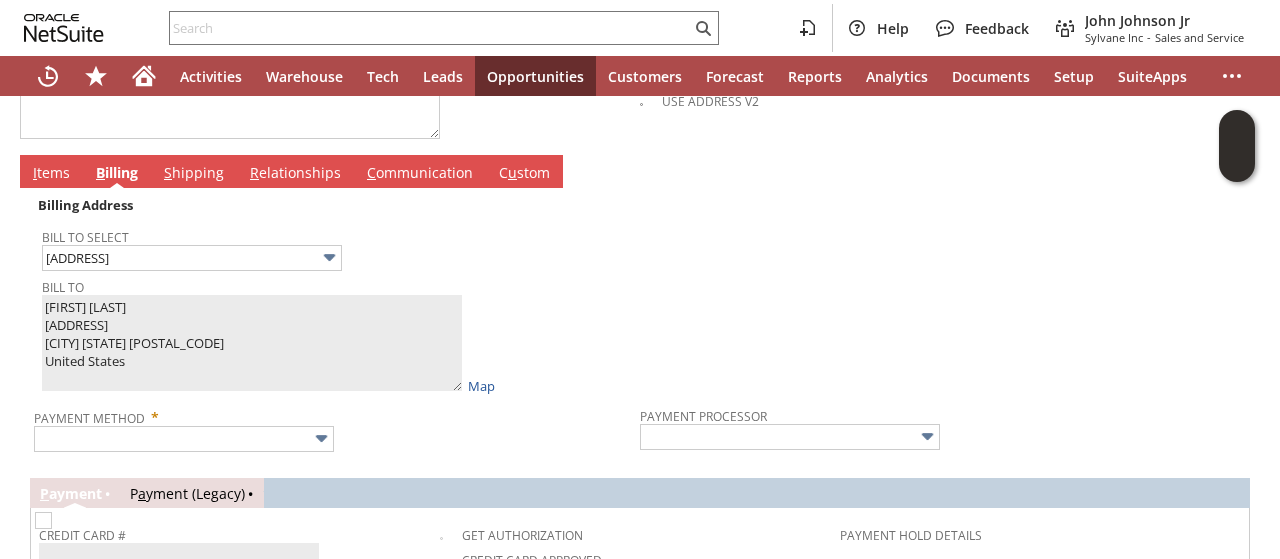 scroll, scrollTop: 900, scrollLeft: 0, axis: vertical 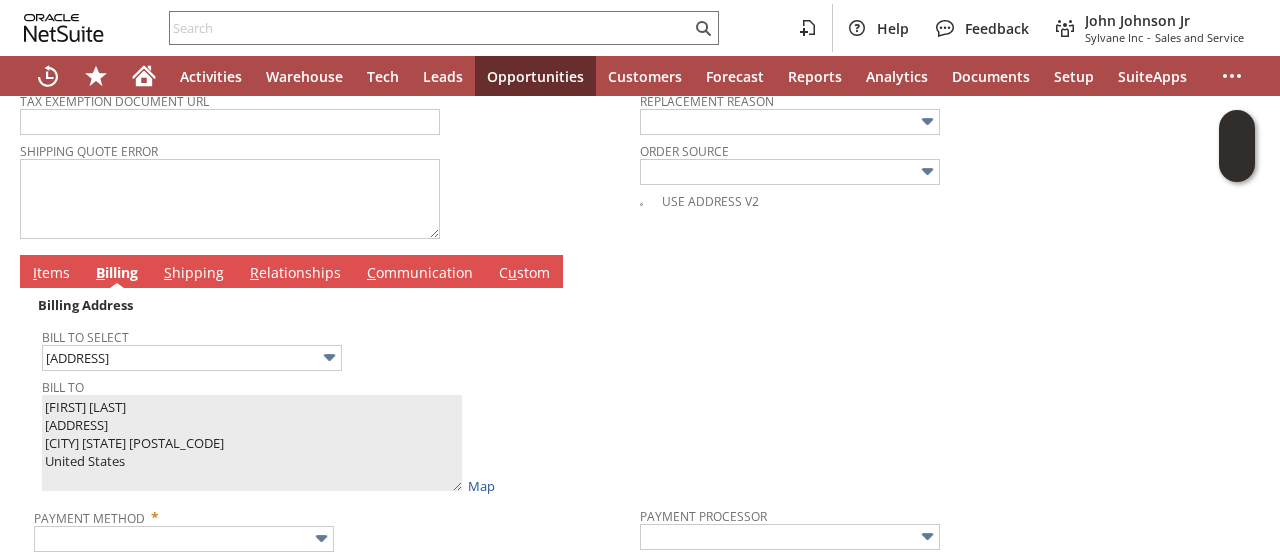 drag, startPoint x: 47, startPoint y: 257, endPoint x: 140, endPoint y: 332, distance: 119.47385 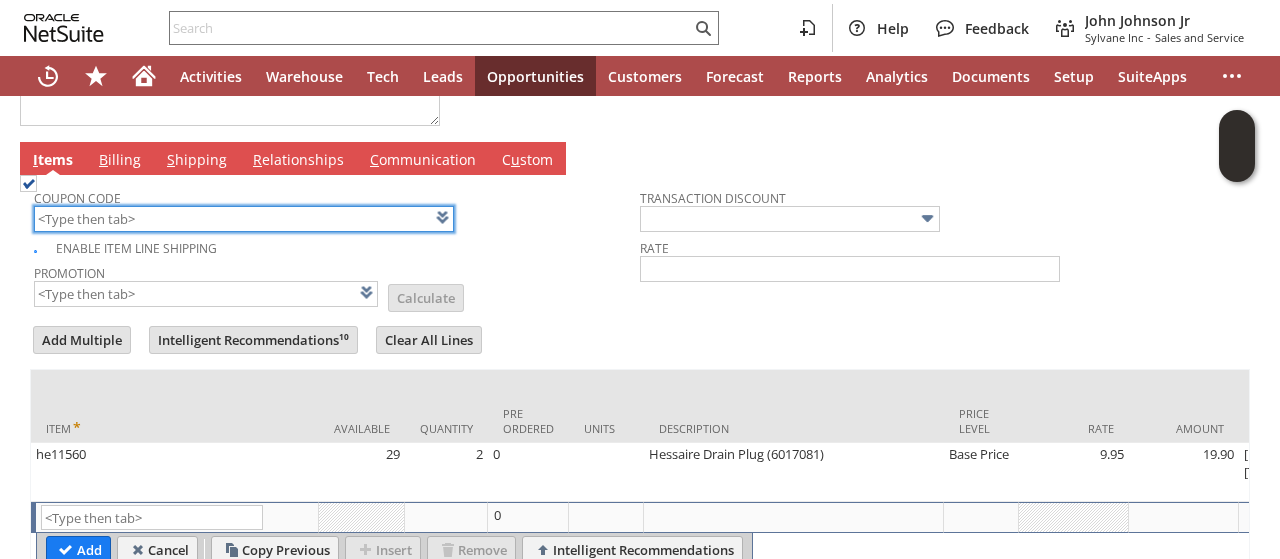 scroll, scrollTop: 896, scrollLeft: 0, axis: vertical 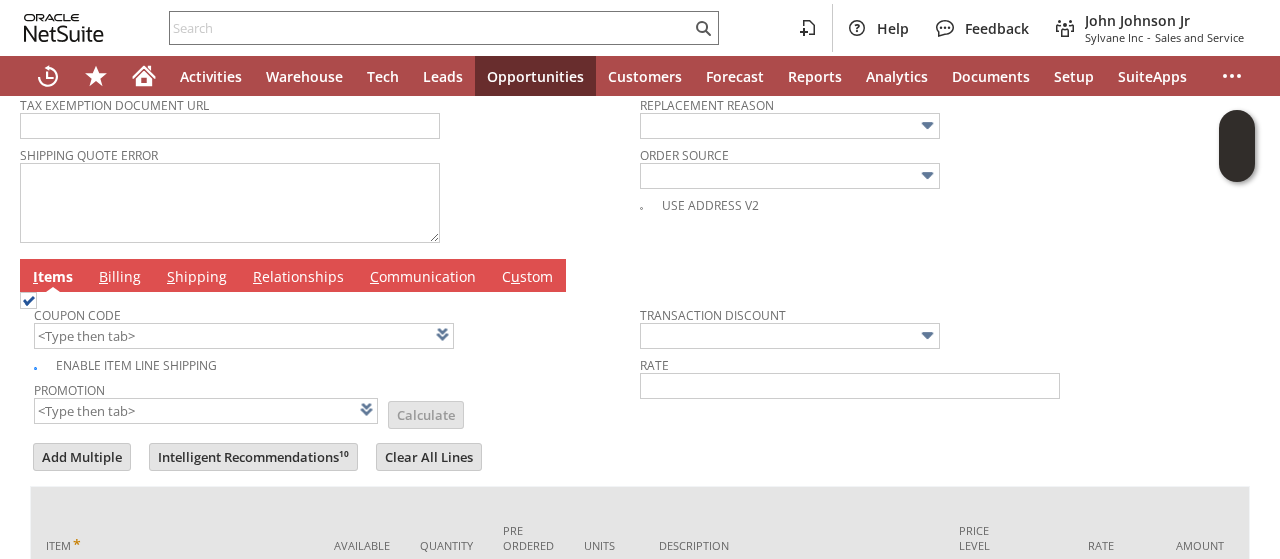 click on "B illing" at bounding box center (120, 278) 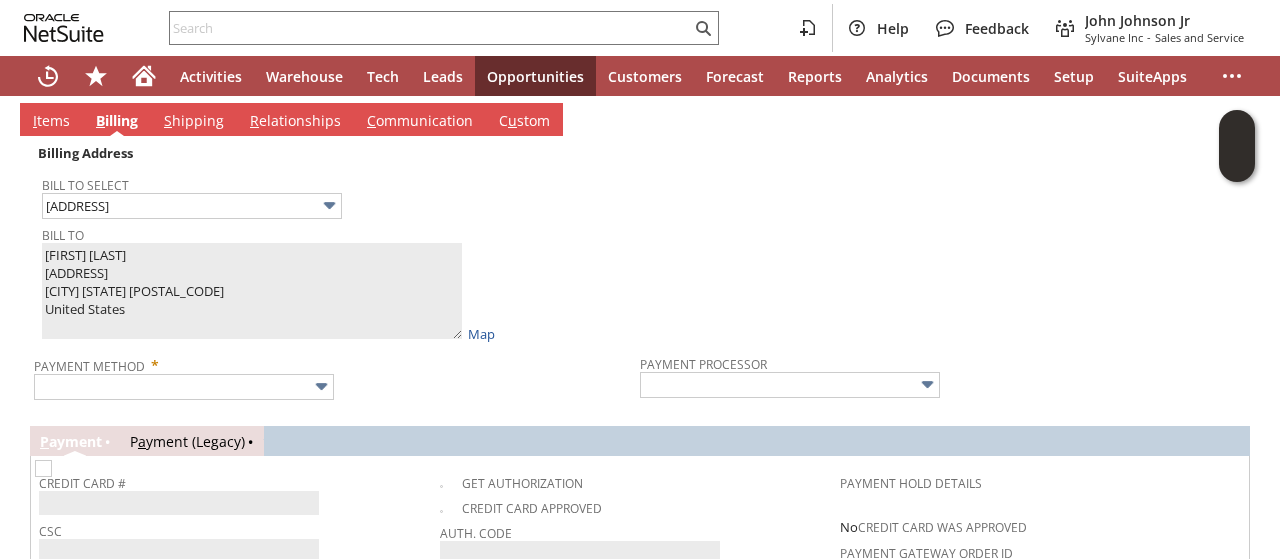 scroll, scrollTop: 1296, scrollLeft: 0, axis: vertical 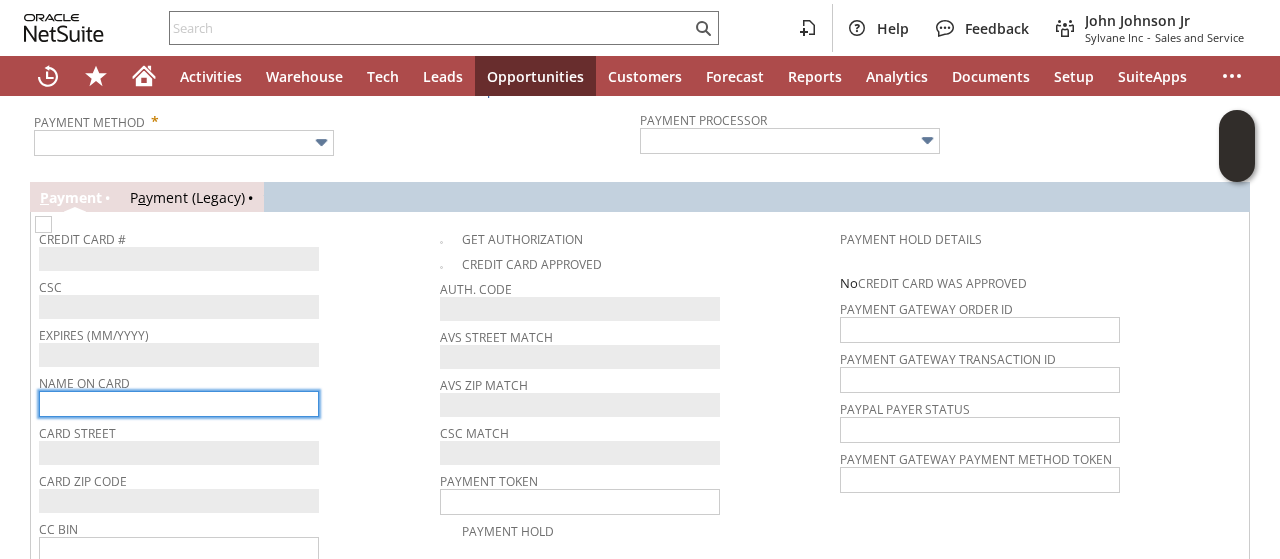 click at bounding box center (179, 404) 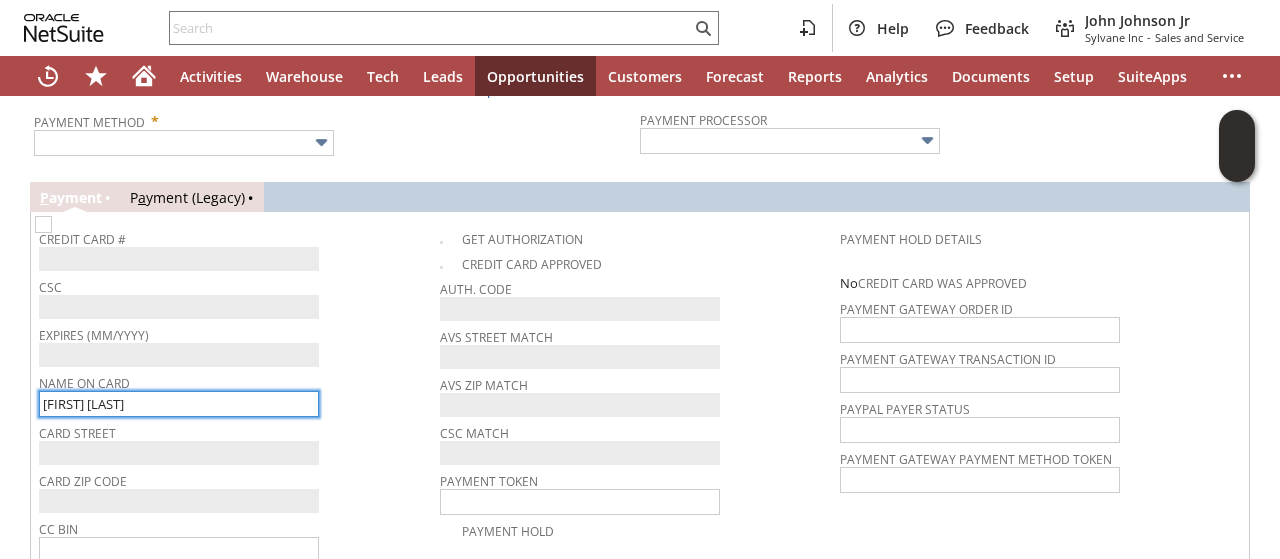 type on "Robert Shertz" 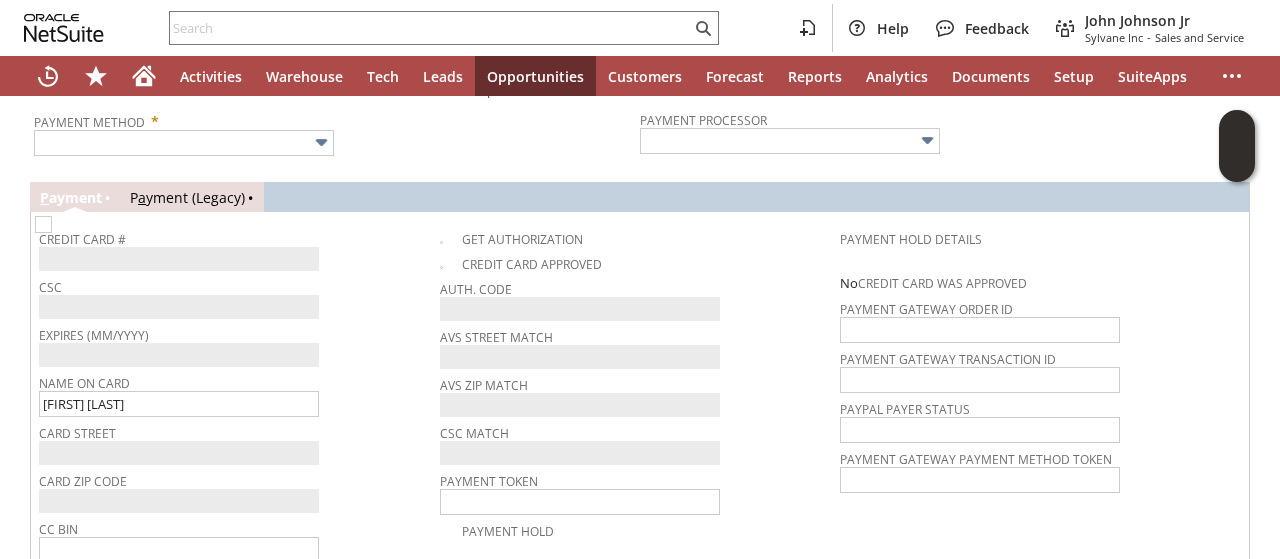 drag, startPoint x: 369, startPoint y: 387, endPoint x: 362, endPoint y: 365, distance: 23.086792 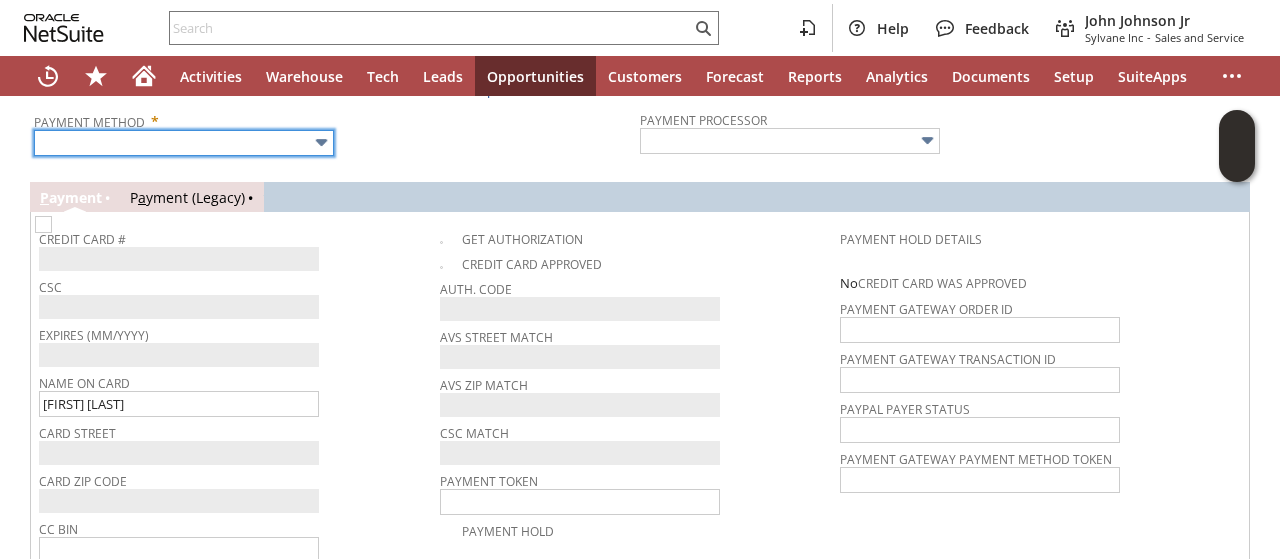 click at bounding box center [184, 143] 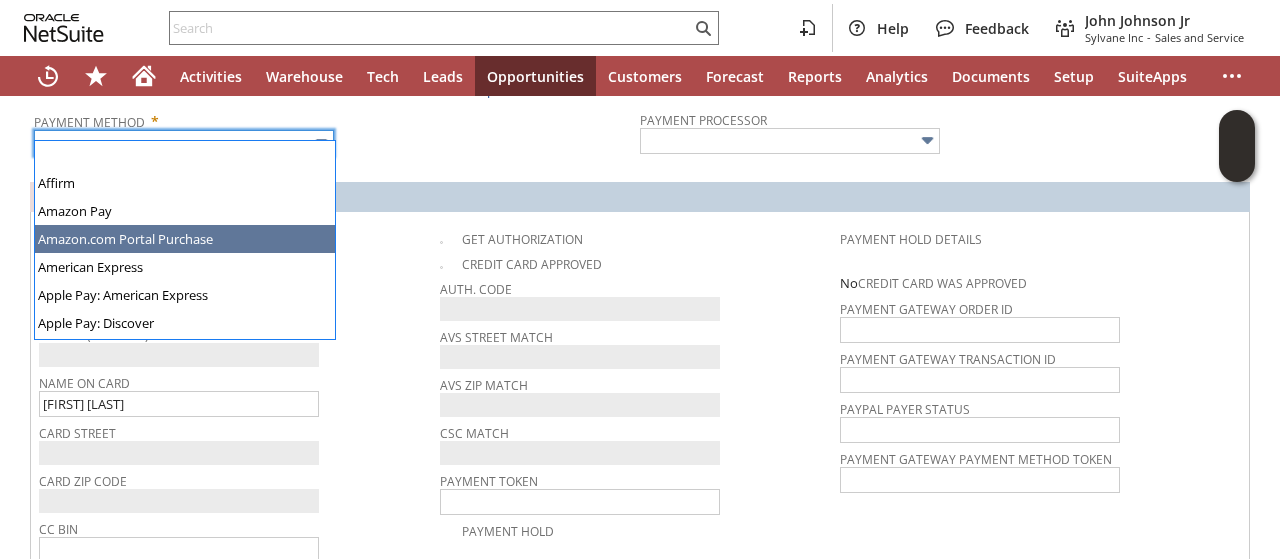 scroll, scrollTop: 558, scrollLeft: 0, axis: vertical 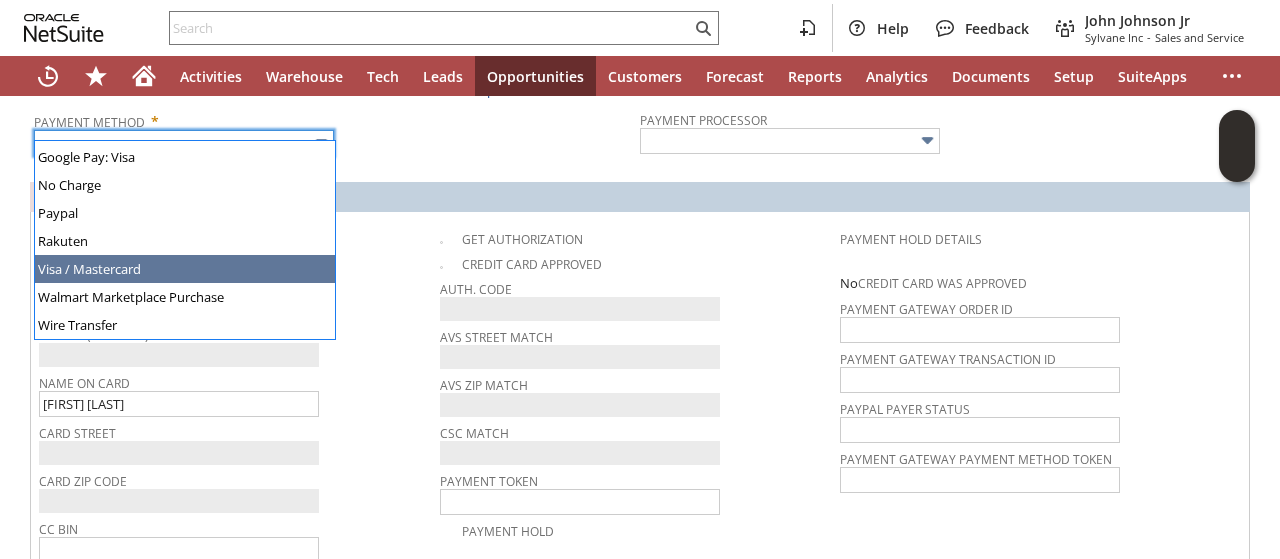 type on "Visa / Mastercard" 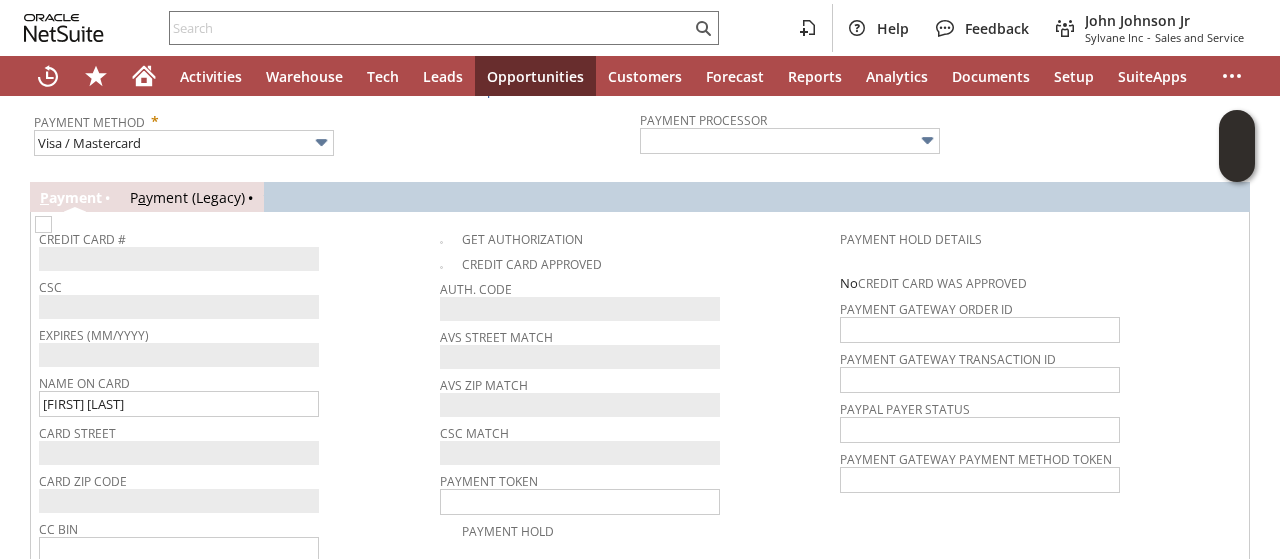 click on "CSC" at bounding box center [234, 284] 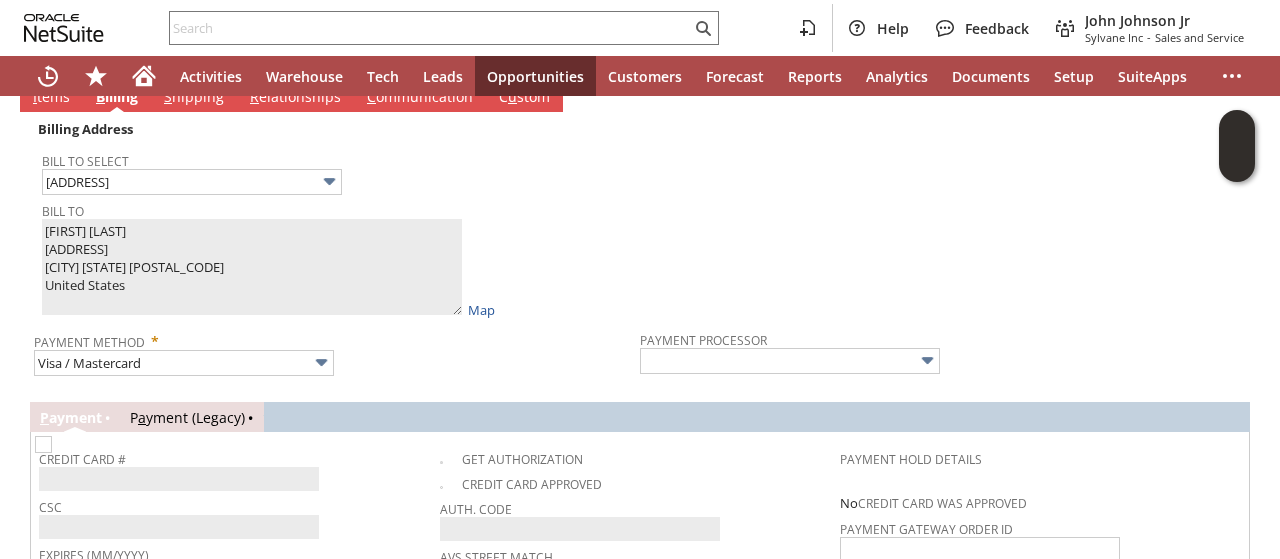 type on "Braintree" 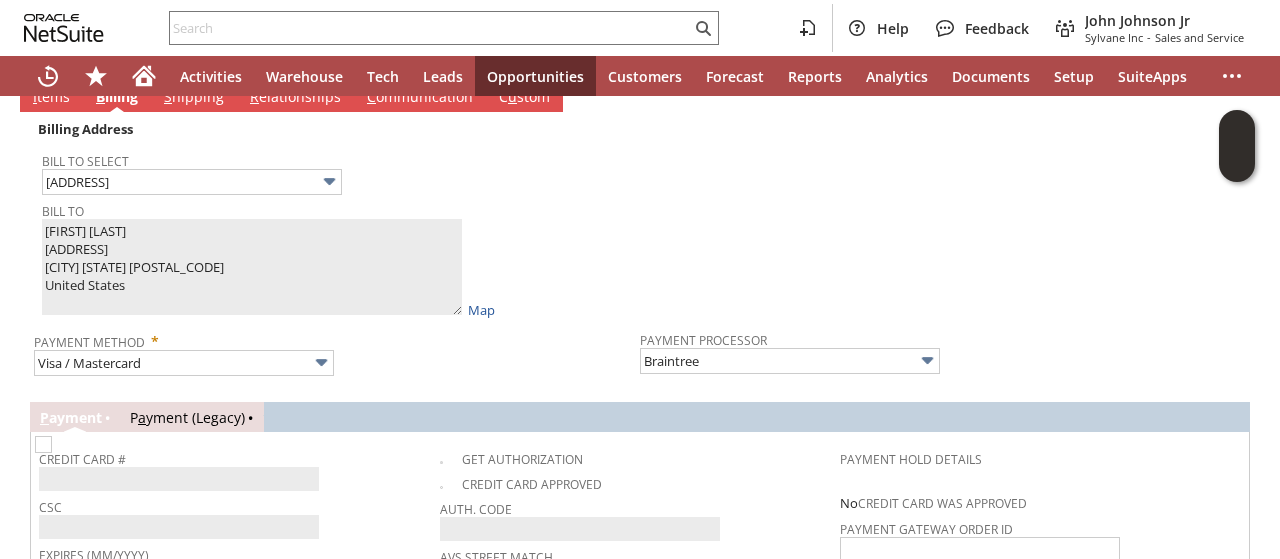 scroll, scrollTop: 996, scrollLeft: 0, axis: vertical 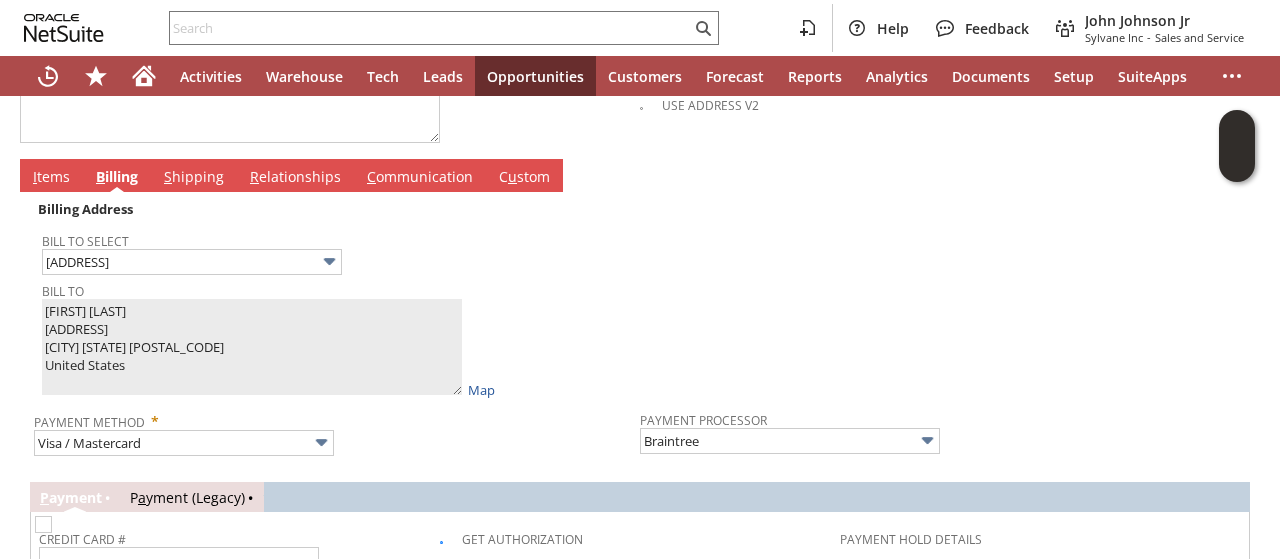 click on "Bill To
Robert Shertz
PO BOX 575
Silver Springs NV 89429
United States
Map" at bounding box center [336, 338] 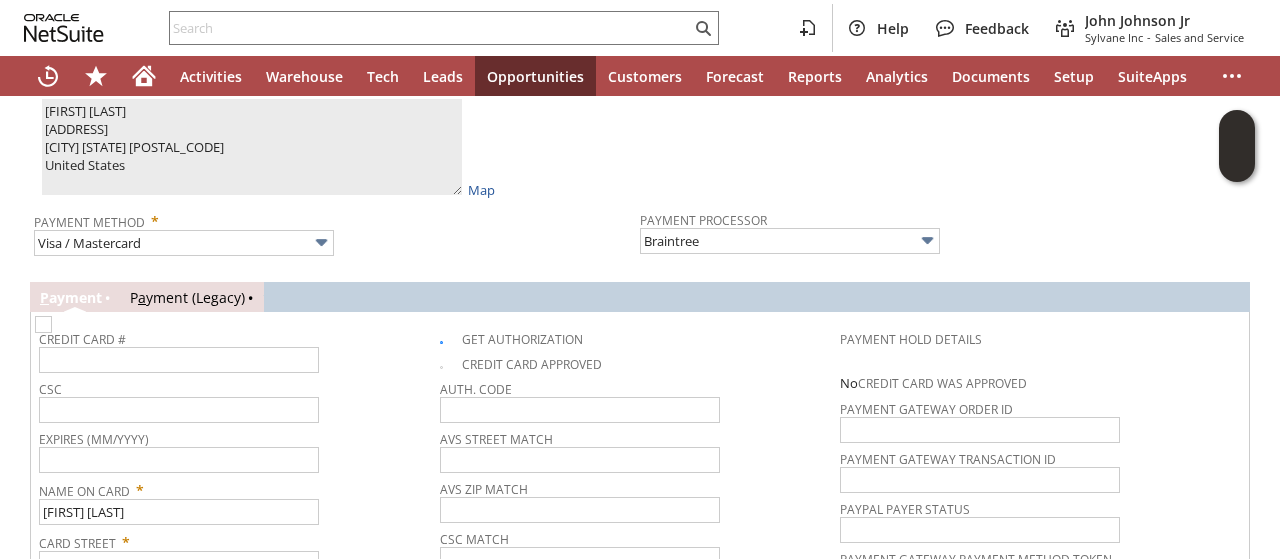 scroll, scrollTop: 1428, scrollLeft: 0, axis: vertical 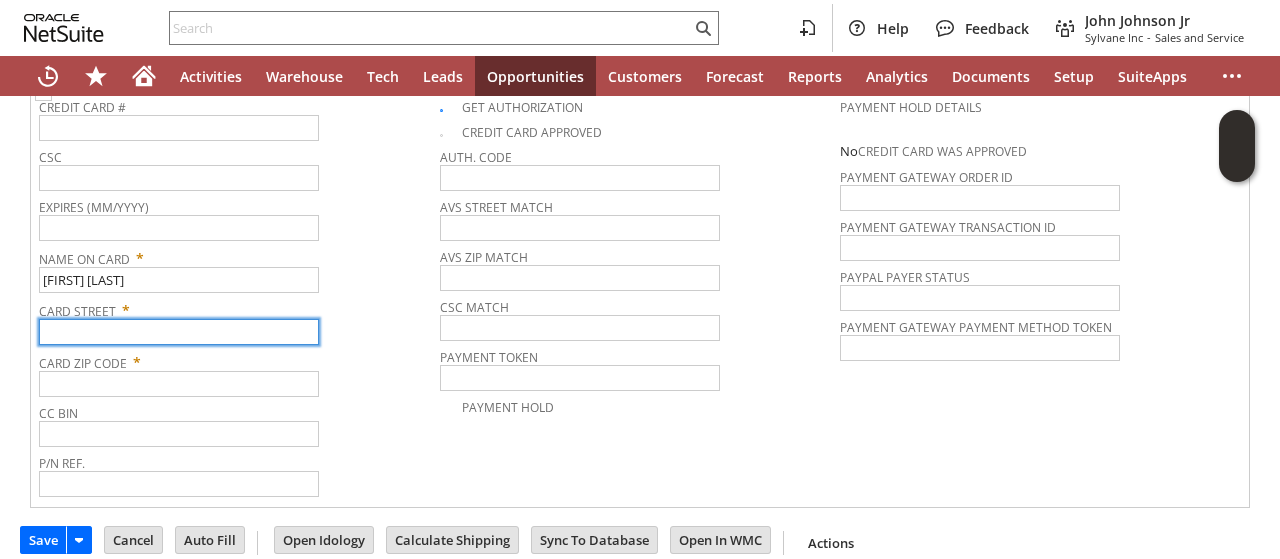 click at bounding box center [179, 332] 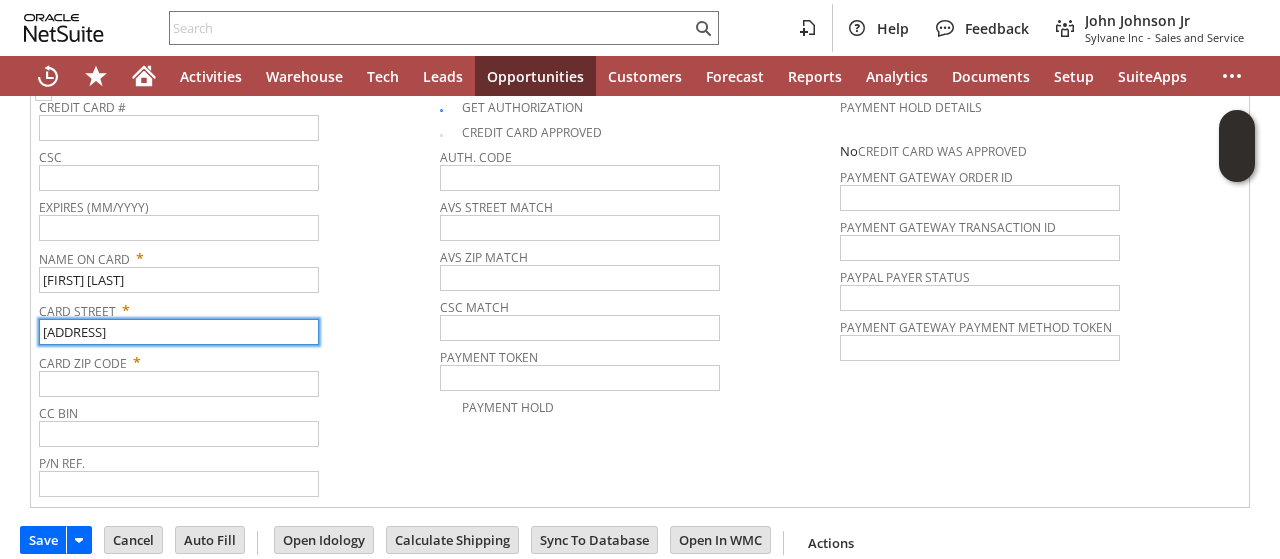 type on "PO BOX 575" 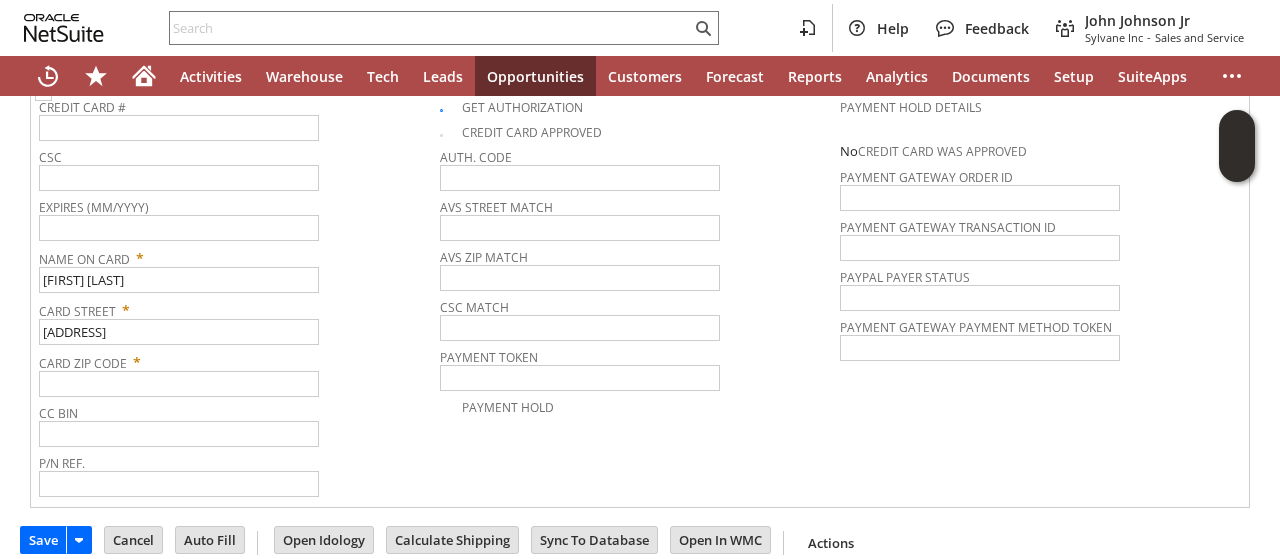 click on "Card Zip Code
*" at bounding box center [234, 359] 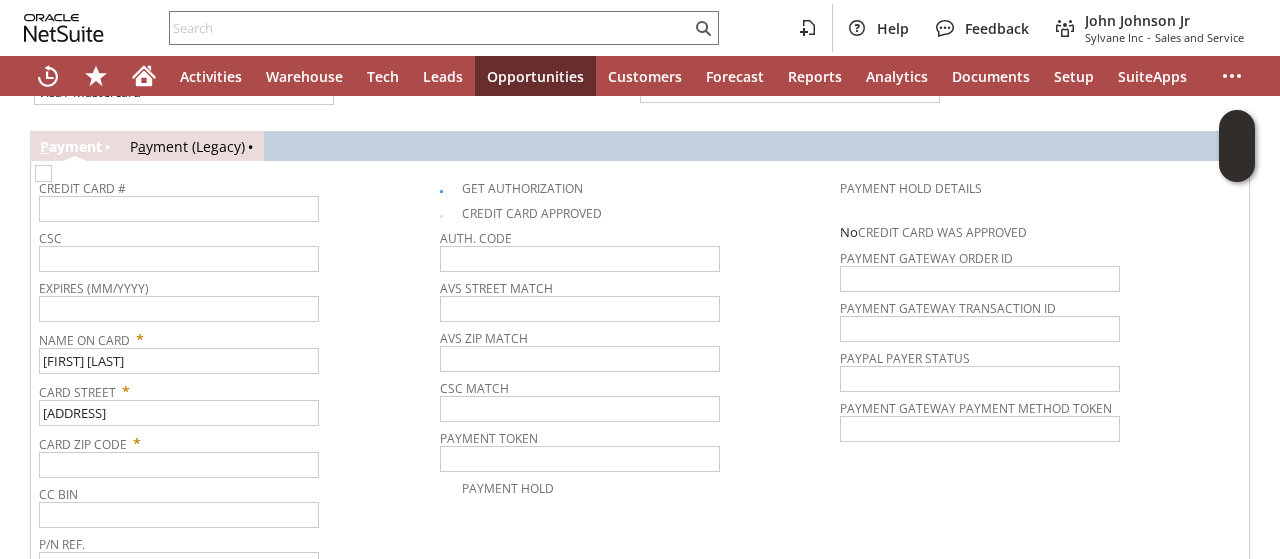 scroll, scrollTop: 1328, scrollLeft: 0, axis: vertical 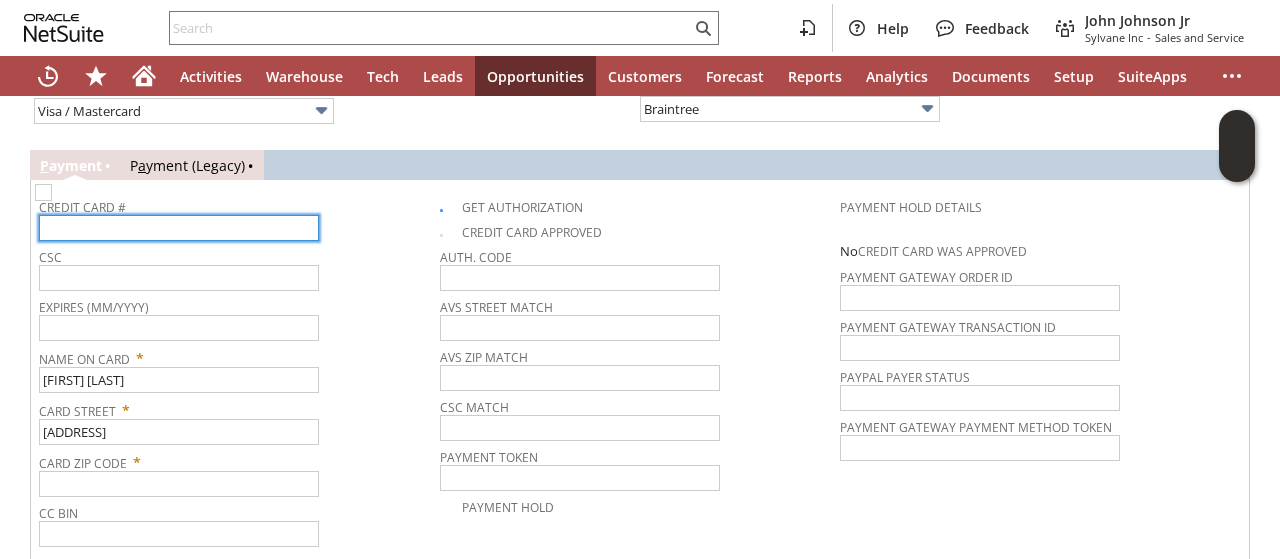 click at bounding box center [179, 228] 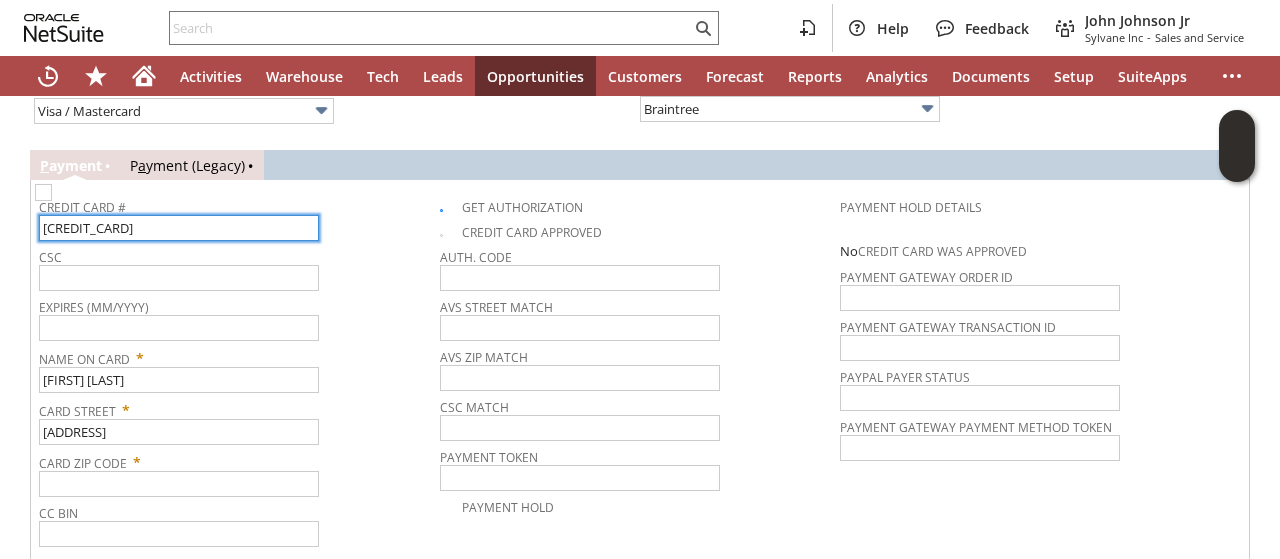type on "4342574040110010" 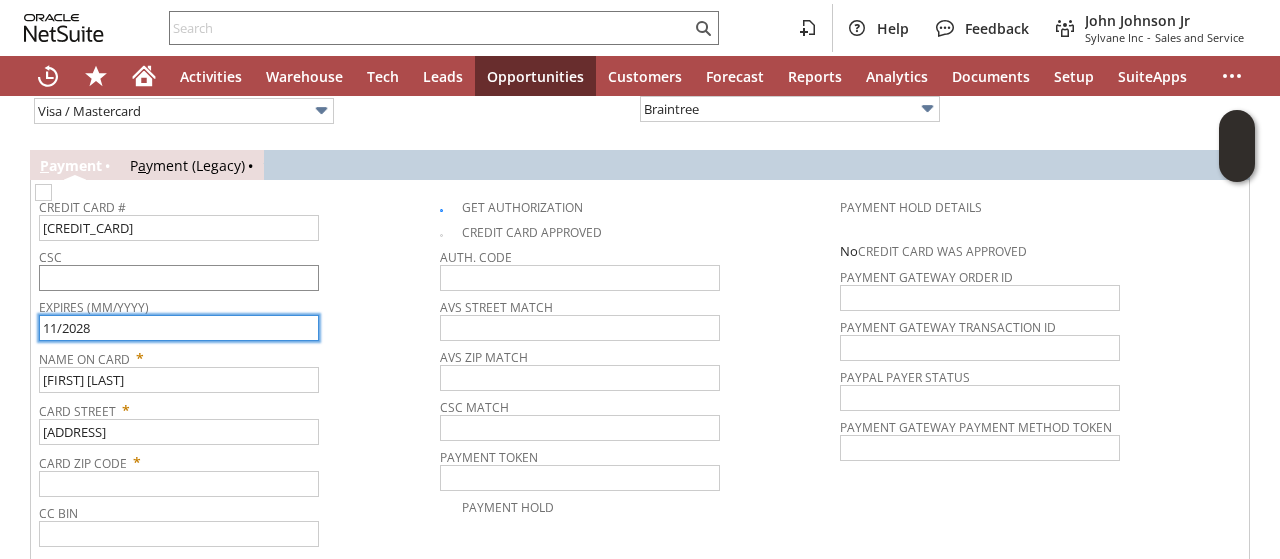 type on "11/2028" 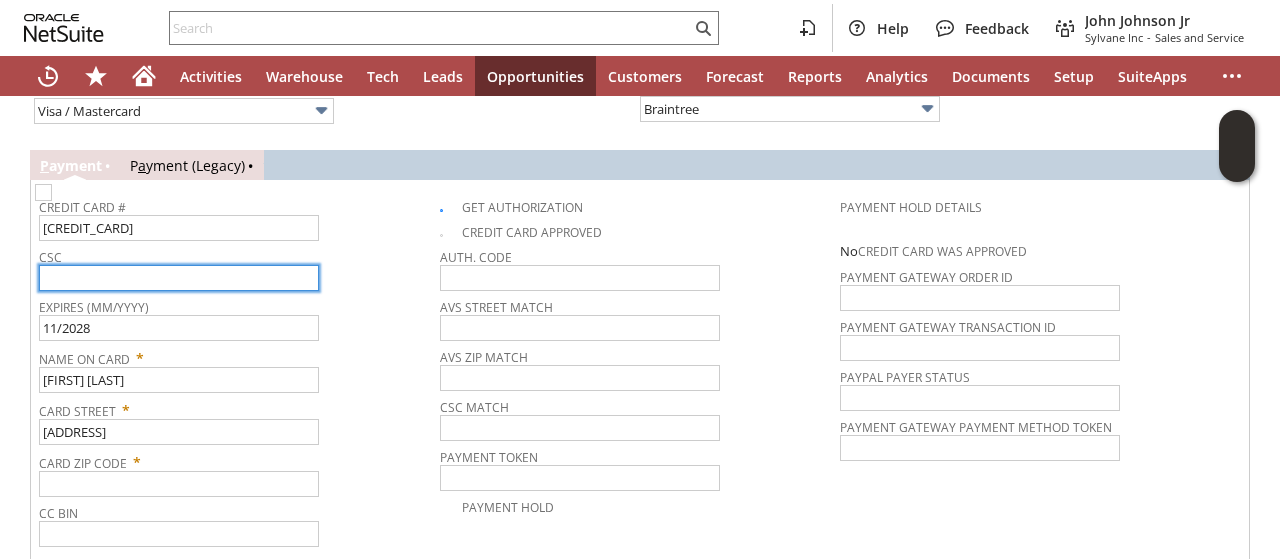 click at bounding box center (179, 278) 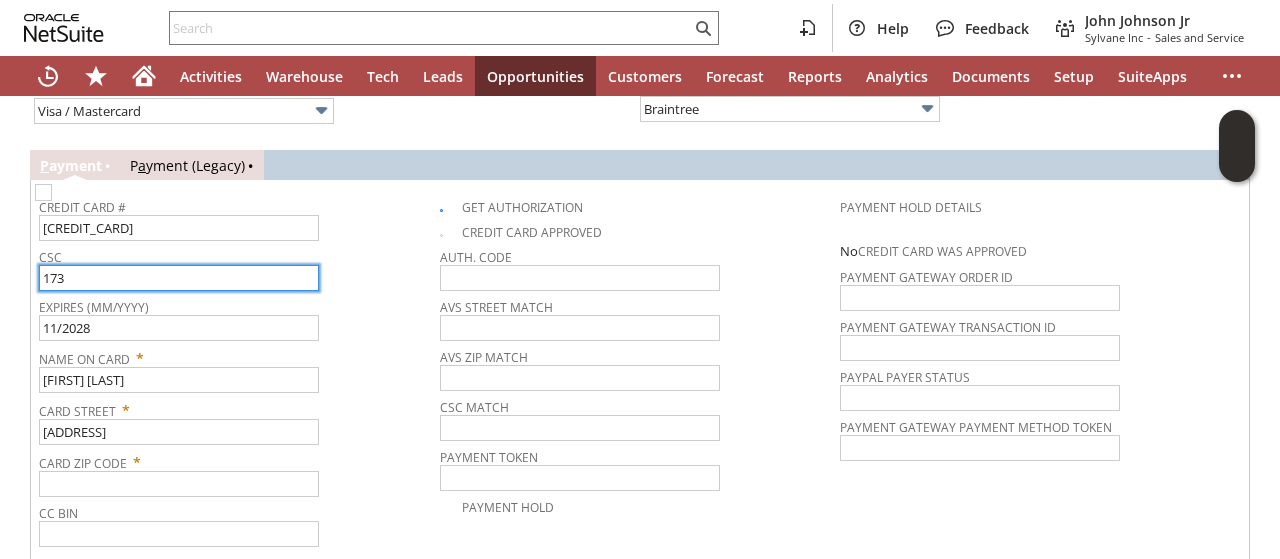 type on "173" 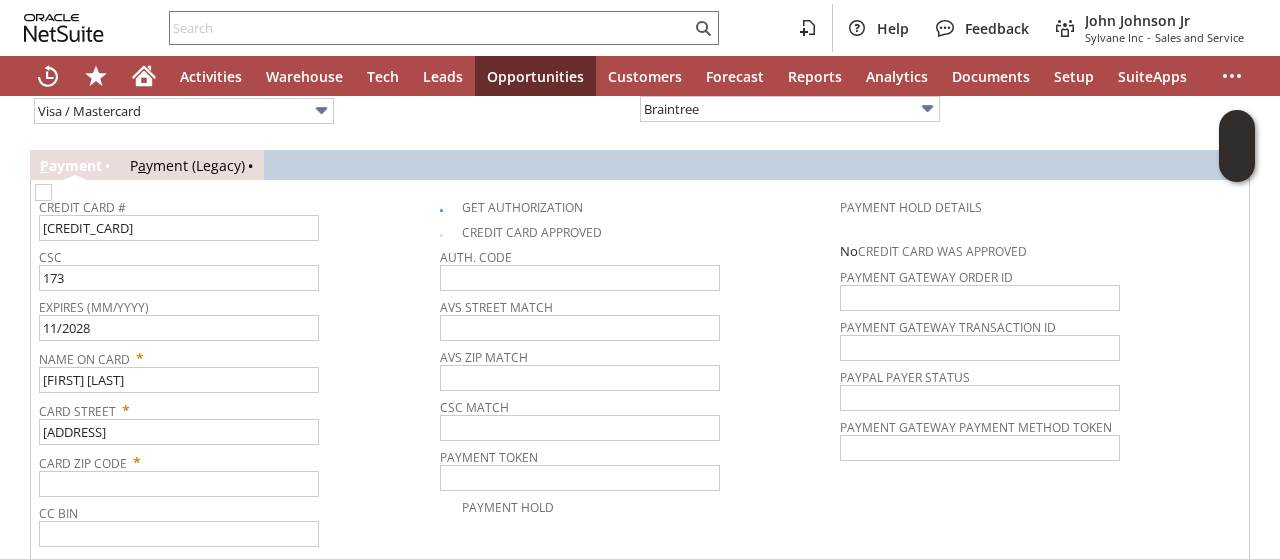 click on "CSC" at bounding box center (234, 254) 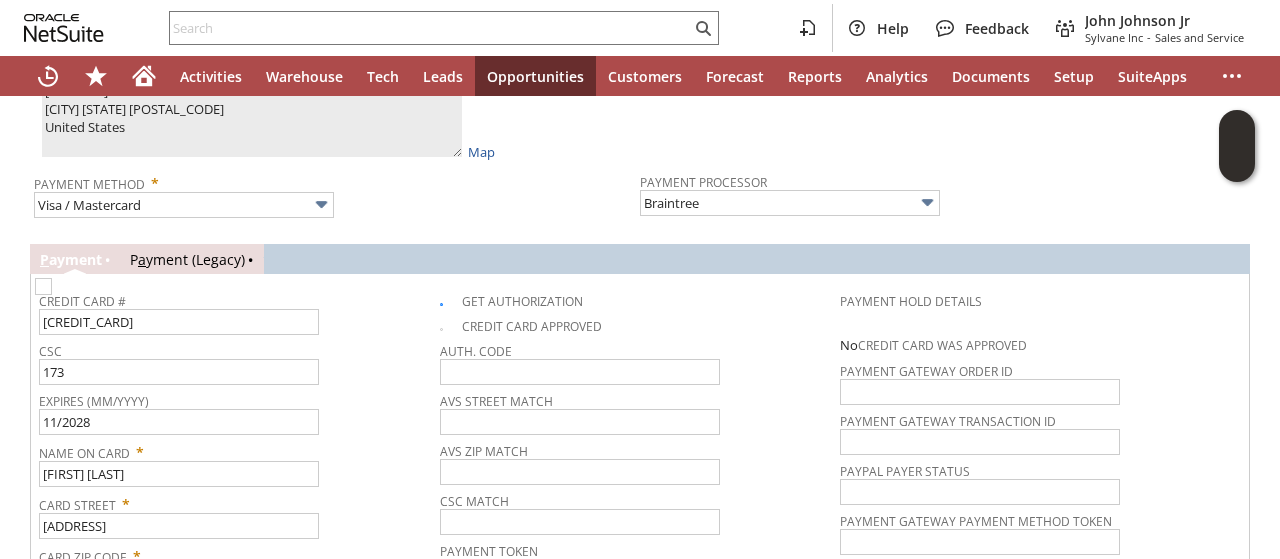 scroll, scrollTop: 1328, scrollLeft: 0, axis: vertical 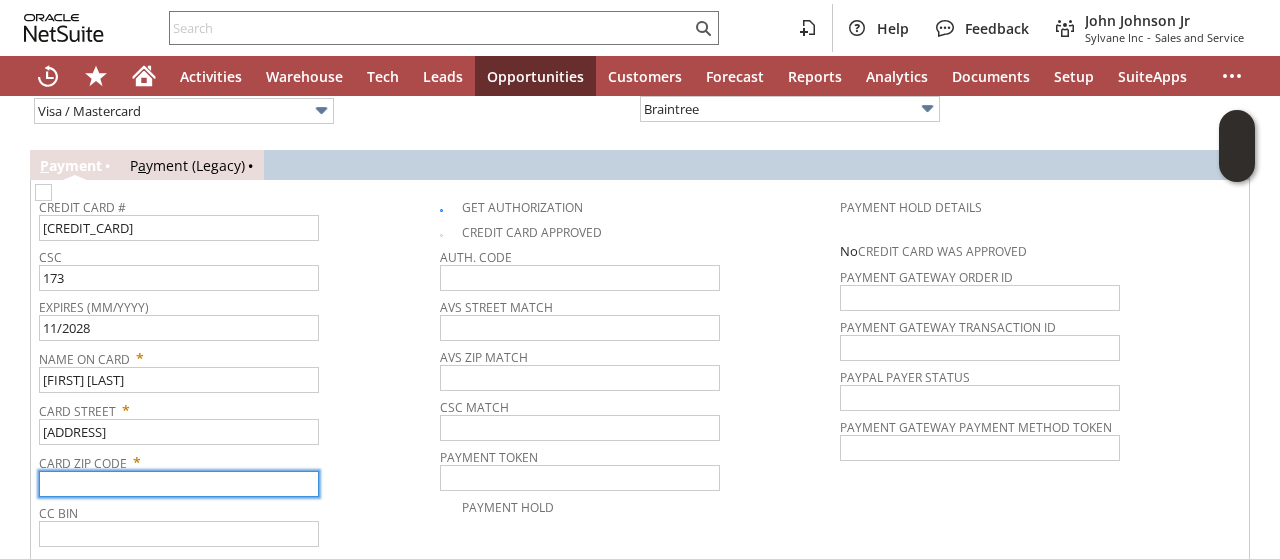 drag, startPoint x: 186, startPoint y: 466, endPoint x: 214, endPoint y: 461, distance: 28.442924 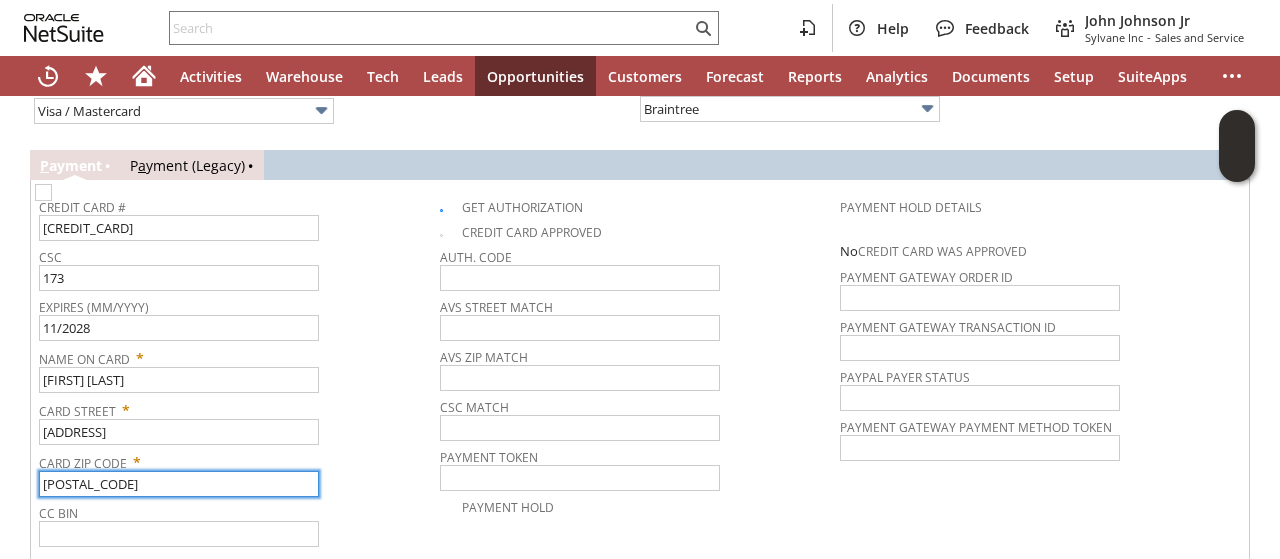 type on "89429" 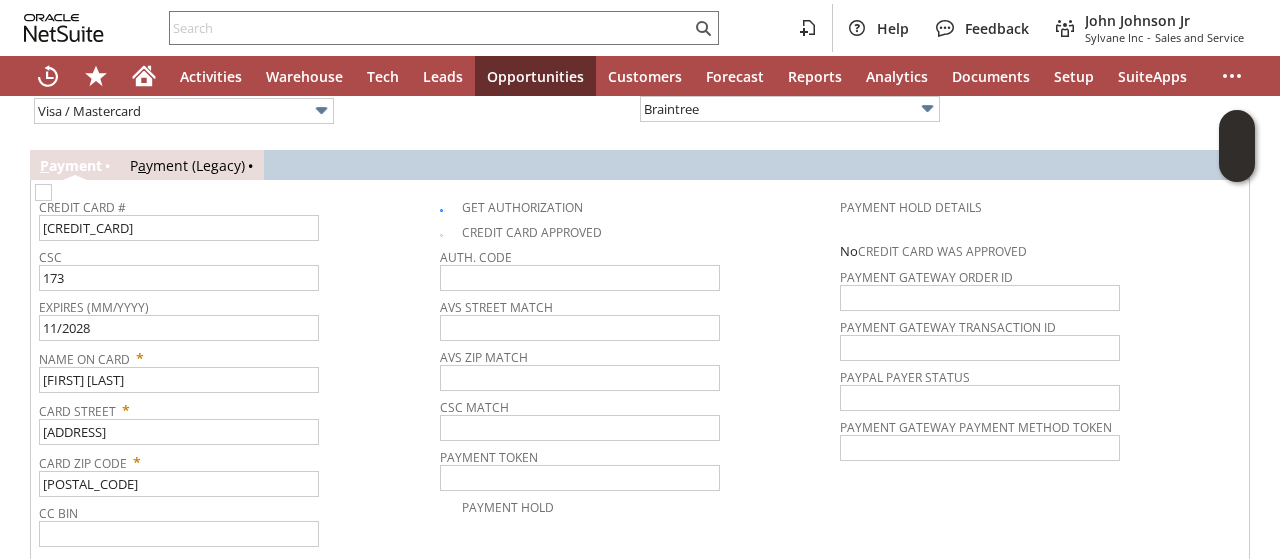 click on "Card Zip Code
*
89429" at bounding box center (234, 472) 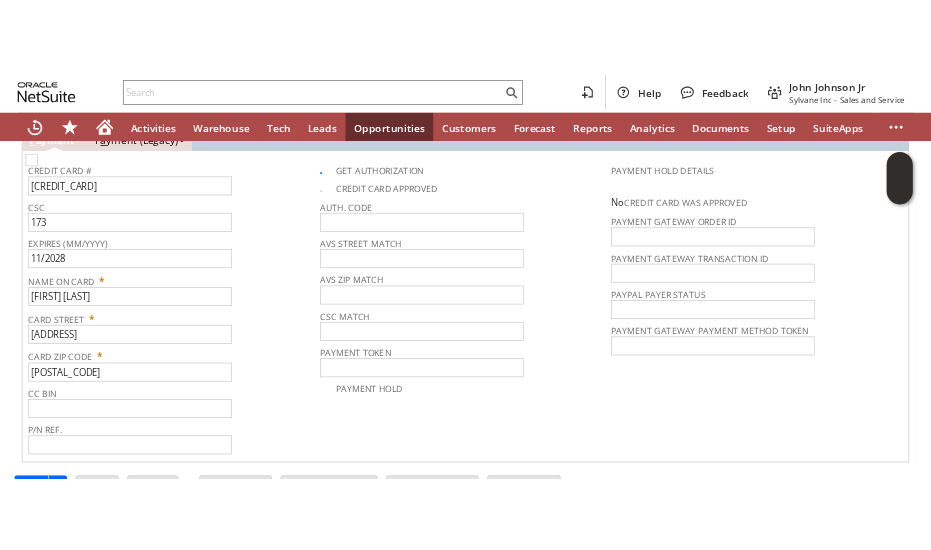 scroll, scrollTop: 1428, scrollLeft: 0, axis: vertical 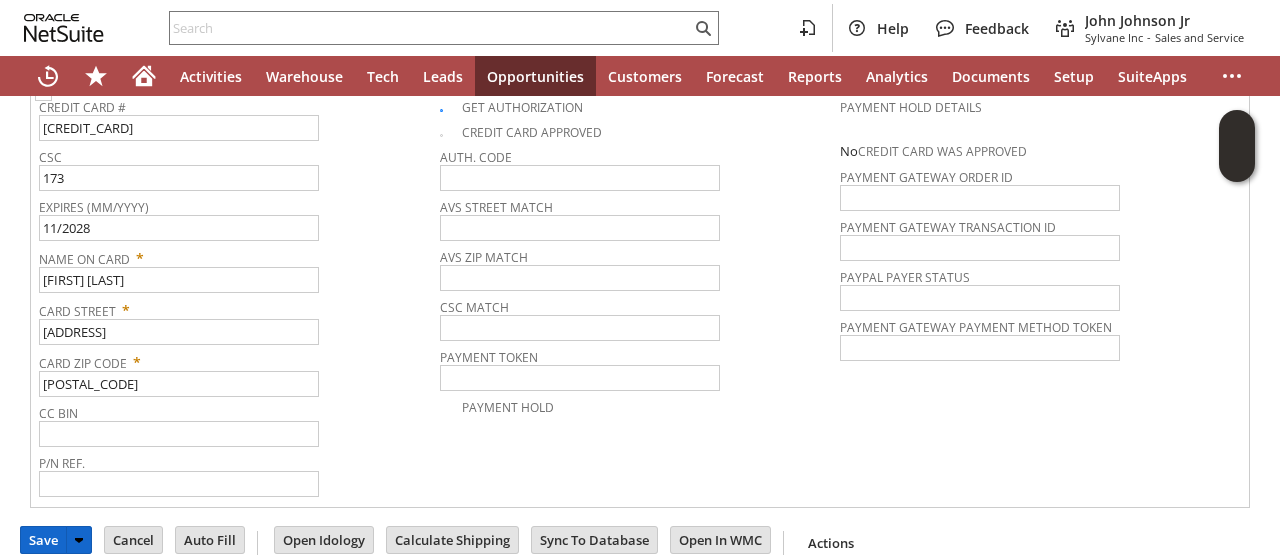 drag, startPoint x: 51, startPoint y: 517, endPoint x: 909, endPoint y: 1, distance: 1001.2093 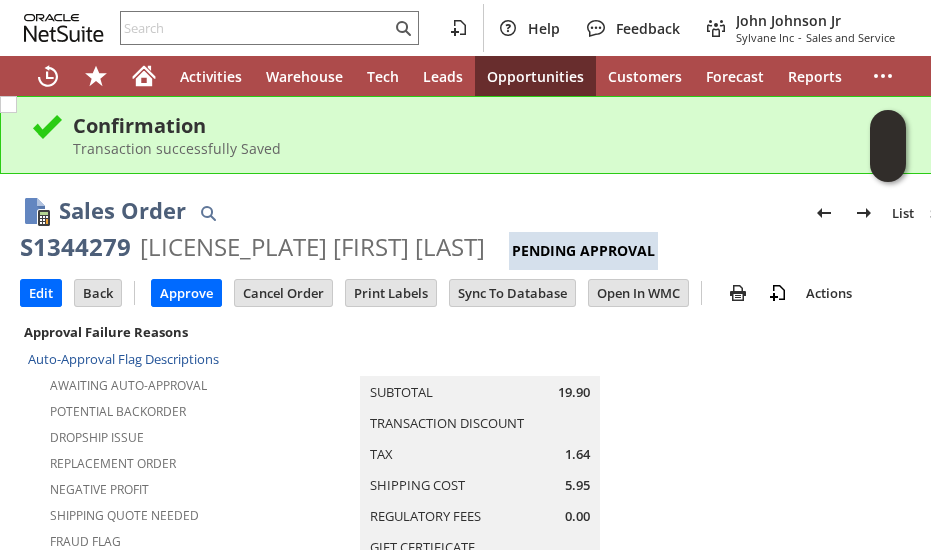 scroll, scrollTop: 0, scrollLeft: 0, axis: both 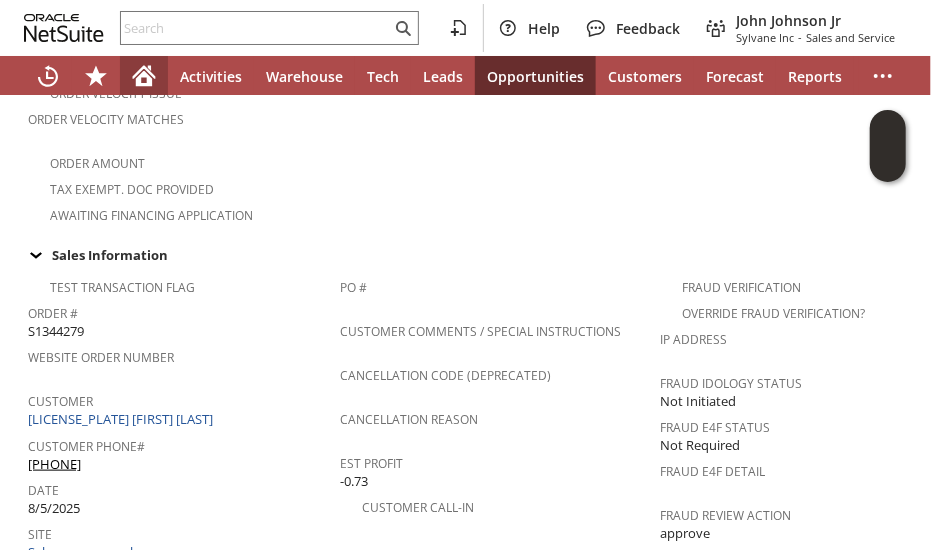 click 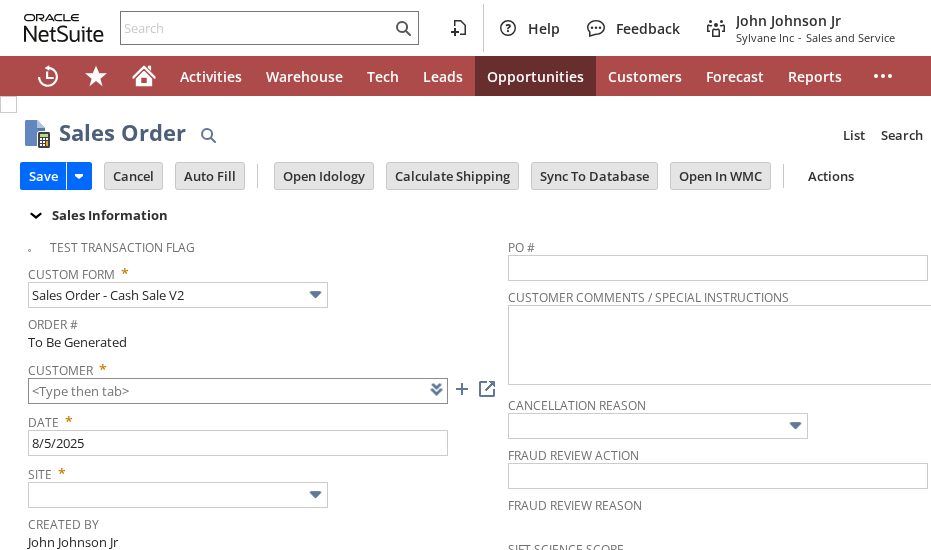 scroll, scrollTop: 0, scrollLeft: 0, axis: both 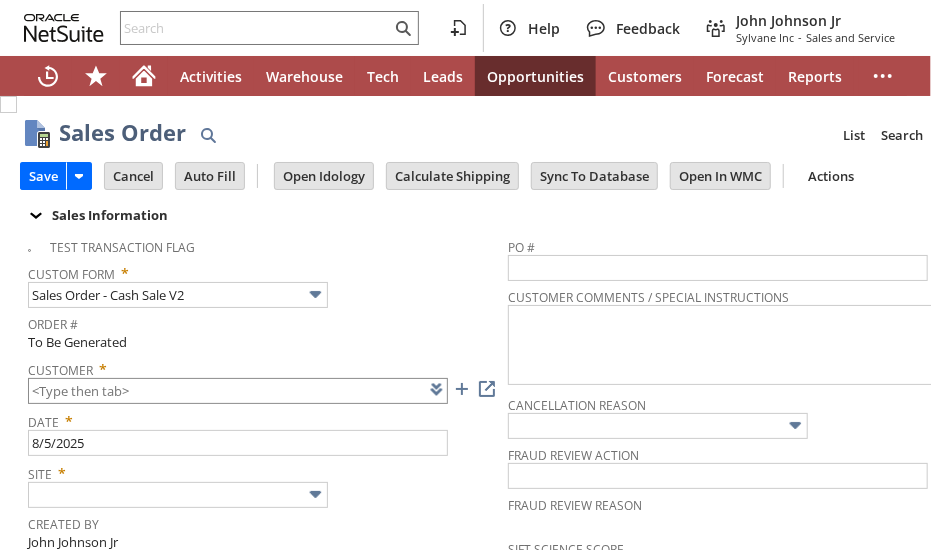 click at bounding box center (238, 391) 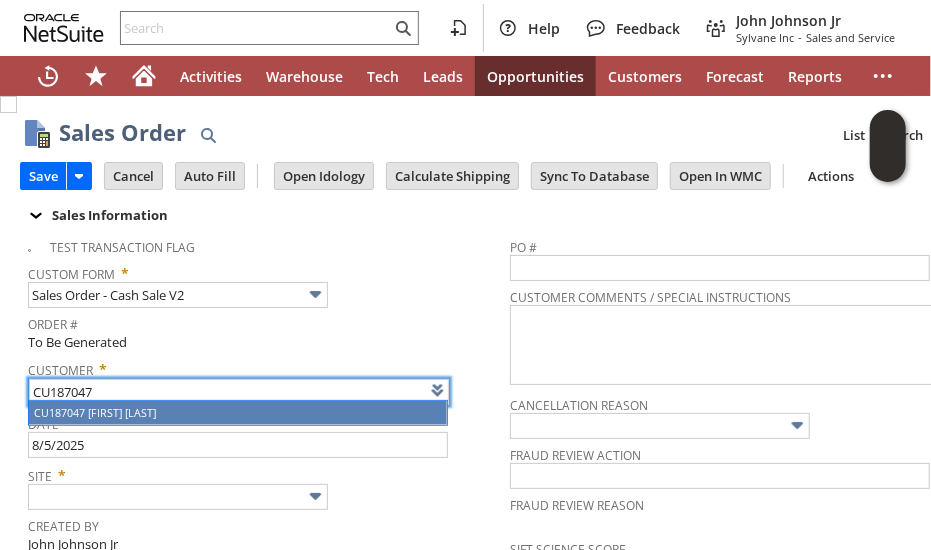 type on "[ORDER_ID] [FIRST] [LAST]" 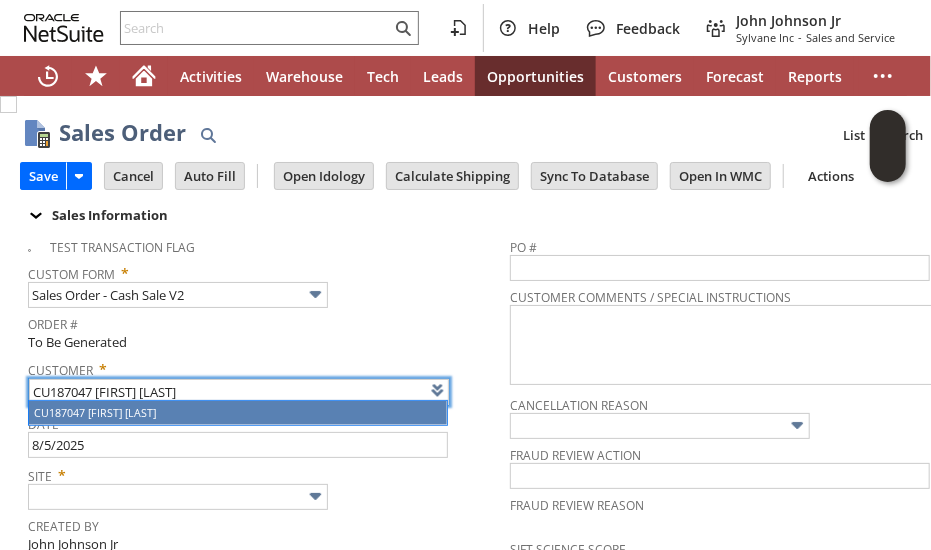 type on "Residential" 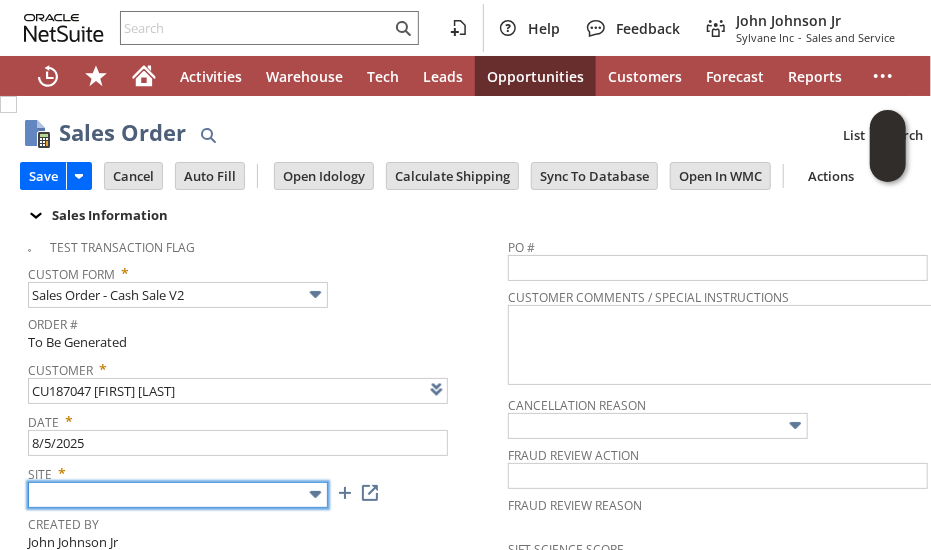 click at bounding box center (178, 495) 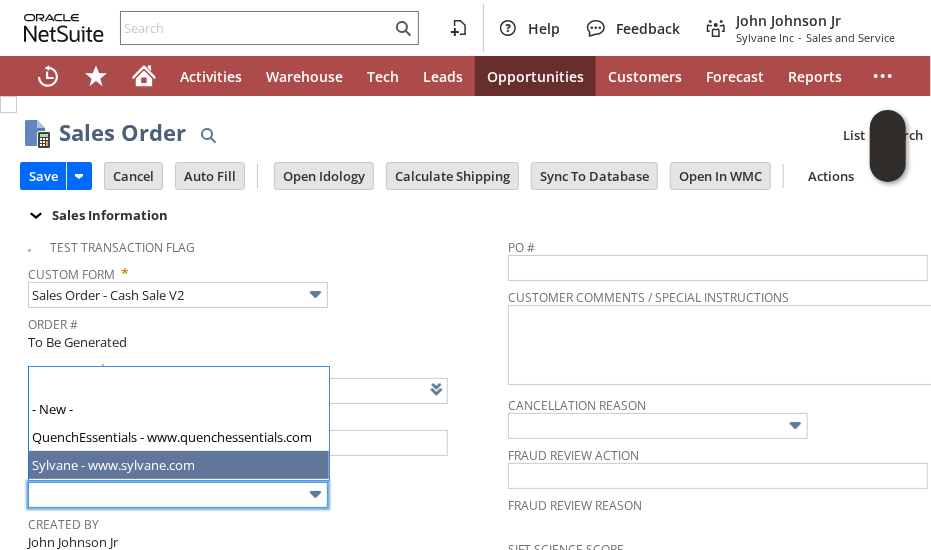 type on "Sylvane - www.sylvane.com" 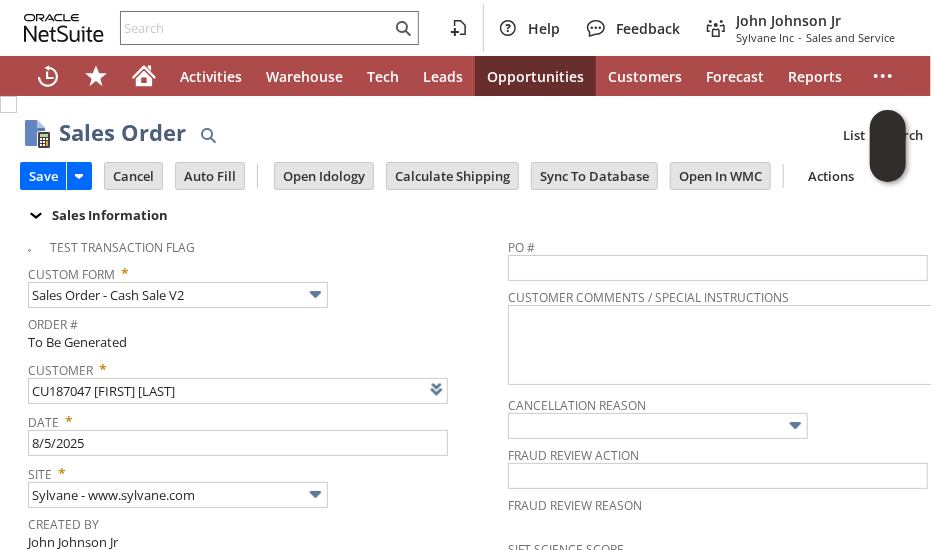 click on "Site
*
Sylvane - www.sylvane.com" at bounding box center [263, 483] 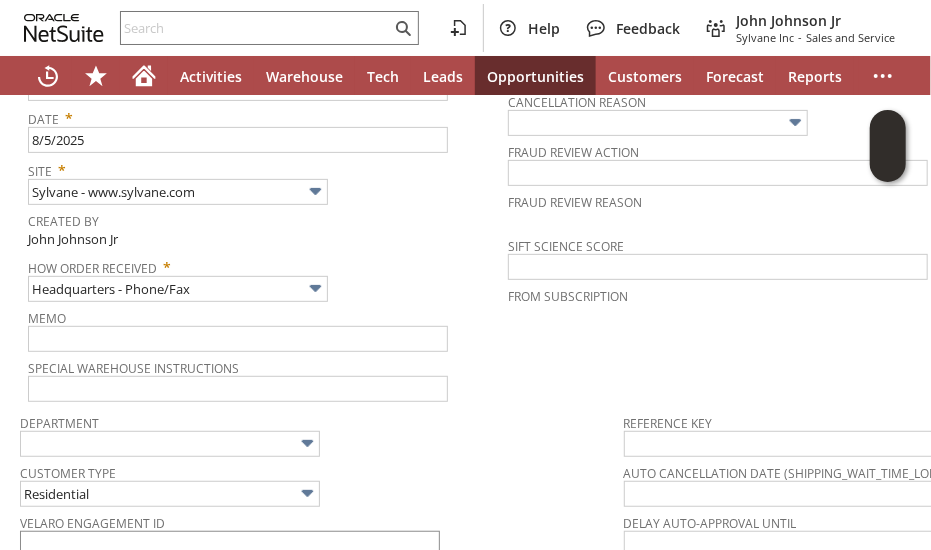scroll, scrollTop: 400, scrollLeft: 0, axis: vertical 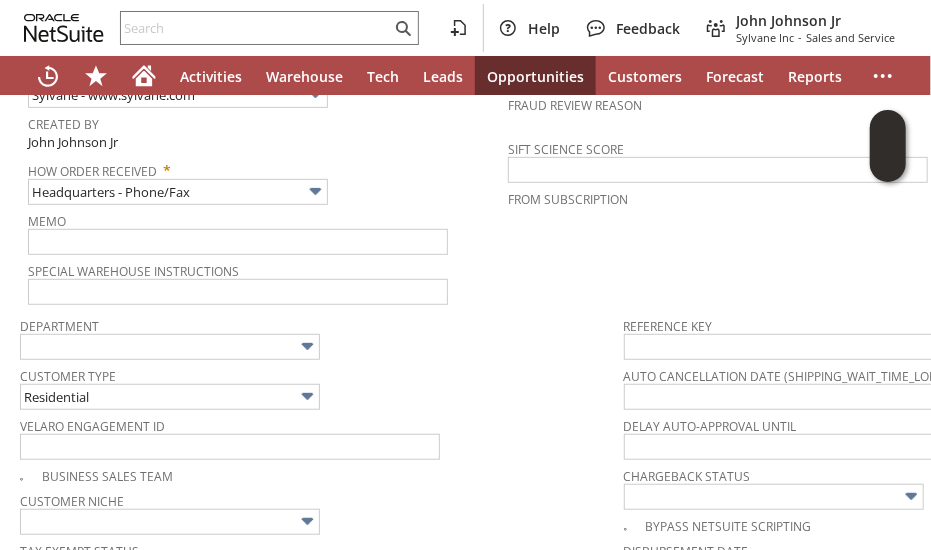 click on "Customer Type
Residential" at bounding box center (317, 386) 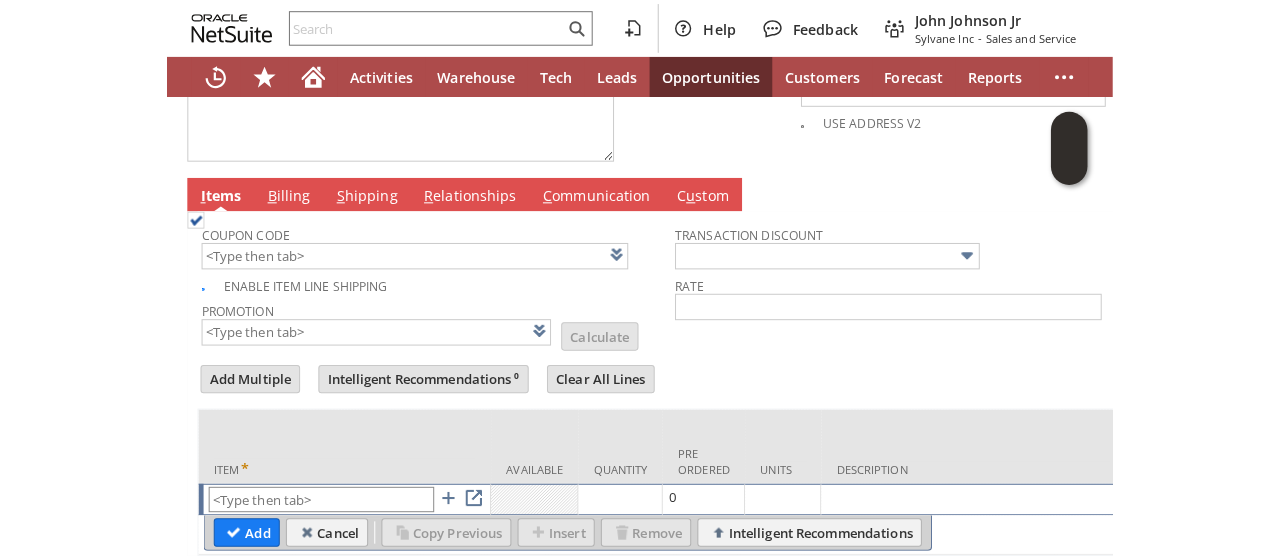 scroll, scrollTop: 1062, scrollLeft: 0, axis: vertical 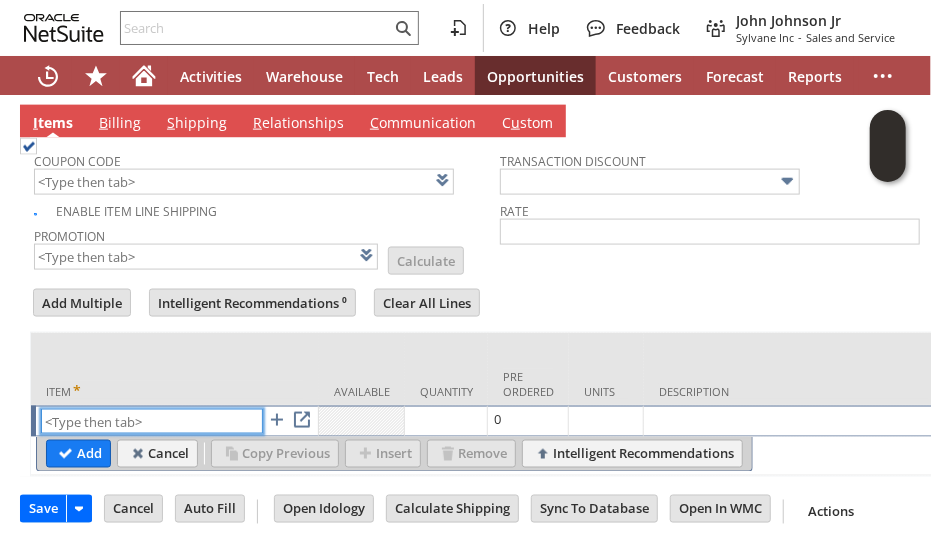 click at bounding box center (152, 421) 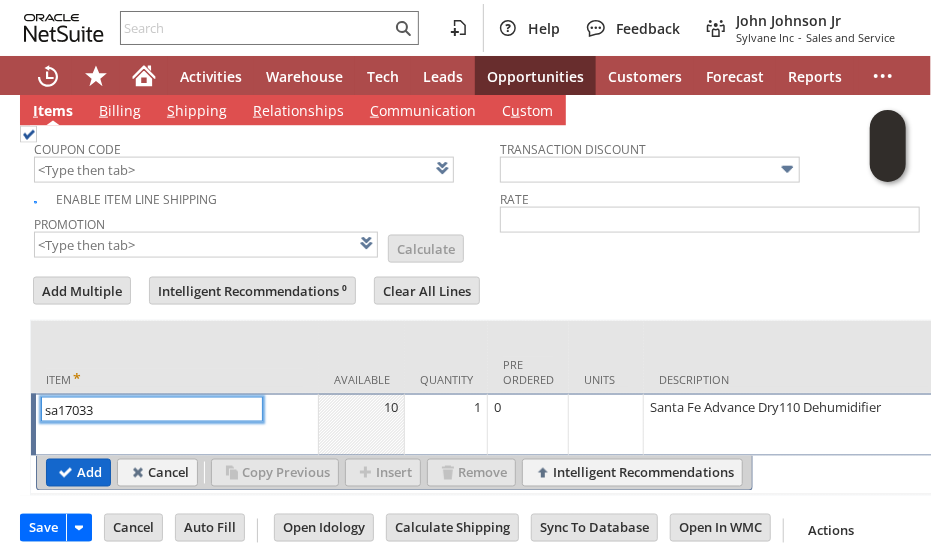 type on "sa17033" 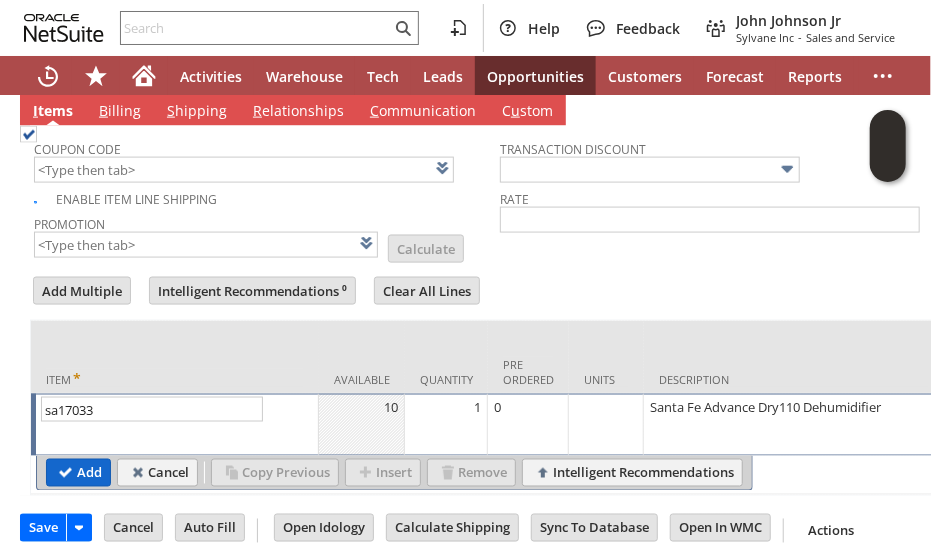 click on "Add" at bounding box center [78, 473] 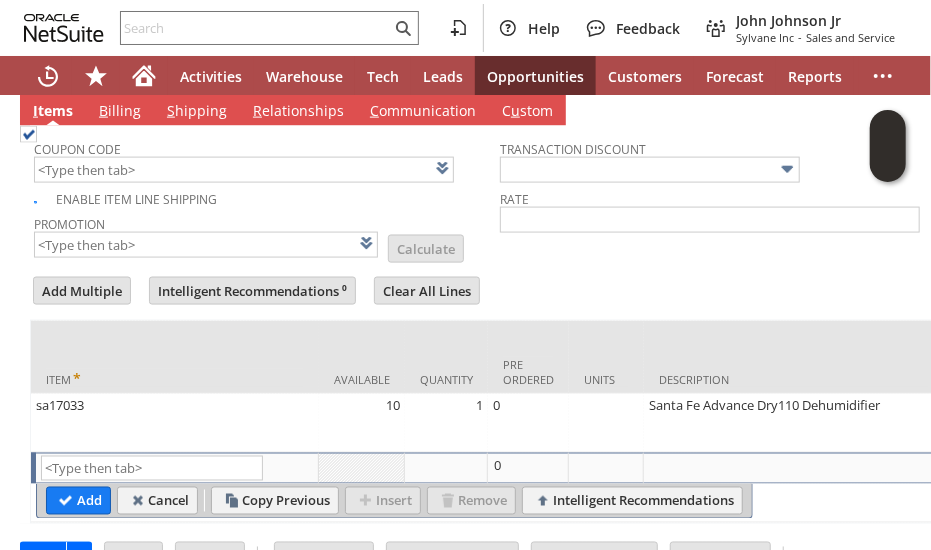 type on "Intelligent Recommendations¹⁰" 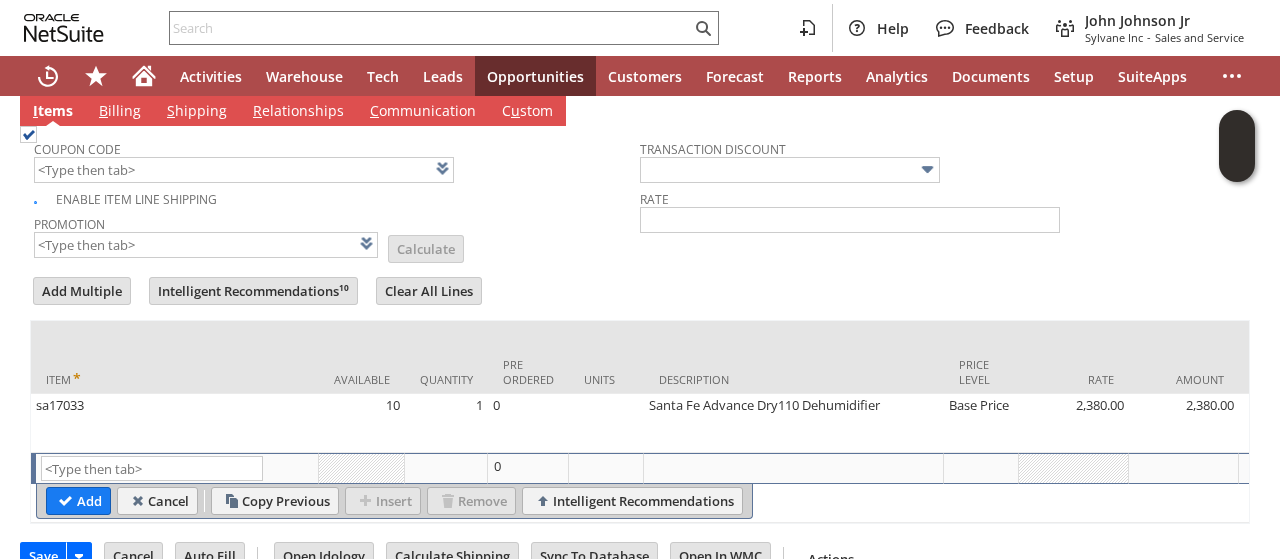 click on "Add Multiple
Intelligent Recommendations¹⁰
Clear All Lines
Line Items
All
Item
*
Available
Quantity
Pre Ordered
Units
Description
Price Level" at bounding box center (640, 399) 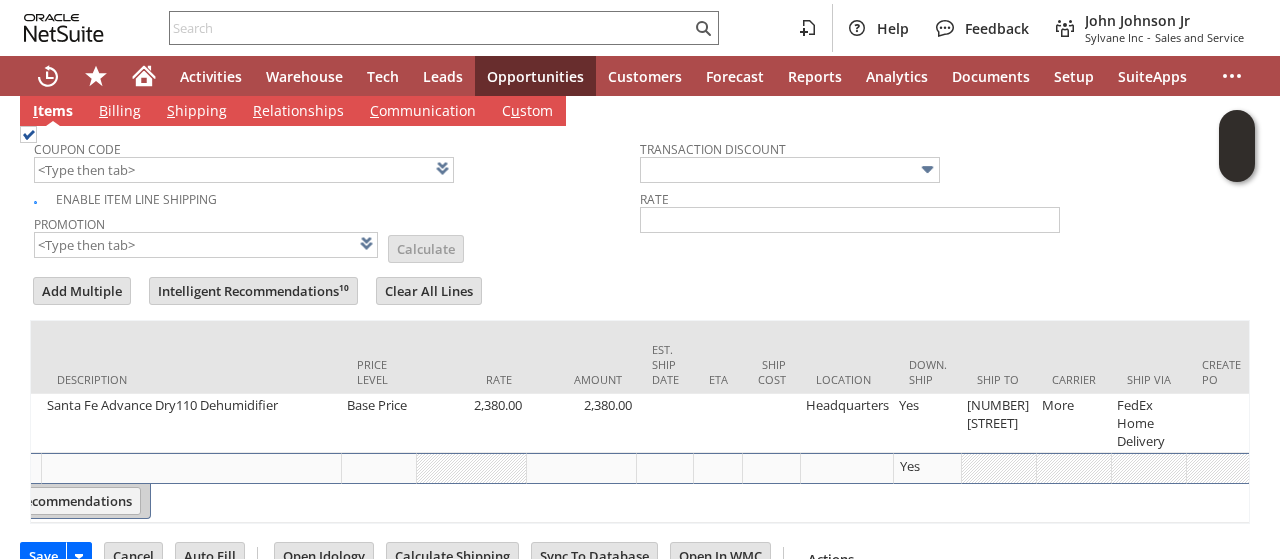 scroll, scrollTop: 0, scrollLeft: 0, axis: both 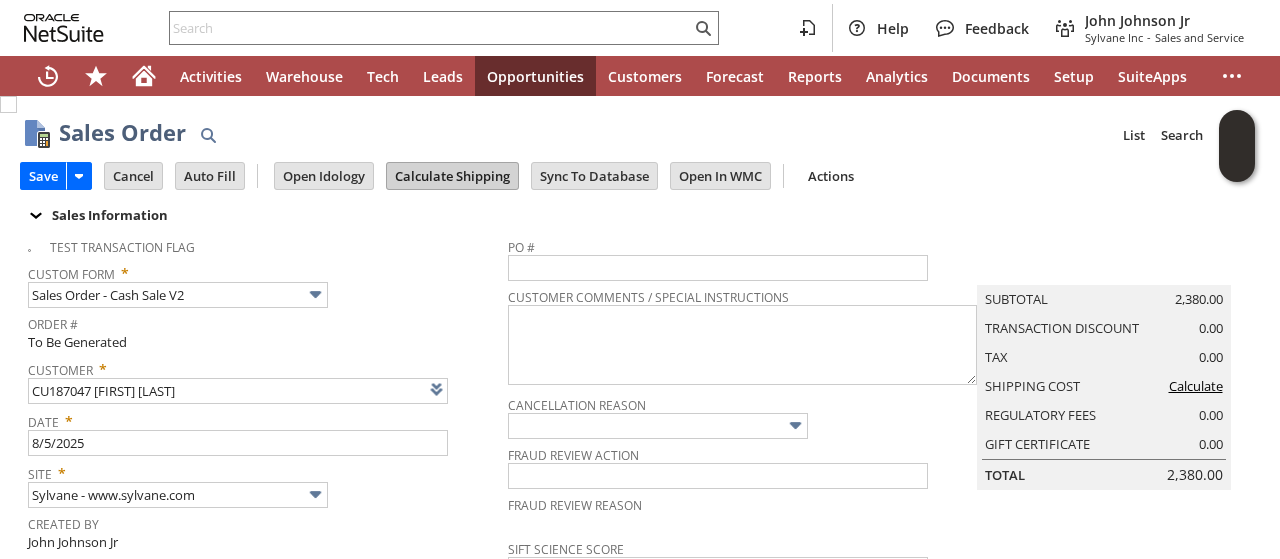 click on "Calculate Shipping" at bounding box center (452, 176) 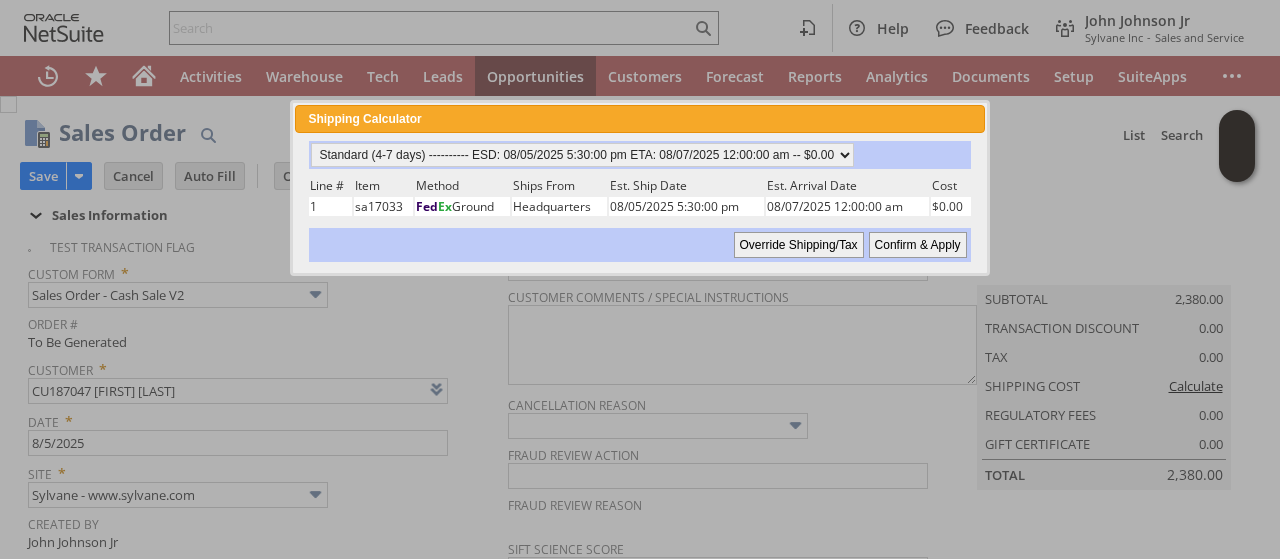 click on "Confirm & Apply" at bounding box center [918, 245] 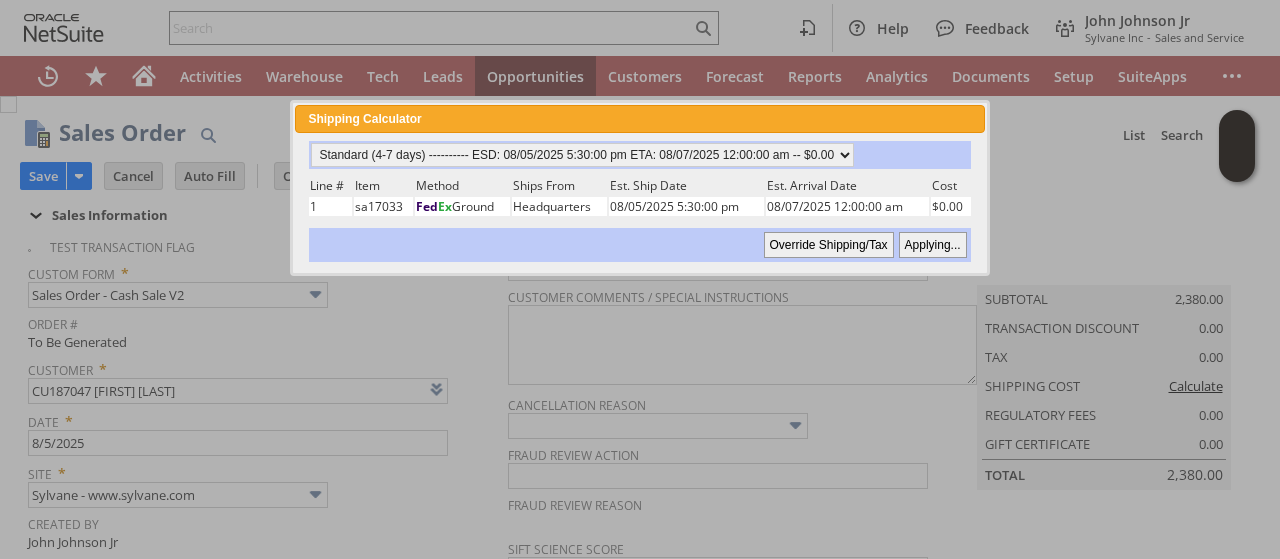 type 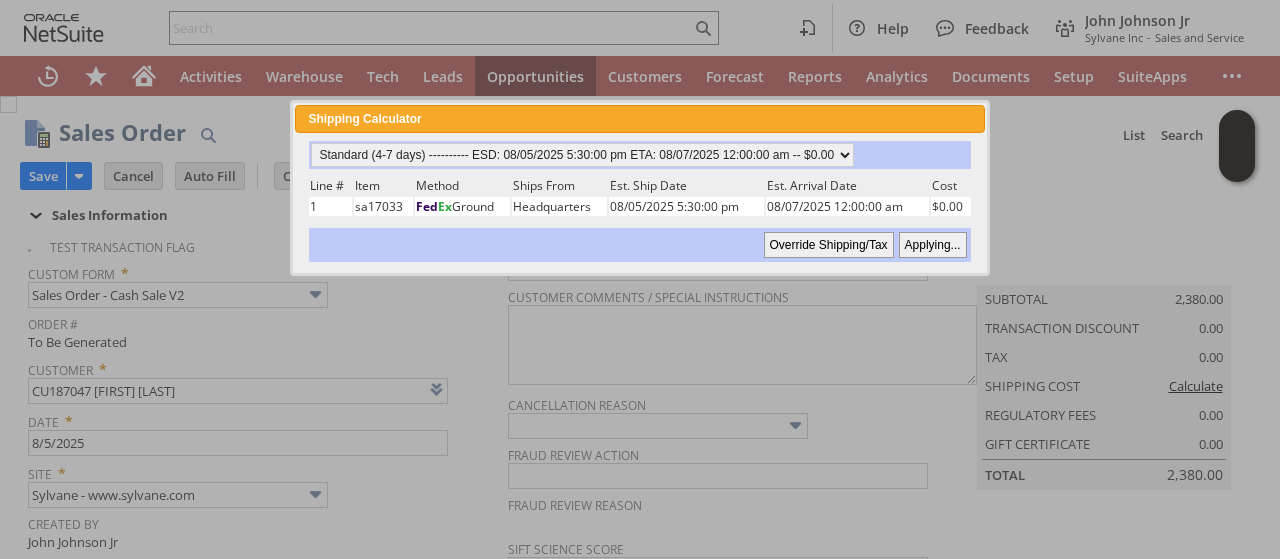 type on "Add" 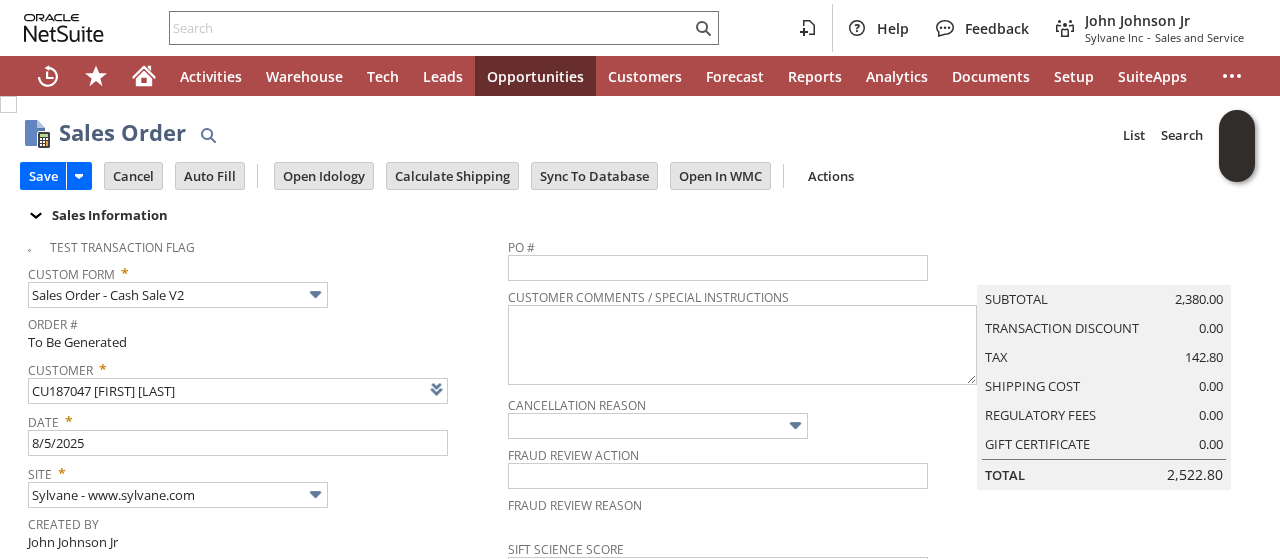 scroll, scrollTop: 1096, scrollLeft: 0, axis: vertical 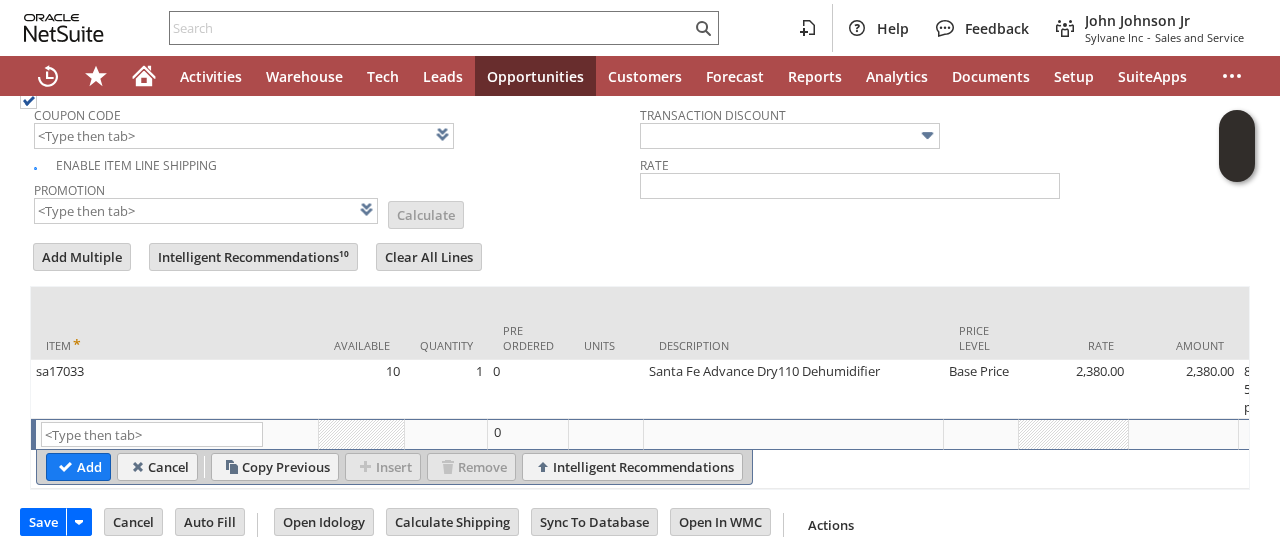 click at bounding box center [640, 235] 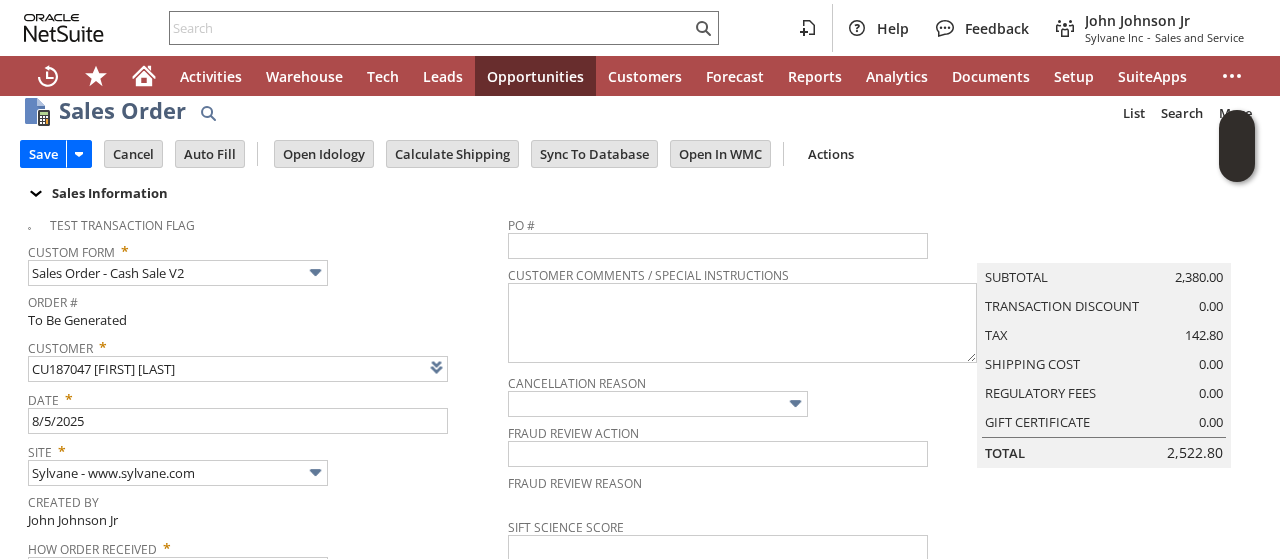 scroll, scrollTop: 0, scrollLeft: 0, axis: both 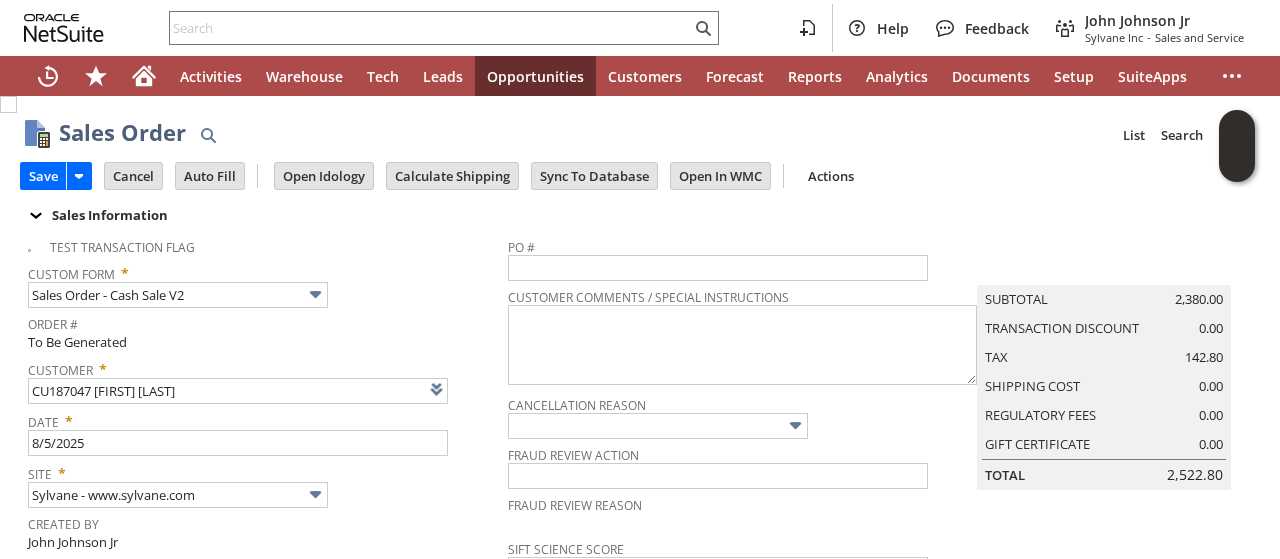 click on "Custom Form
*
Sales Order - Cash Sale V2" at bounding box center (263, 283) 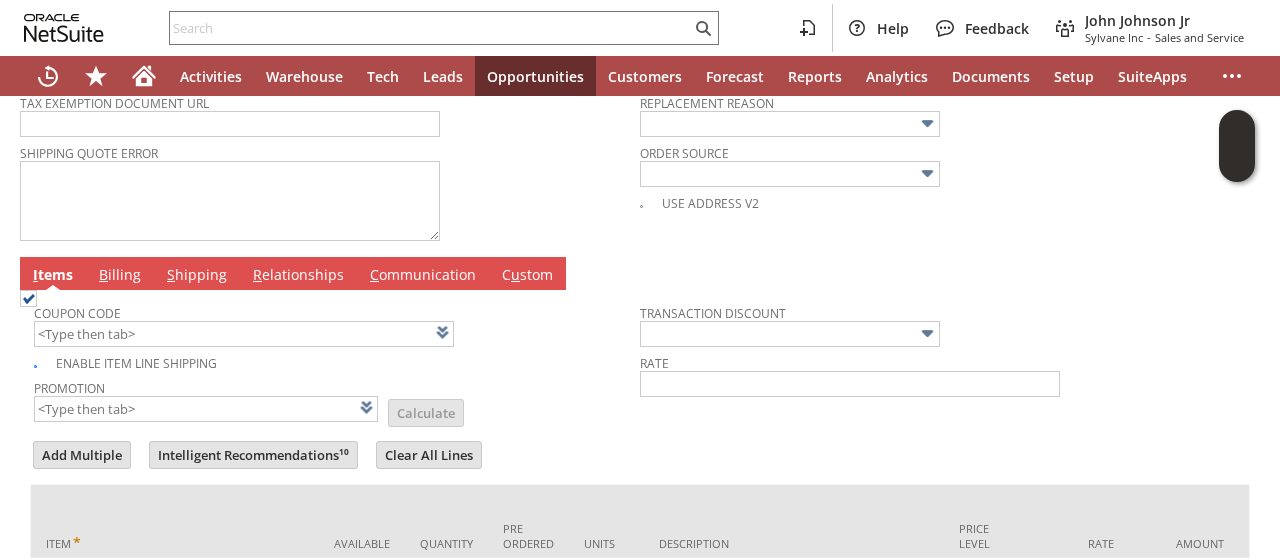 scroll, scrollTop: 896, scrollLeft: 0, axis: vertical 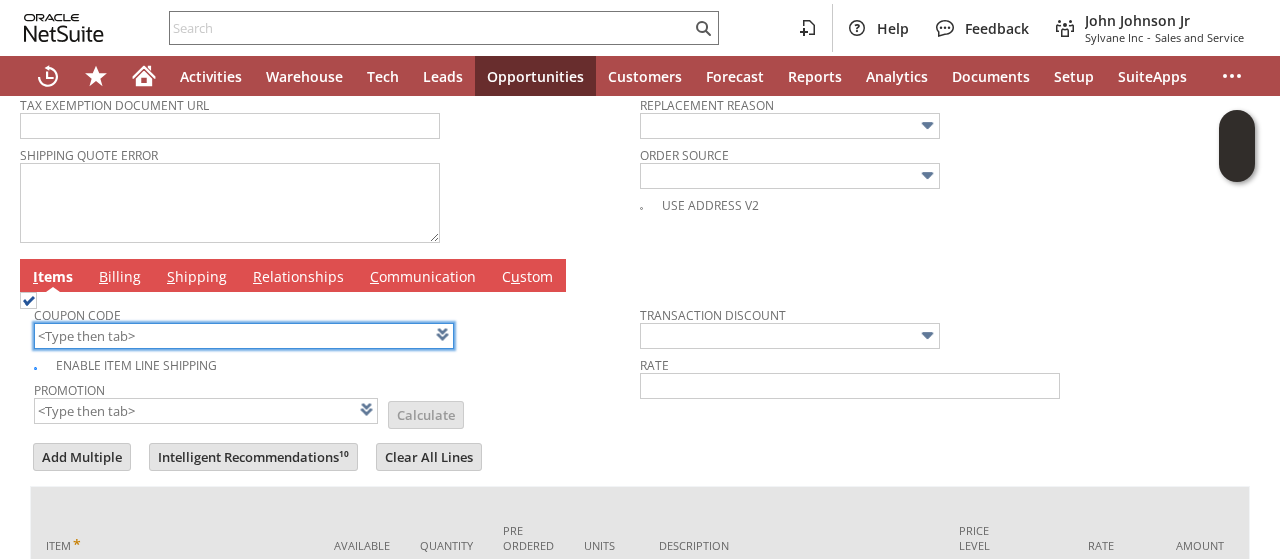 click at bounding box center (244, 336) 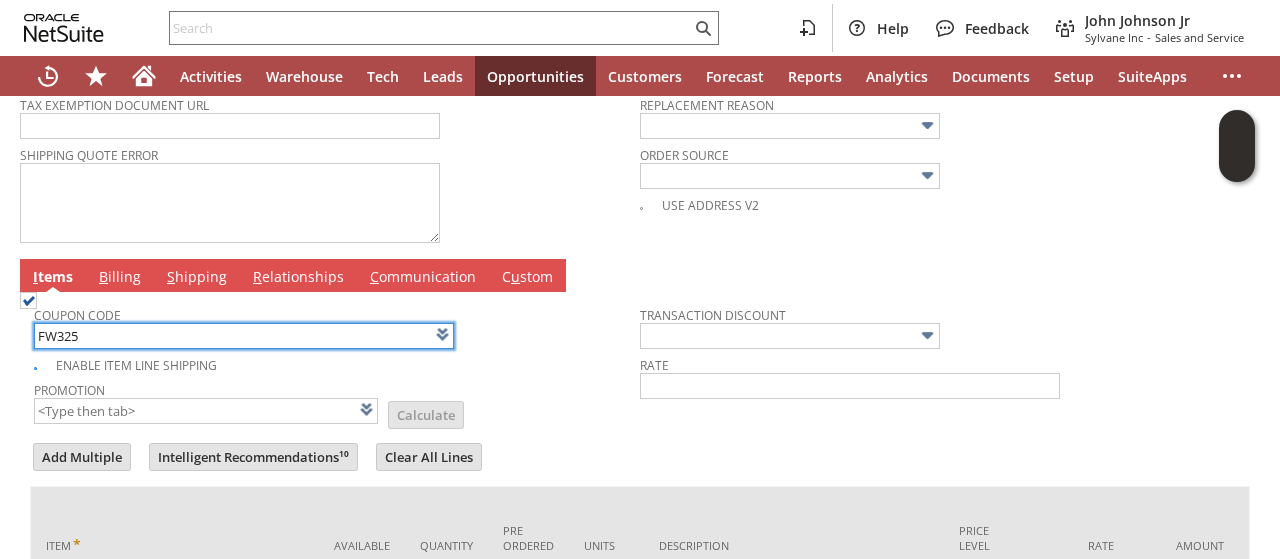 type on "FW325" 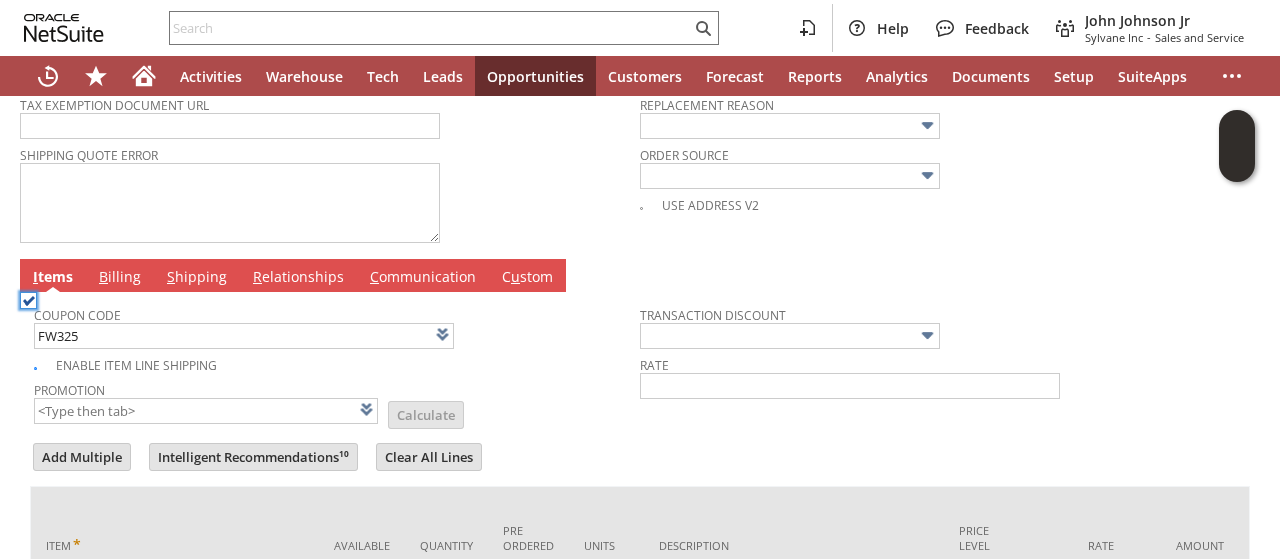 type on "FW325" 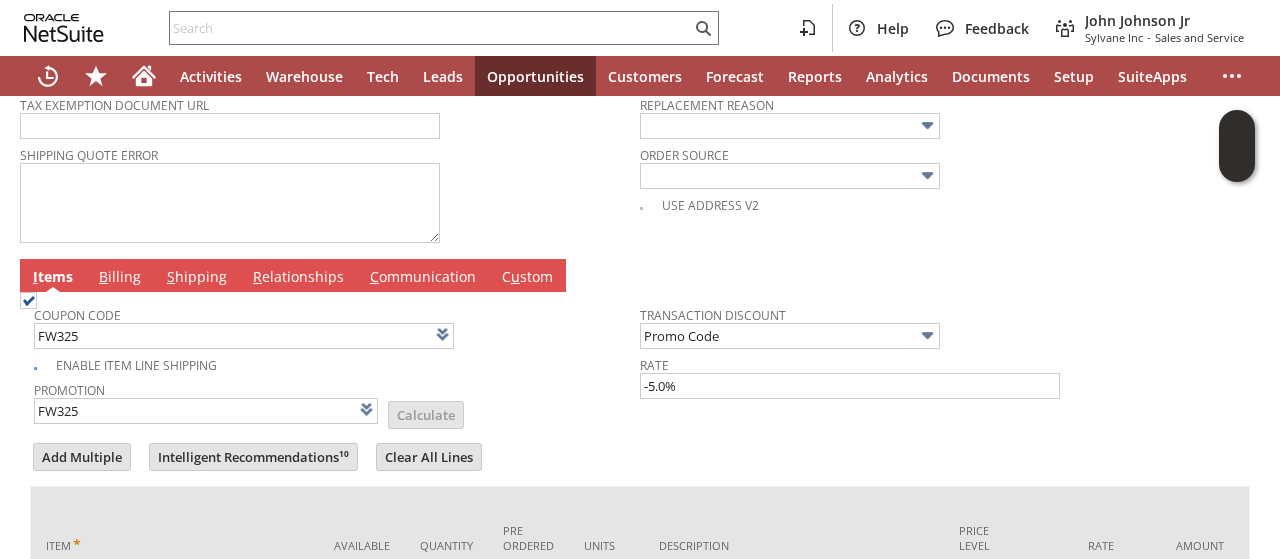 click on "Promotion
FW325
List
Calculate" at bounding box center (337, 401) 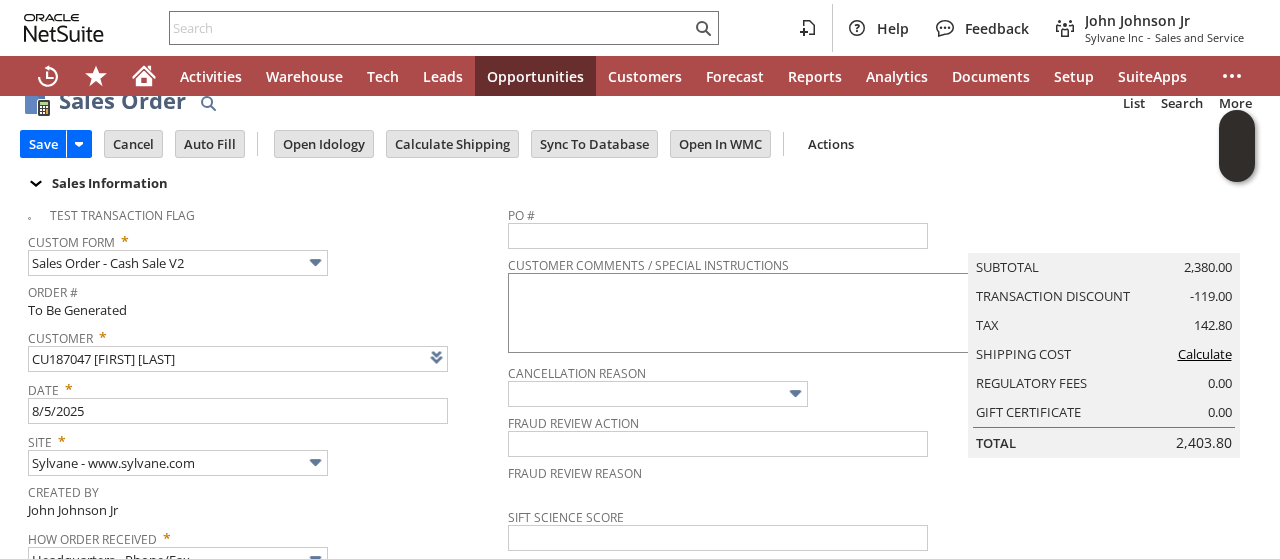 scroll, scrollTop: 0, scrollLeft: 0, axis: both 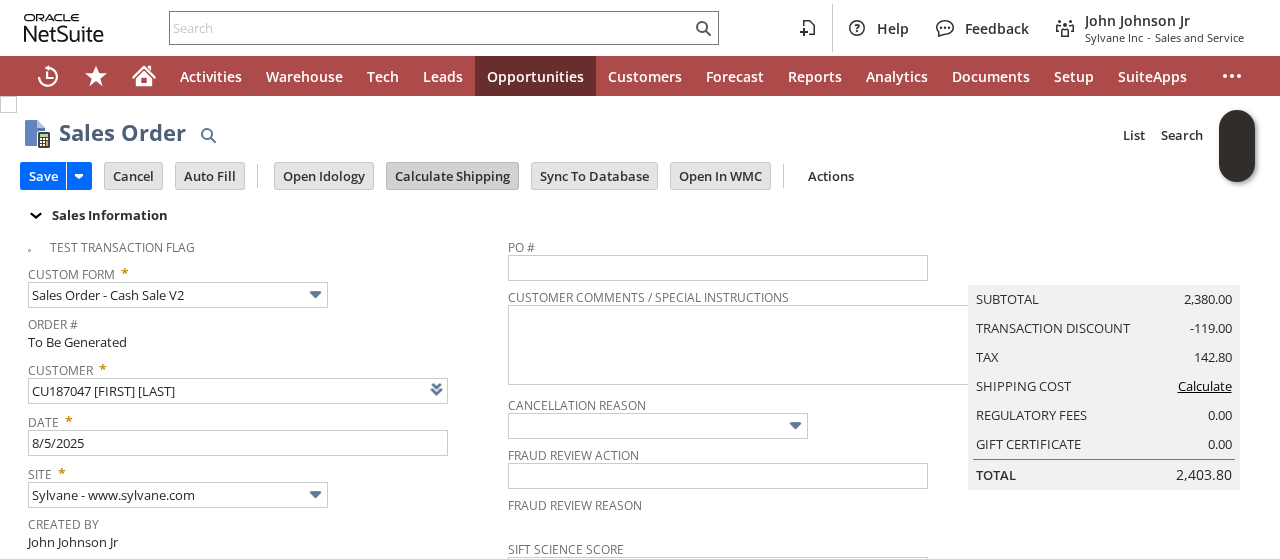 click on "Calculate Shipping" at bounding box center (452, 176) 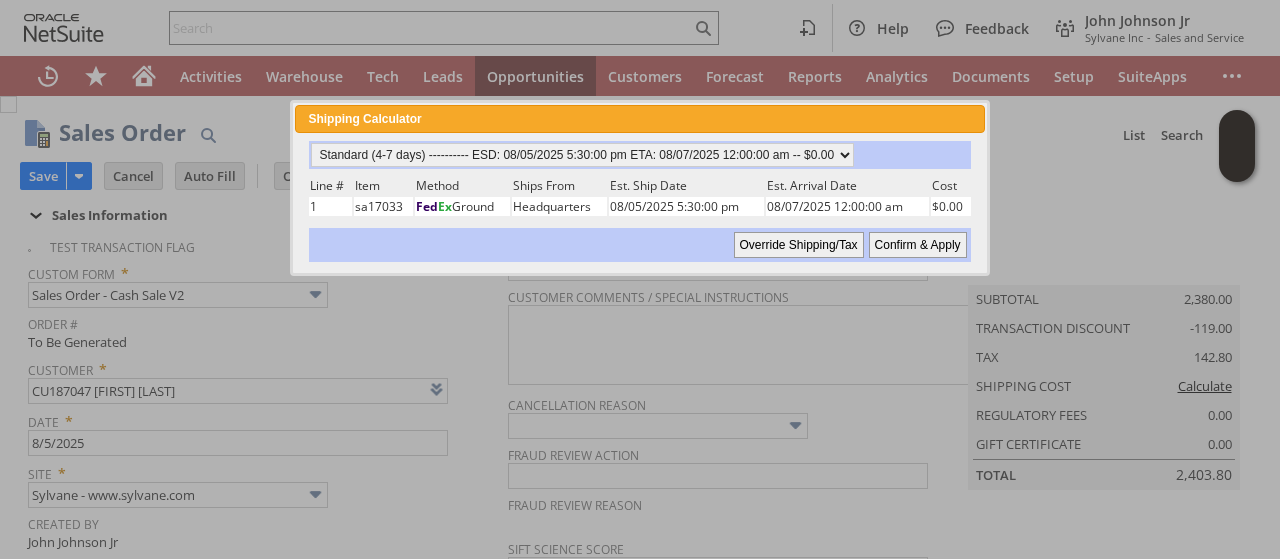 click on "Confirm & Apply" at bounding box center [918, 245] 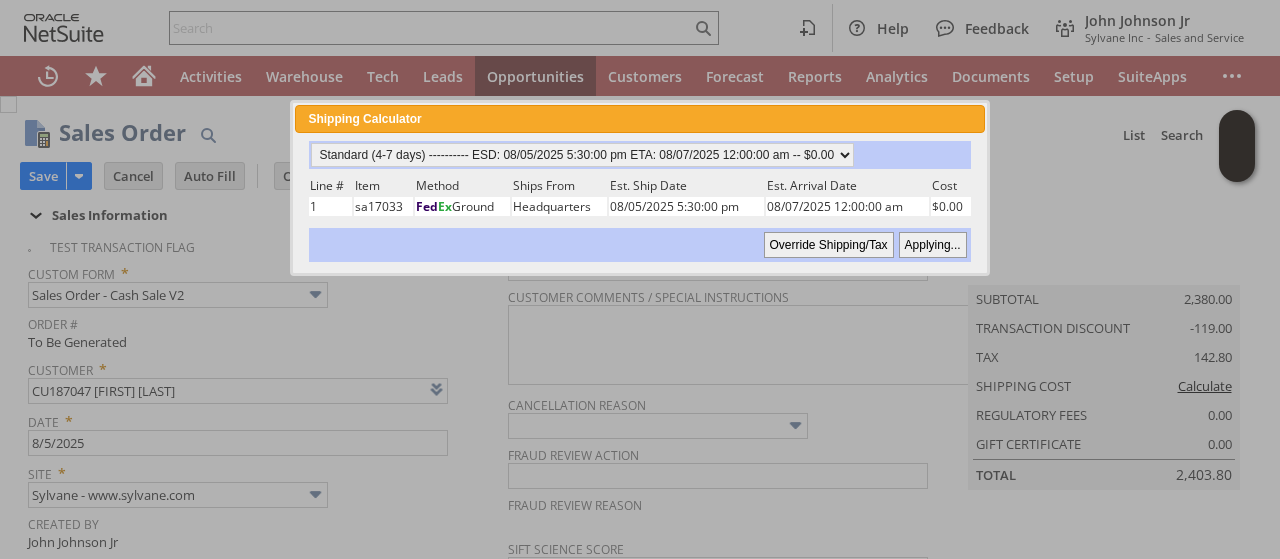type 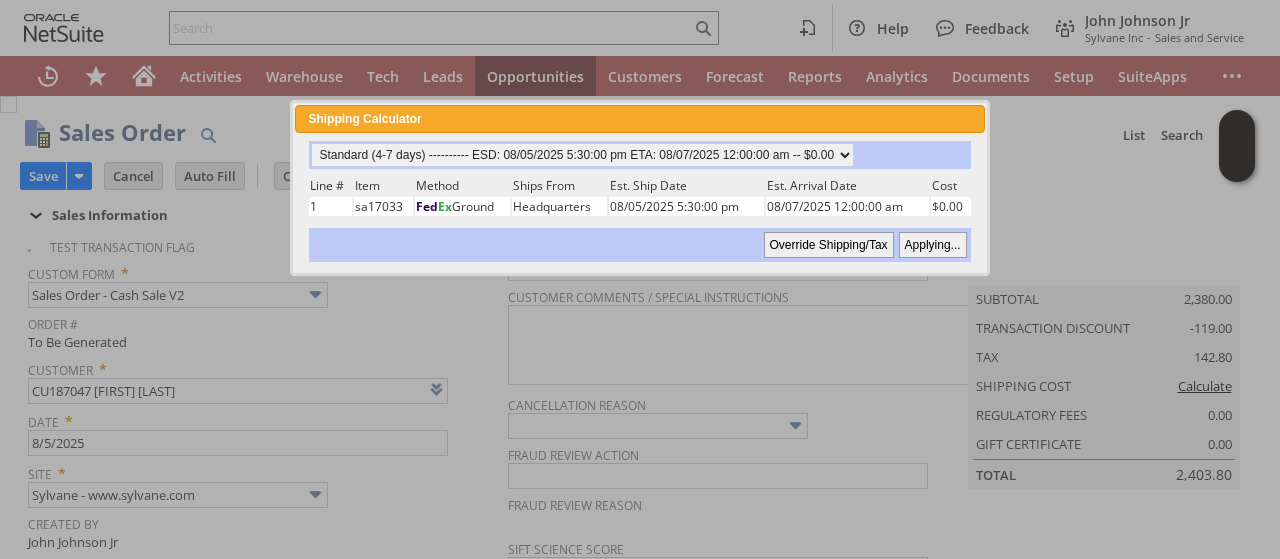 type on "Add" 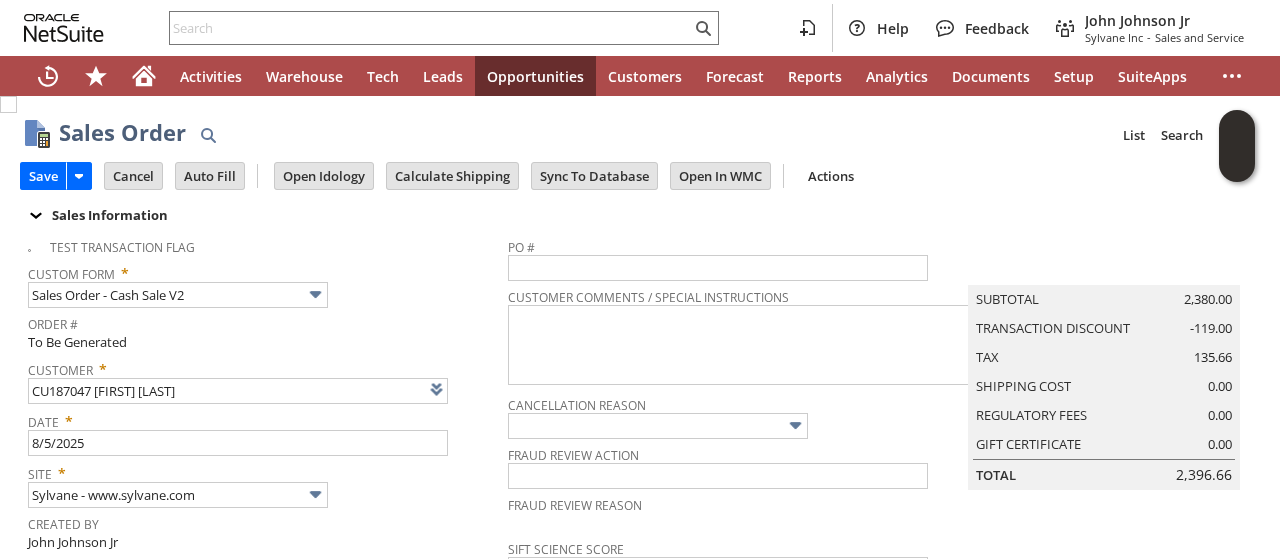 scroll, scrollTop: 1096, scrollLeft: 0, axis: vertical 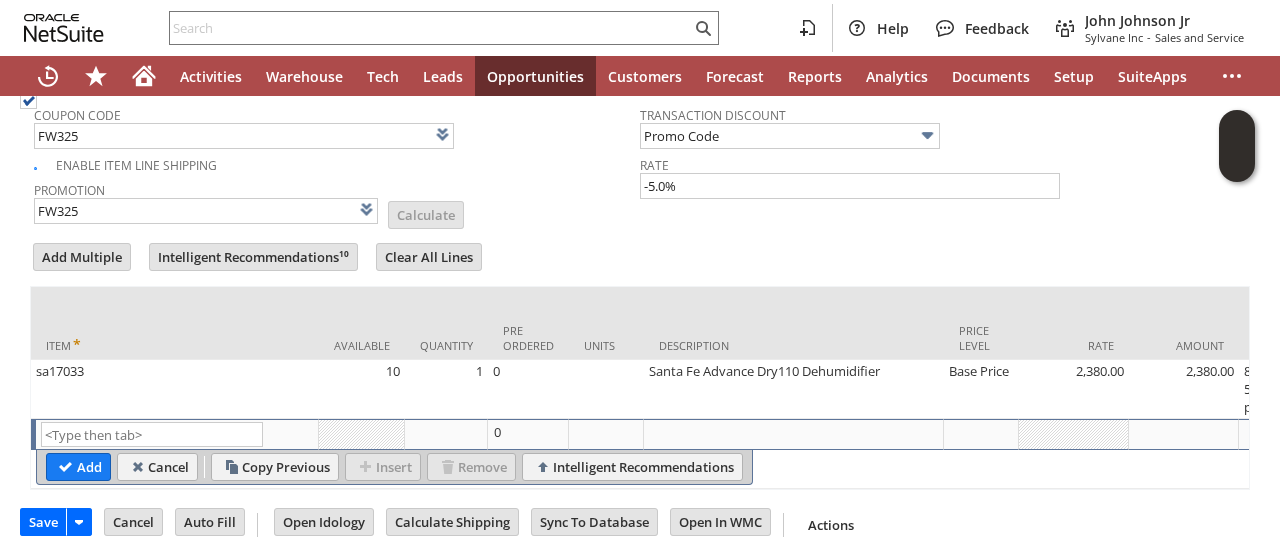 click on "Add Multiple
Intelligent Recommendations¹⁰
Clear All Lines
Line Items
All
Item
*
Available
Quantity
Pre Ordered
Units
Description
Price Level" at bounding box center (640, 365) 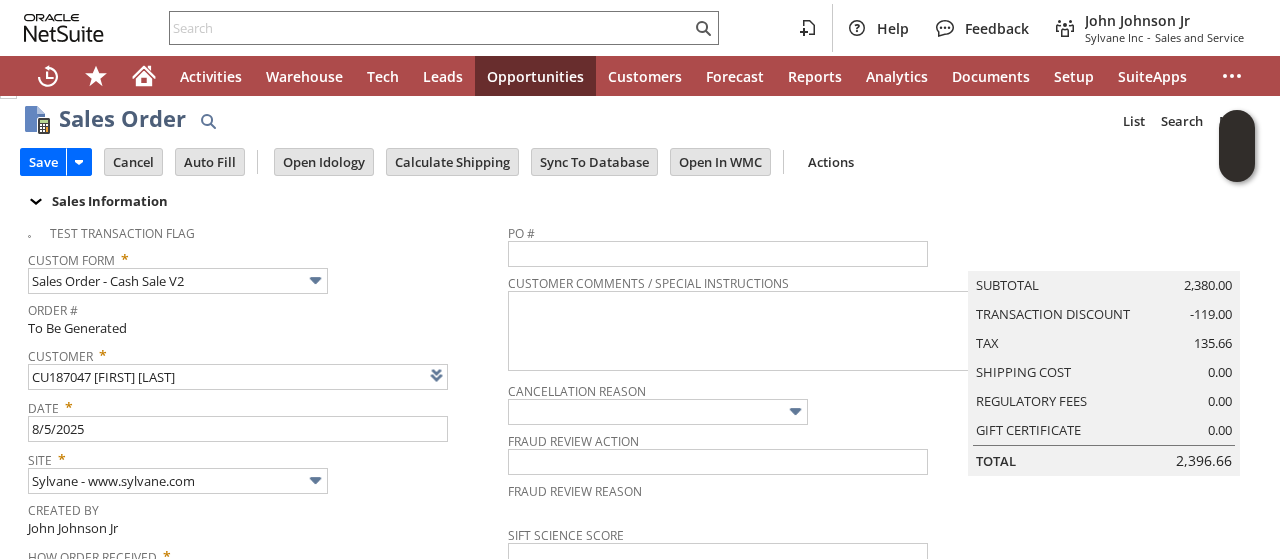 scroll, scrollTop: 0, scrollLeft: 0, axis: both 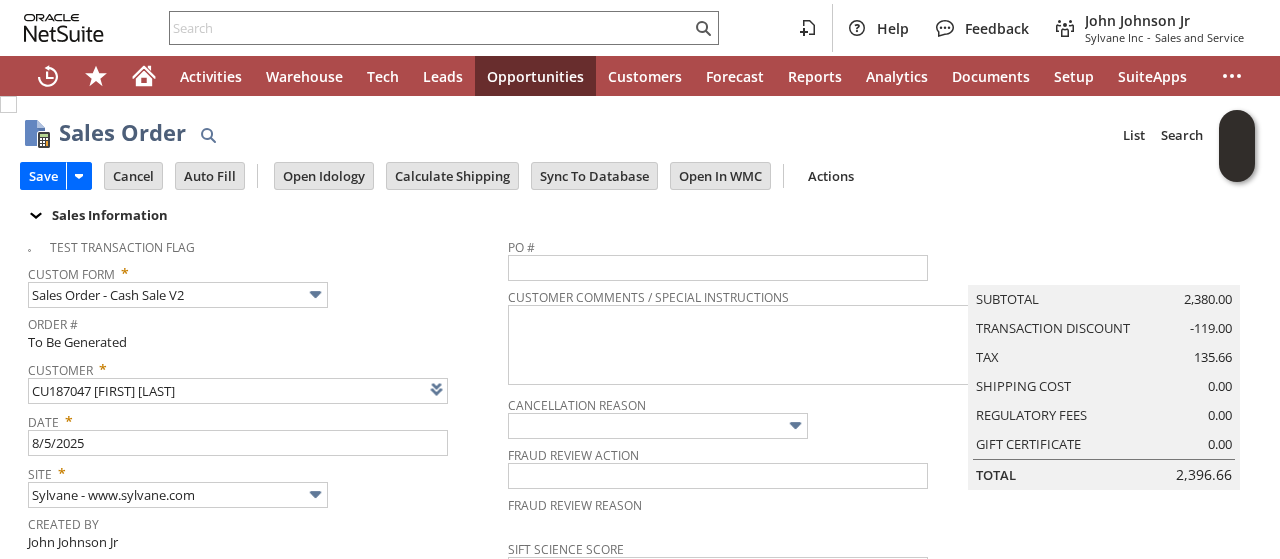 click on "Order #" at bounding box center (263, 321) 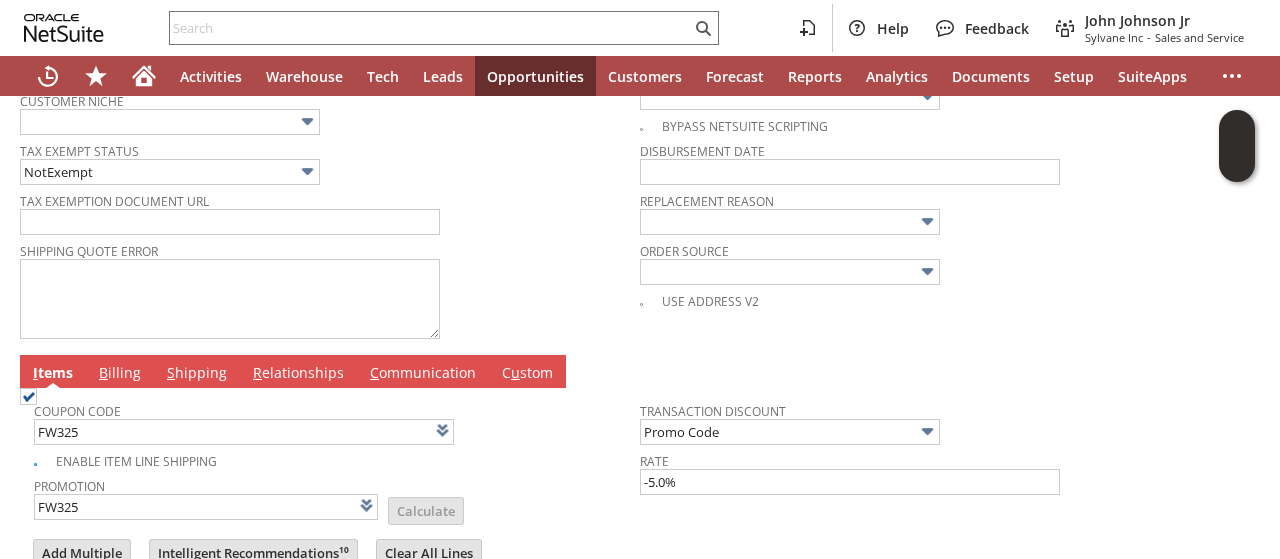 scroll, scrollTop: 900, scrollLeft: 0, axis: vertical 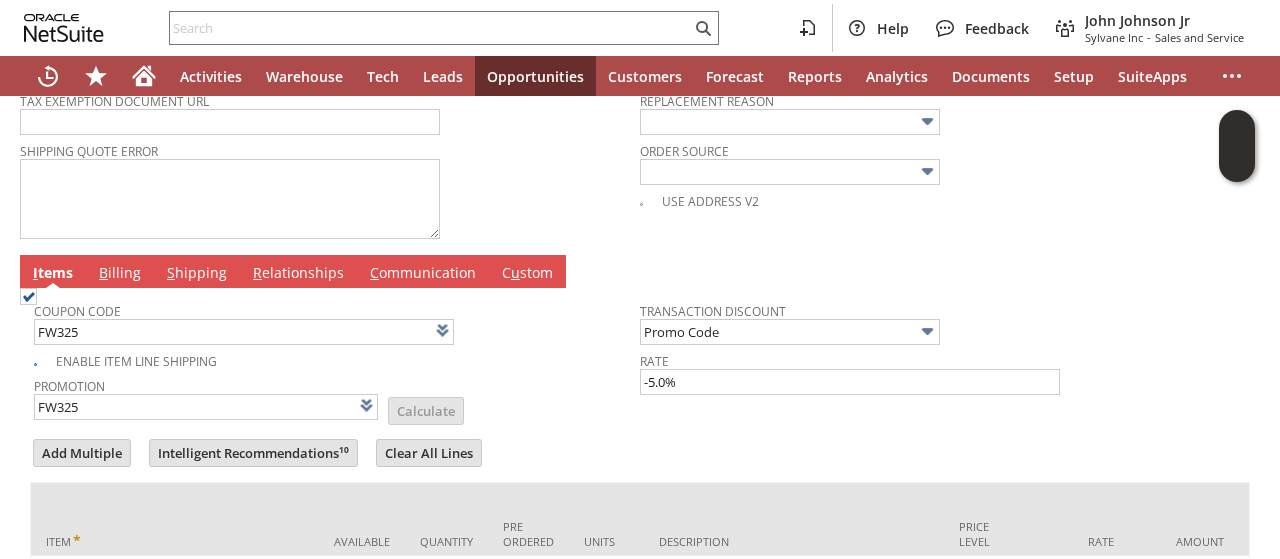 drag, startPoint x: 94, startPoint y: 258, endPoint x: 113, endPoint y: 269, distance: 21.954498 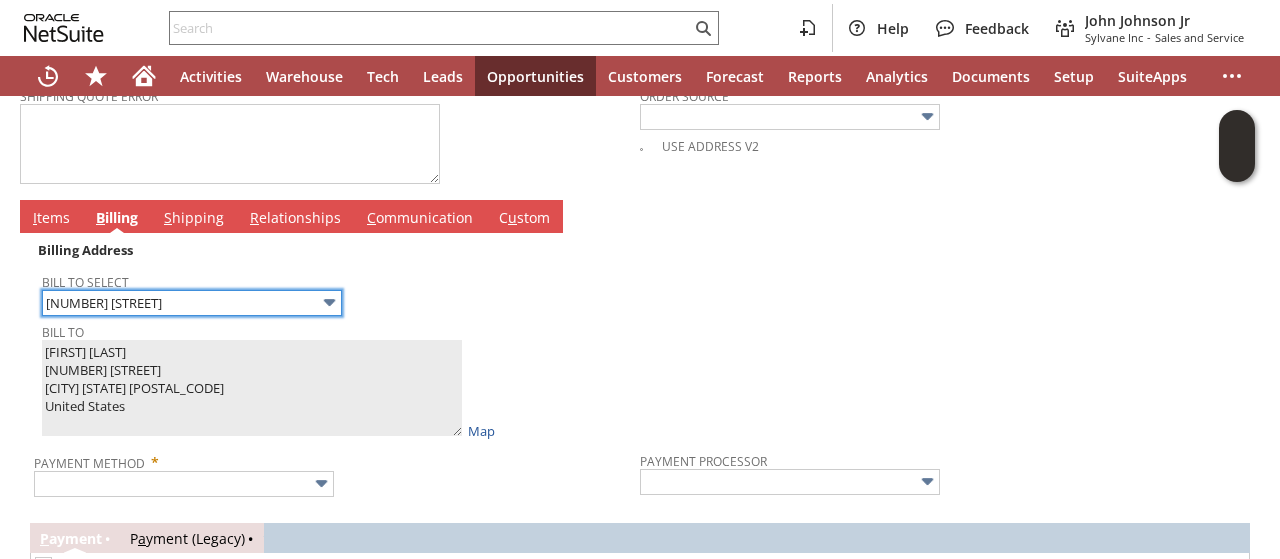 scroll, scrollTop: 1000, scrollLeft: 0, axis: vertical 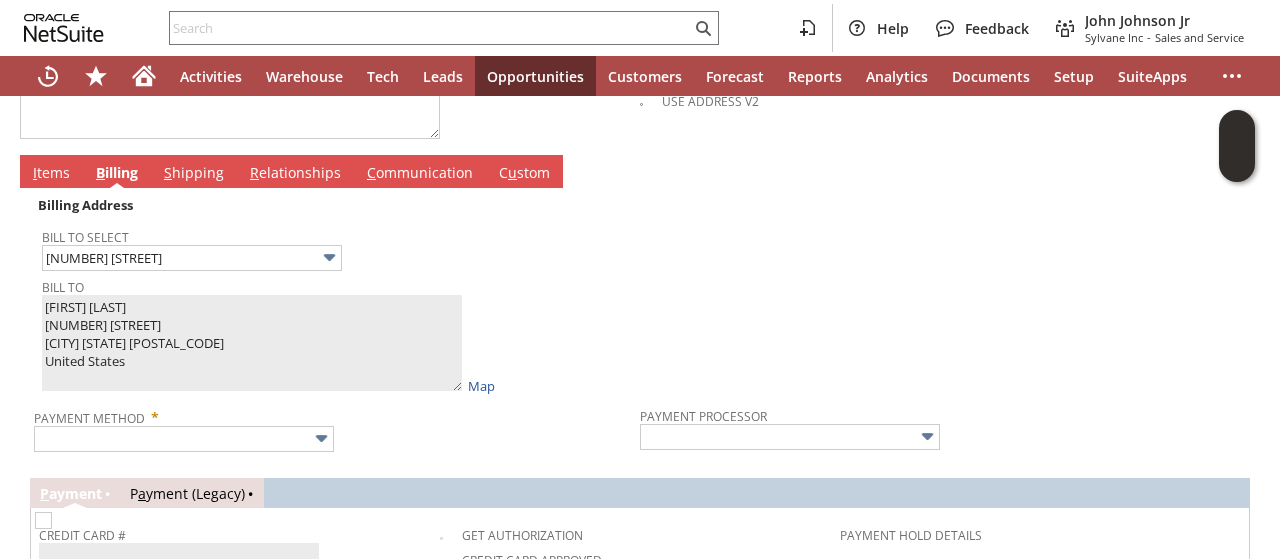 click on "Bill To Select
4230 Clifford Road" at bounding box center (341, 245) 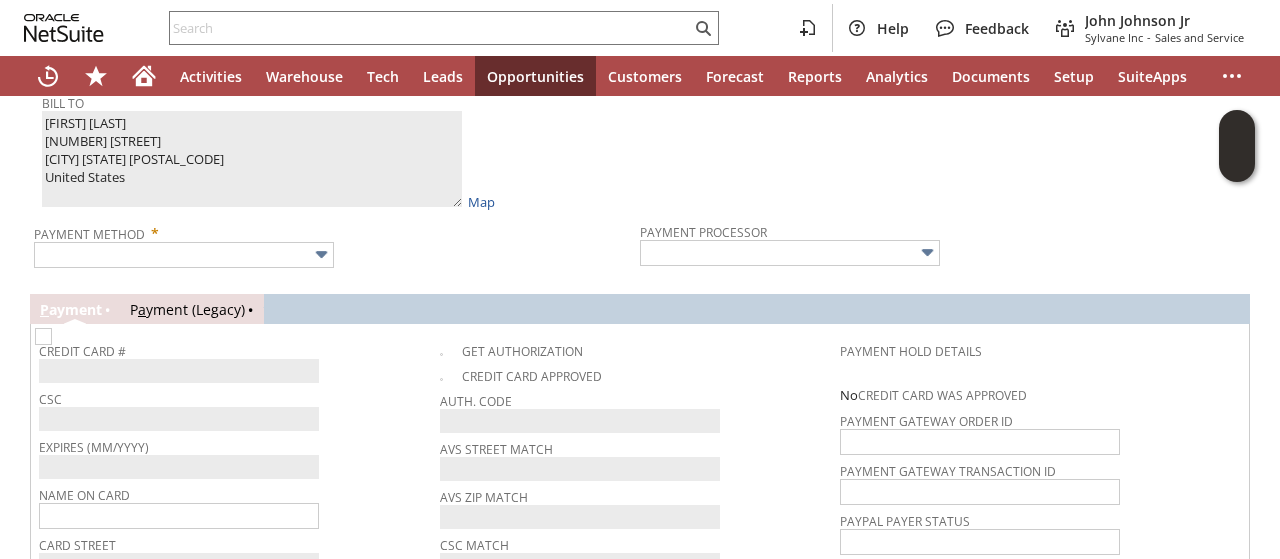 scroll, scrollTop: 1400, scrollLeft: 0, axis: vertical 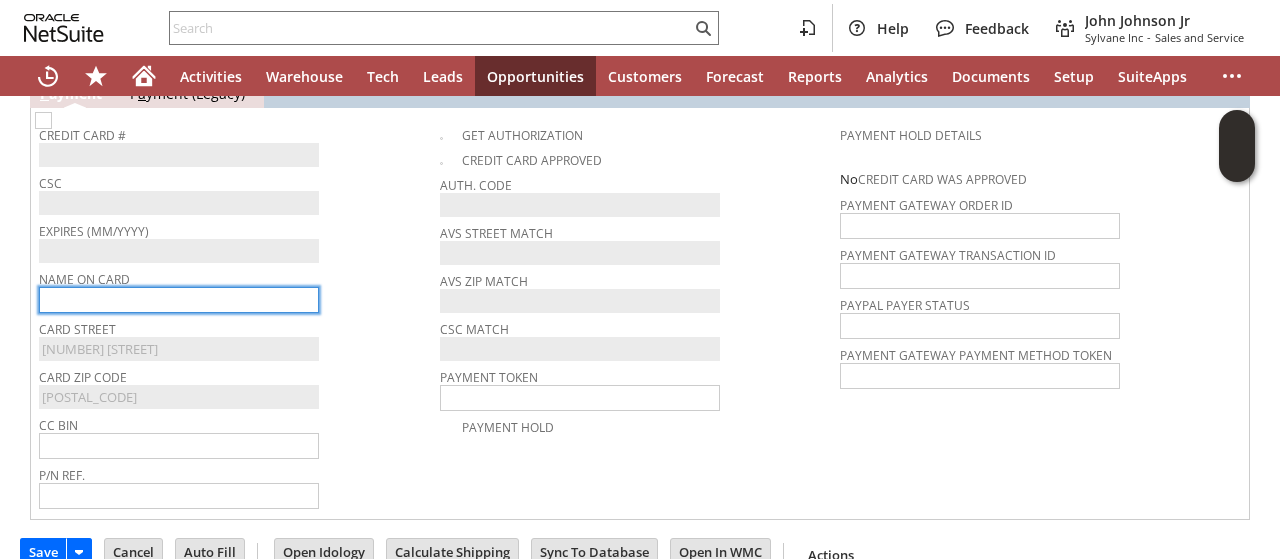 drag, startPoint x: 178, startPoint y: 295, endPoint x: 194, endPoint y: 291, distance: 16.492422 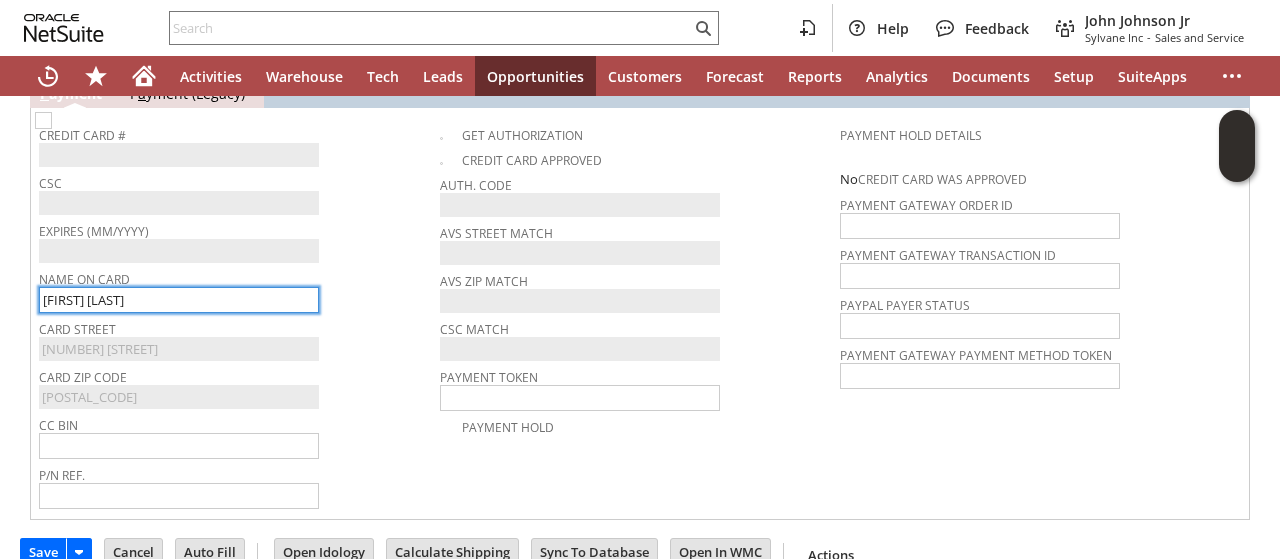 type on "[FIRST] [LAST]" 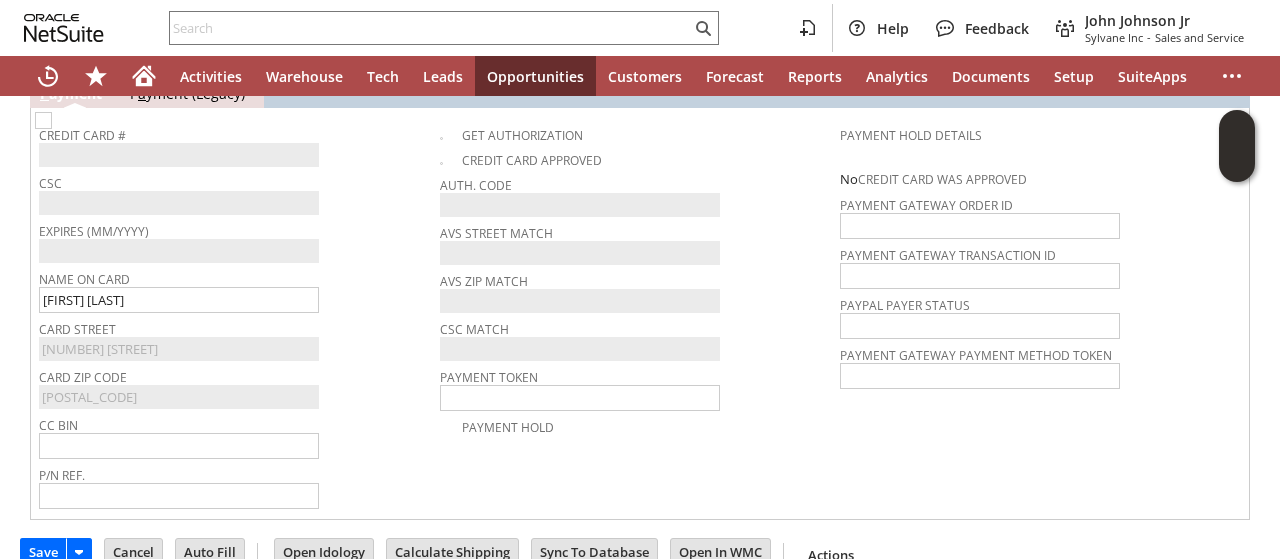 click on "Name On Card
Alan Trybus" at bounding box center (234, 289) 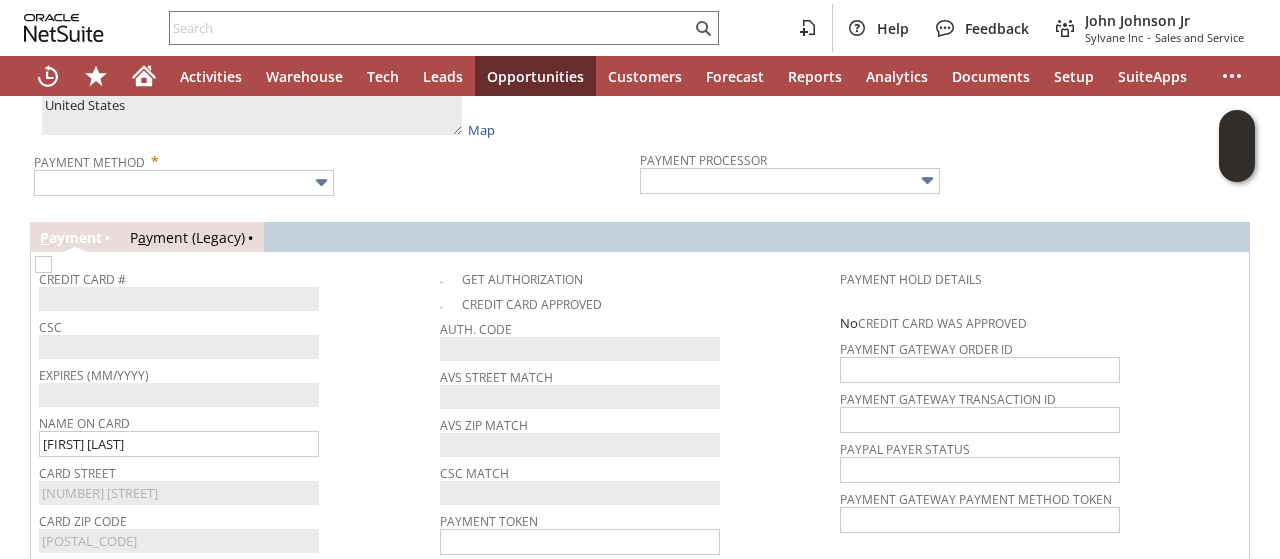 scroll, scrollTop: 1200, scrollLeft: 0, axis: vertical 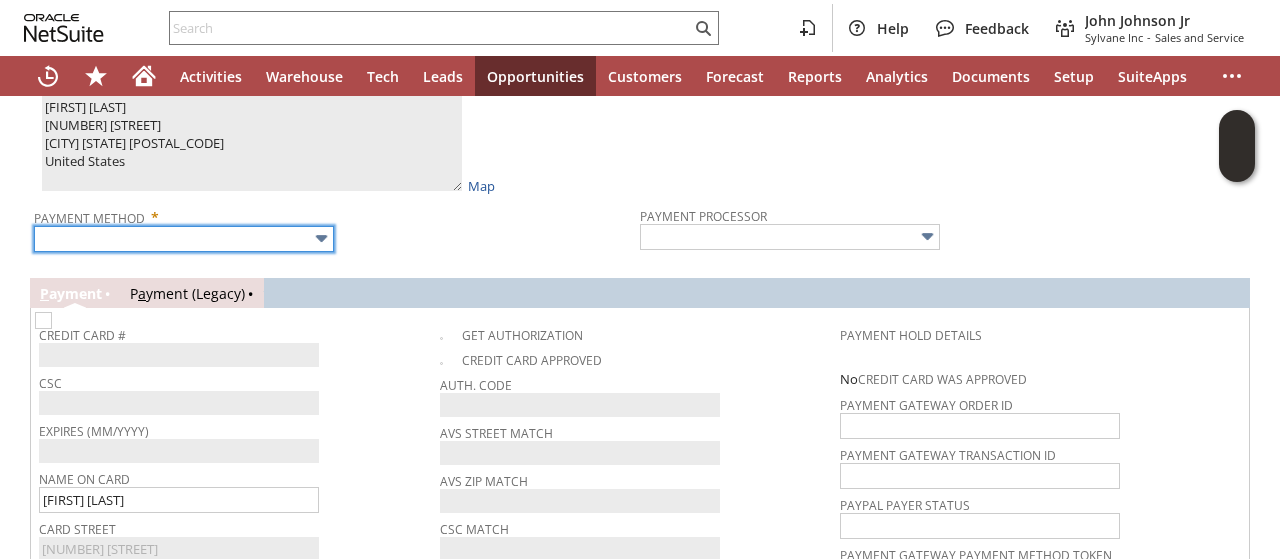 click at bounding box center [184, 239] 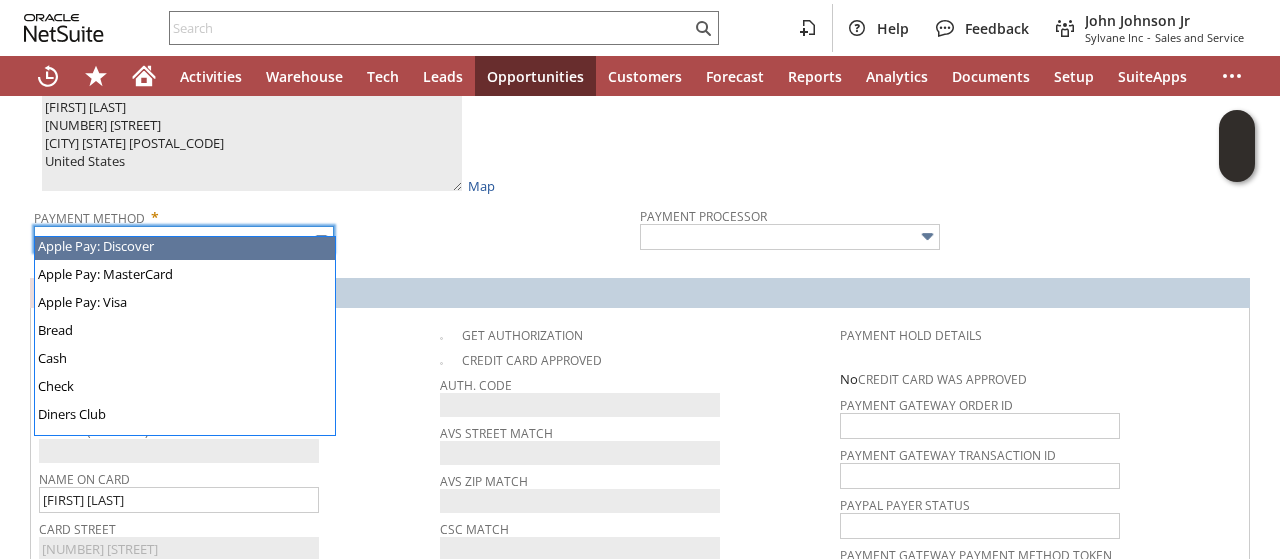scroll, scrollTop: 200, scrollLeft: 0, axis: vertical 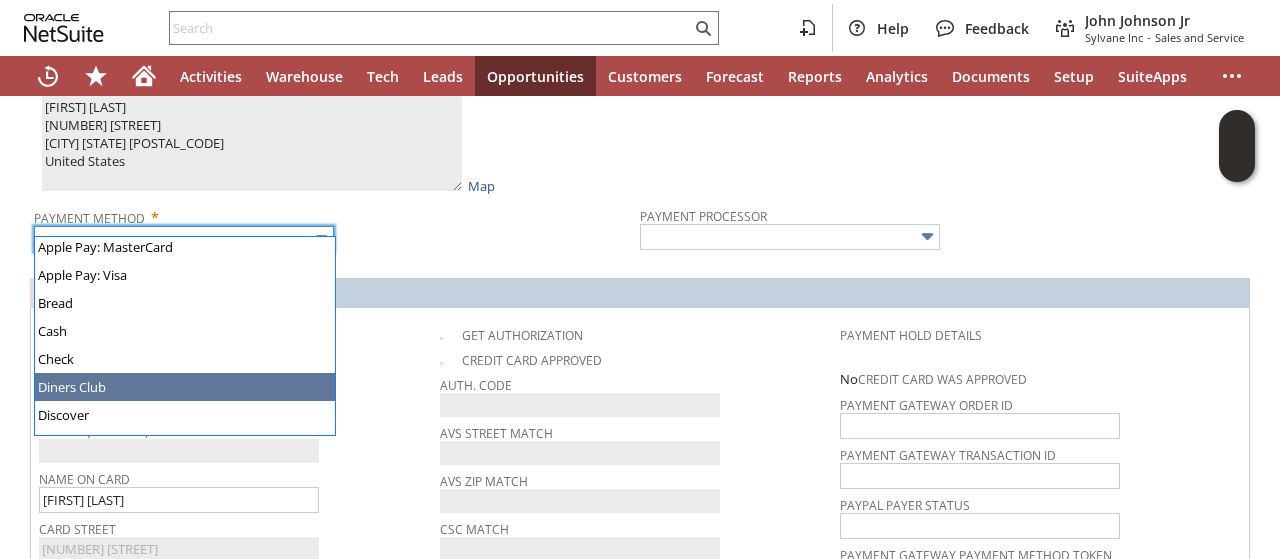 type on "Diners Club" 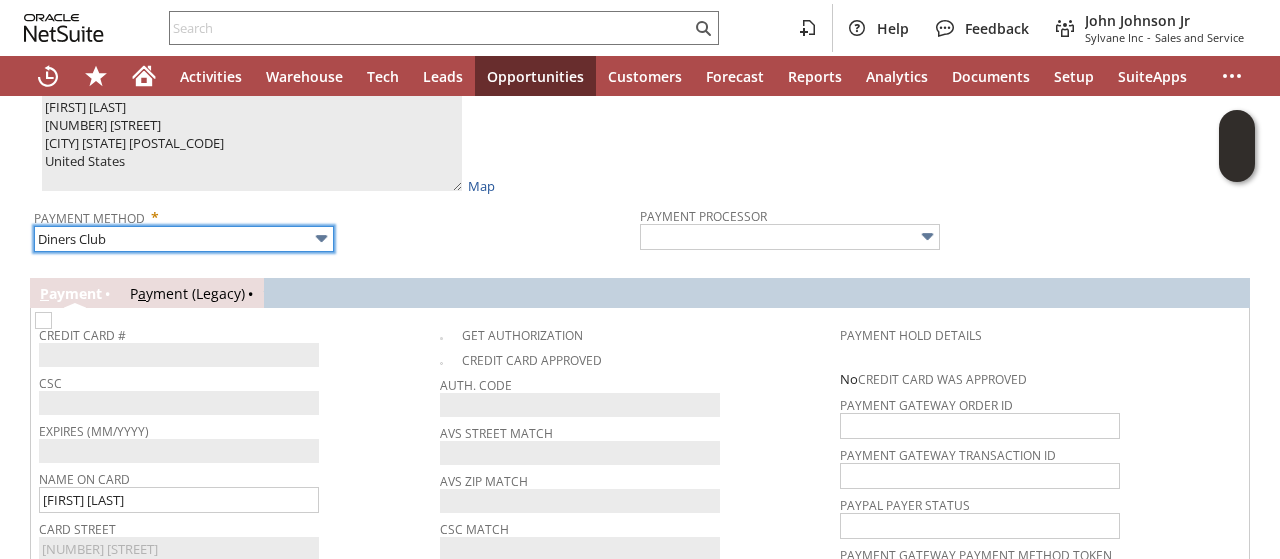 type on "Braintree" 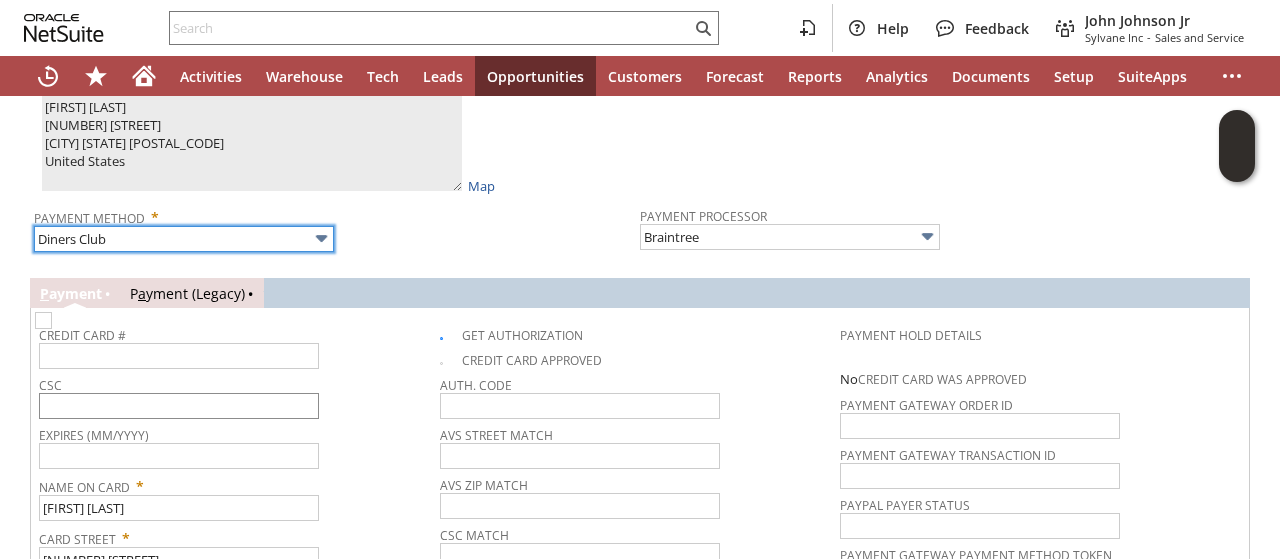 type on "Discover" 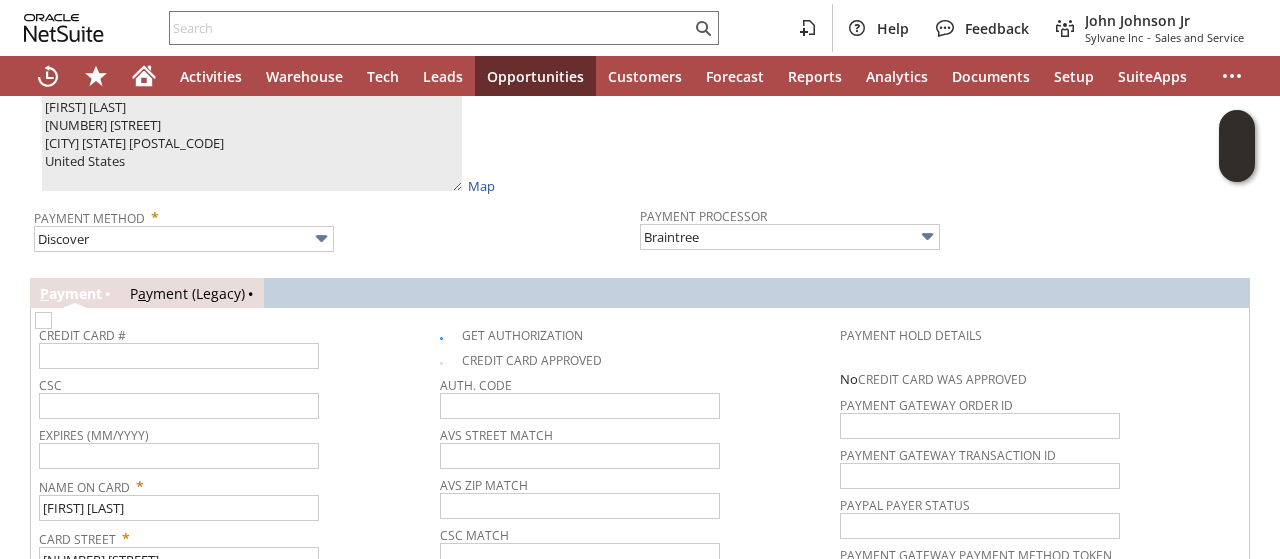 click on "Credit Card #" at bounding box center (239, 343) 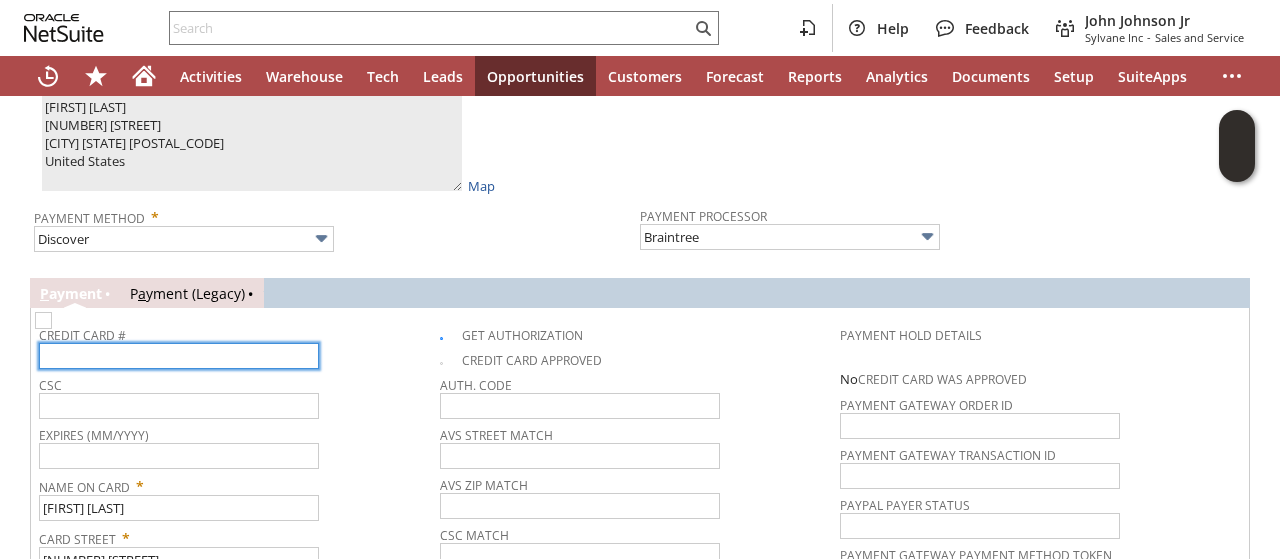 click at bounding box center [179, 356] 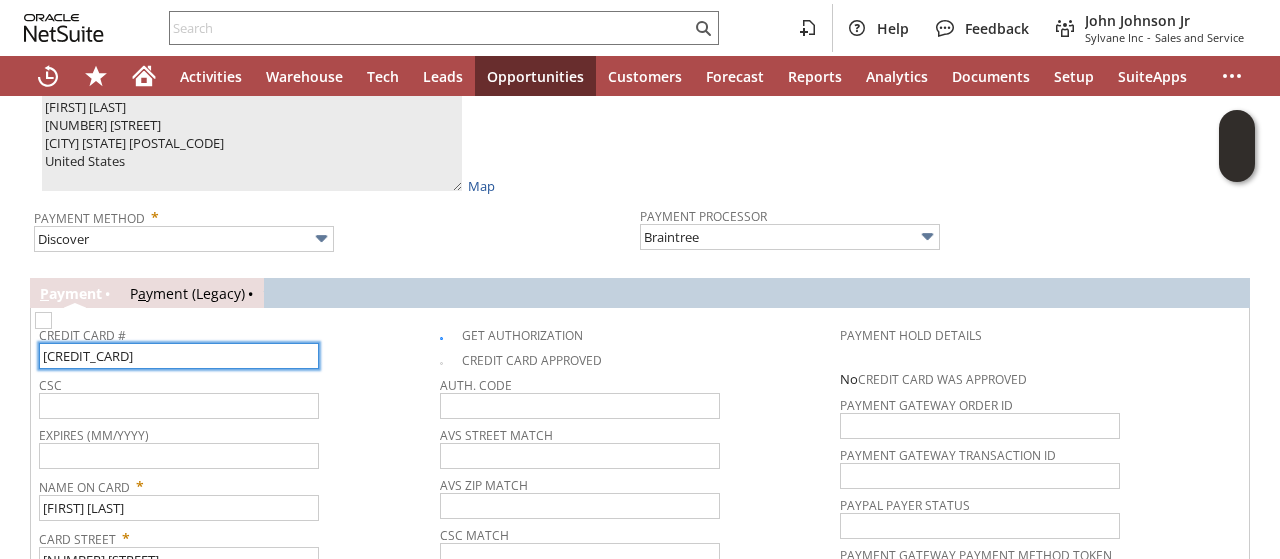 type on "6011014635182079" 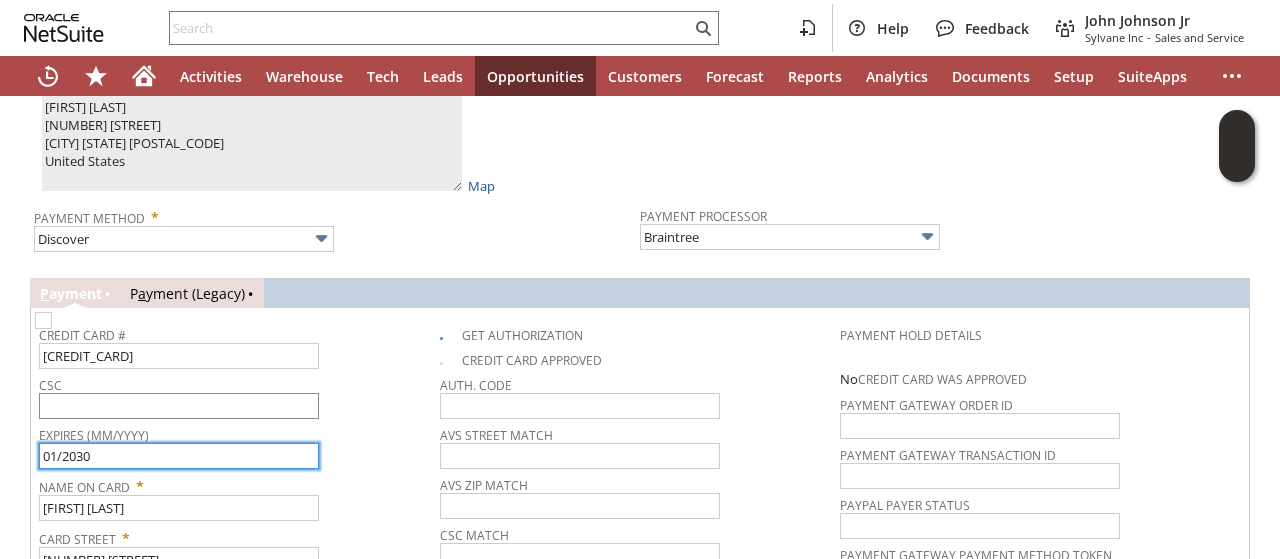 type on "01/2030" 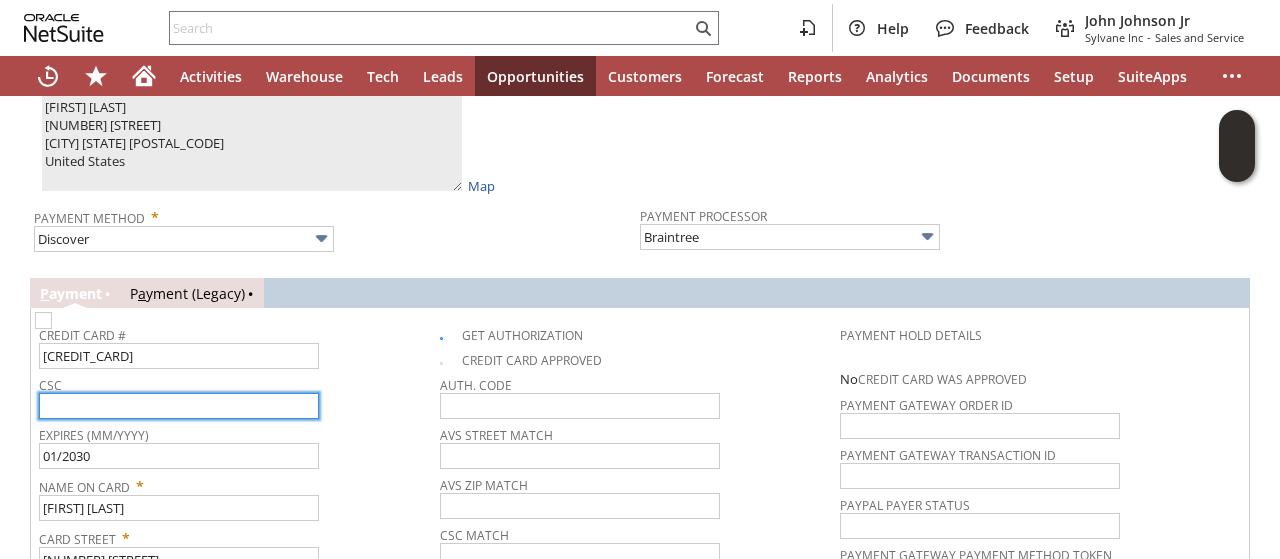 click at bounding box center (179, 406) 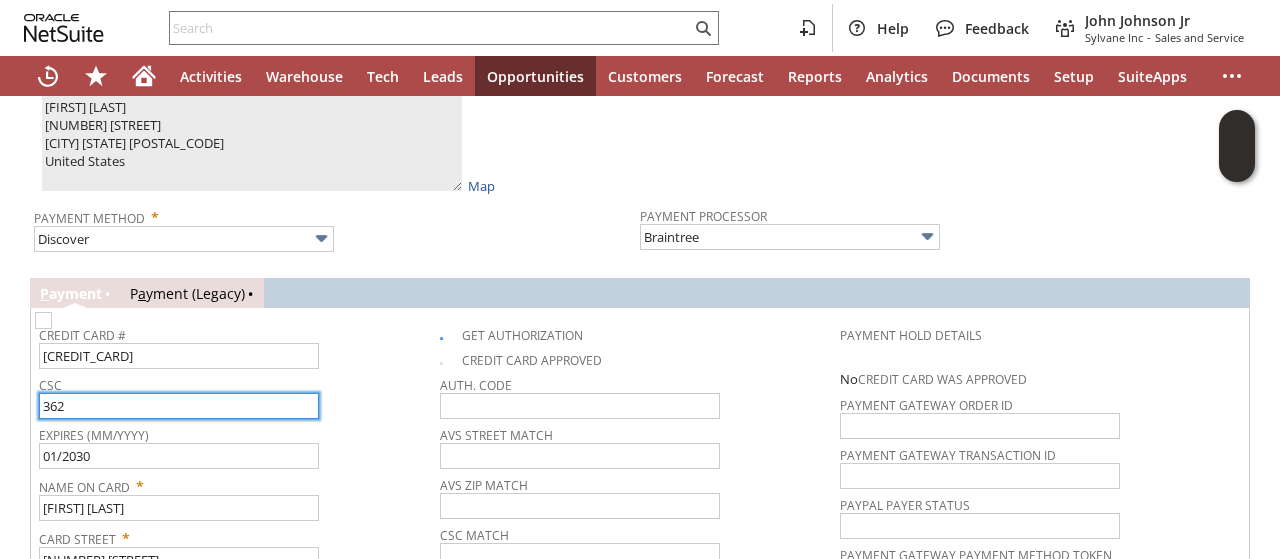 type on "362" 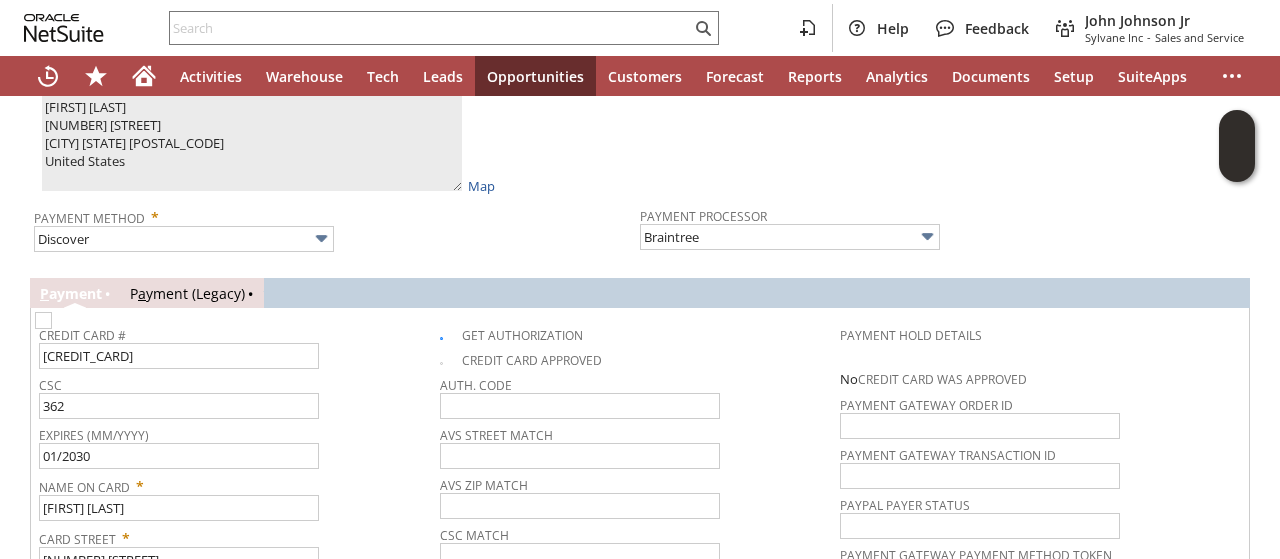 click on "CSC" at bounding box center [234, 382] 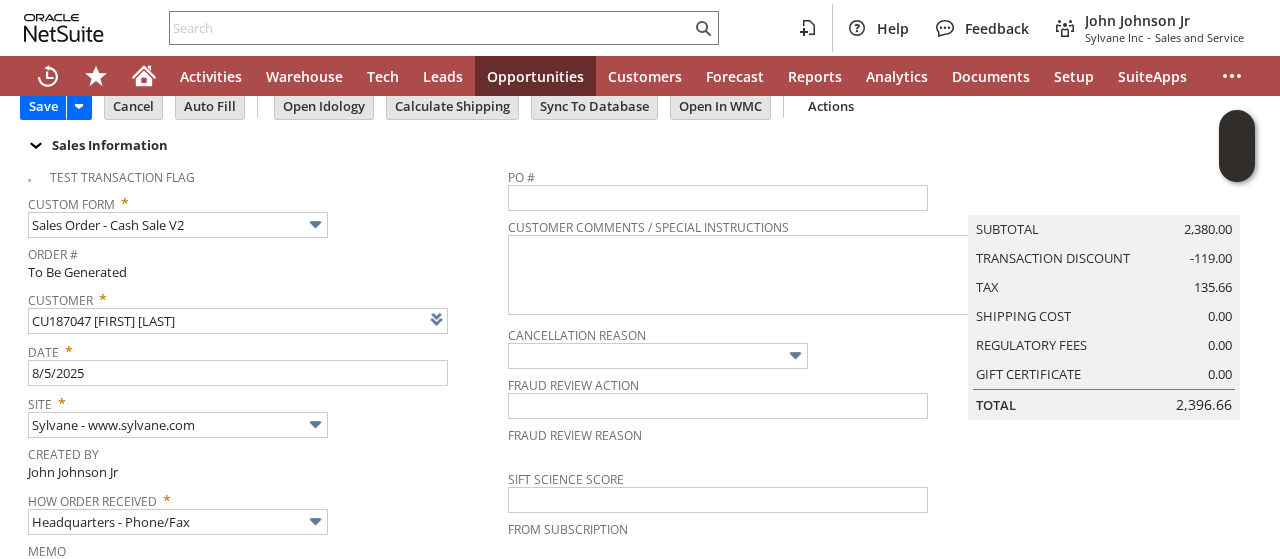scroll, scrollTop: 0, scrollLeft: 0, axis: both 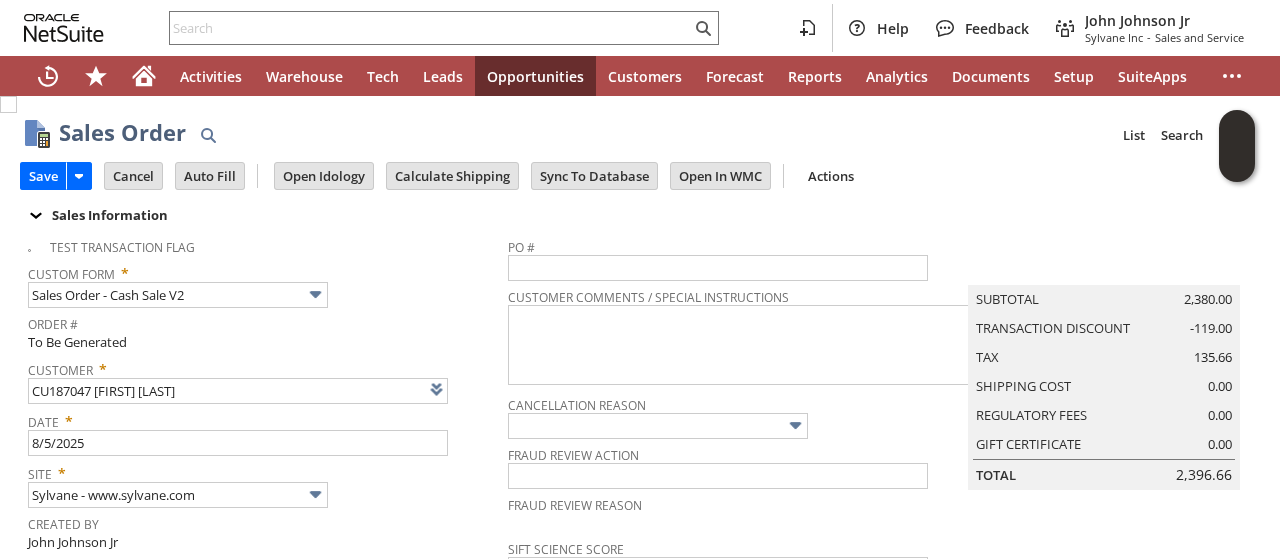 click on "Sales Order
List
Search
More
Add To Shortcuts
Go
Save
Save
Save & Fulfill
Save & New
Save & Print" at bounding box center [640, 1052] 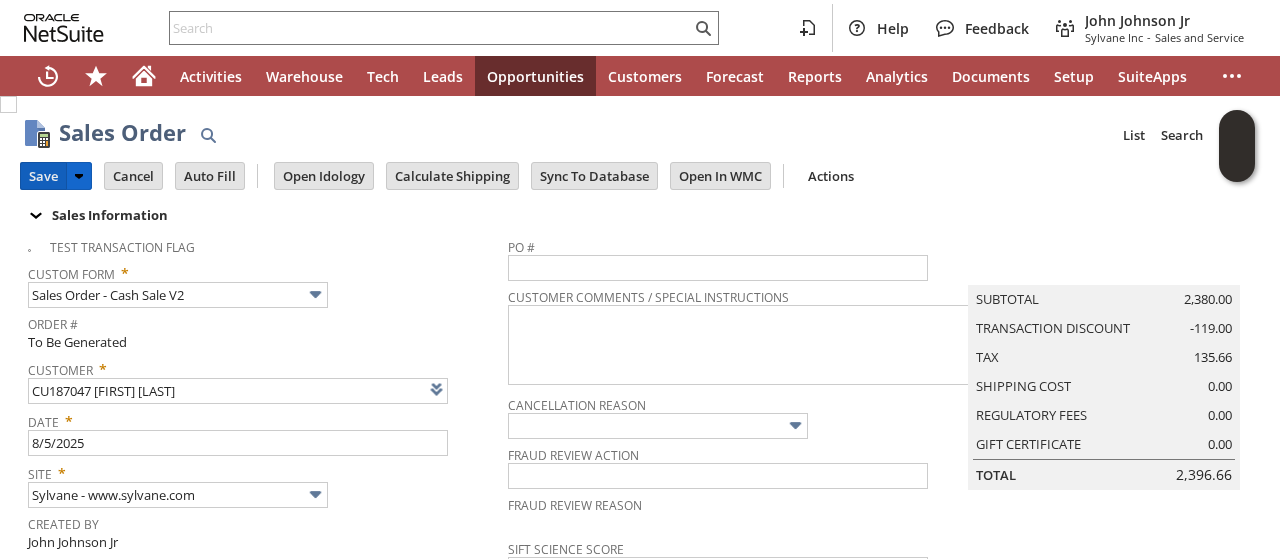 click on "Save" at bounding box center [43, 176] 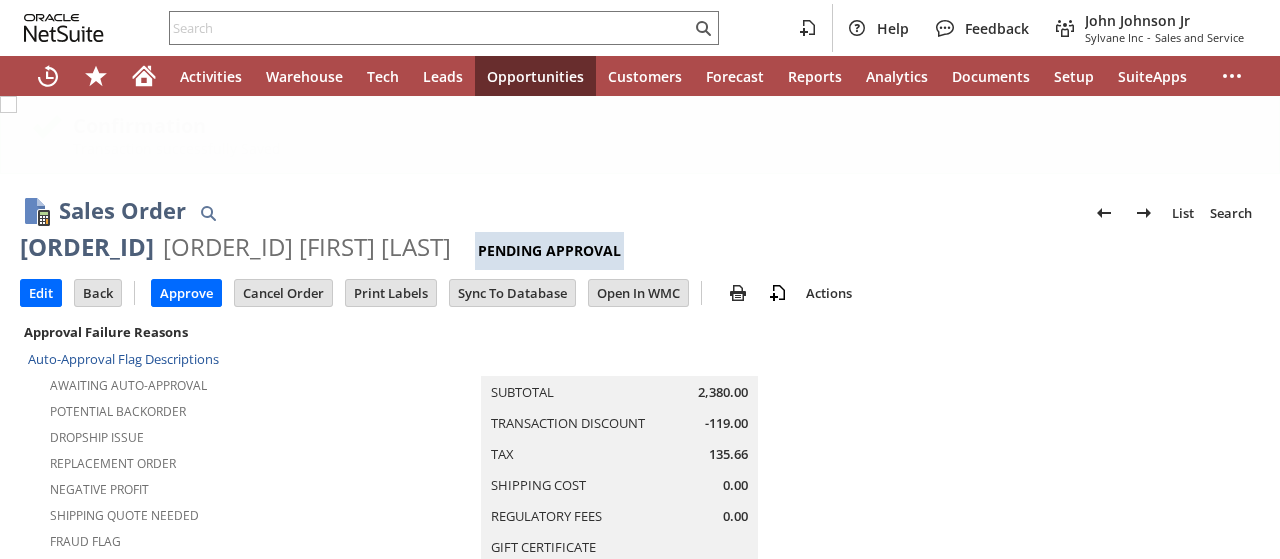 scroll, scrollTop: 0, scrollLeft: 0, axis: both 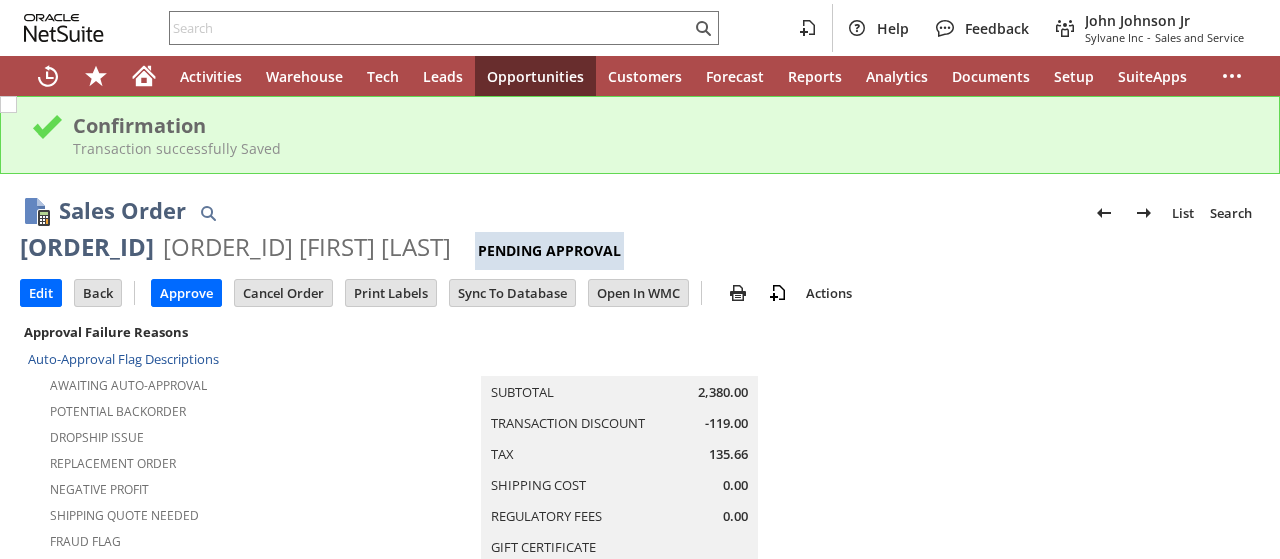 click on "Negative Profit" at bounding box center (230, 487) 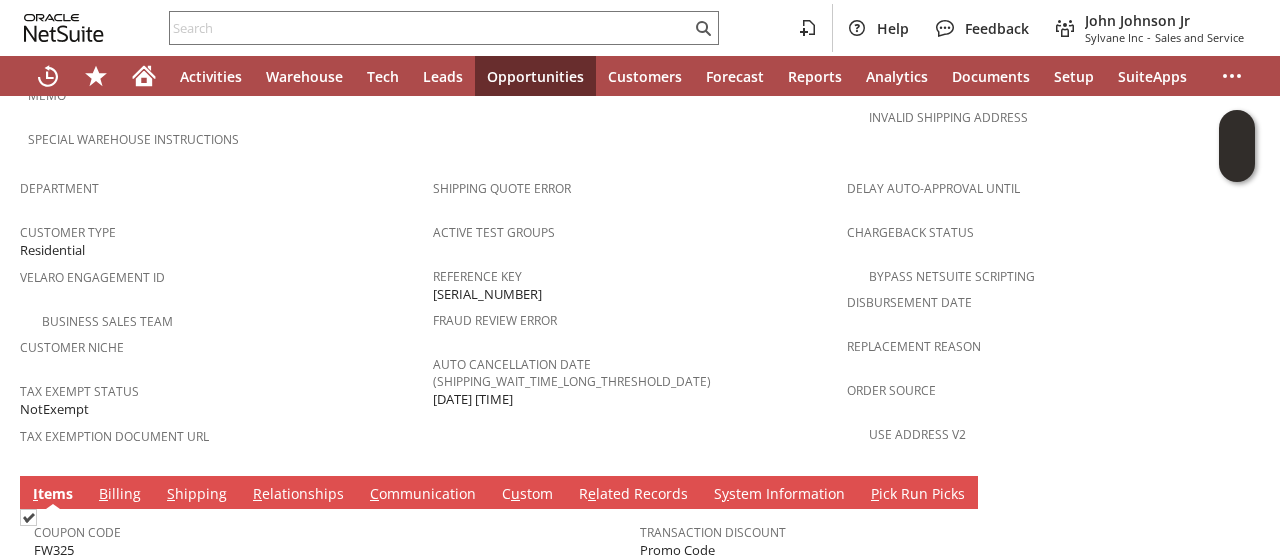 scroll, scrollTop: 1300, scrollLeft: 0, axis: vertical 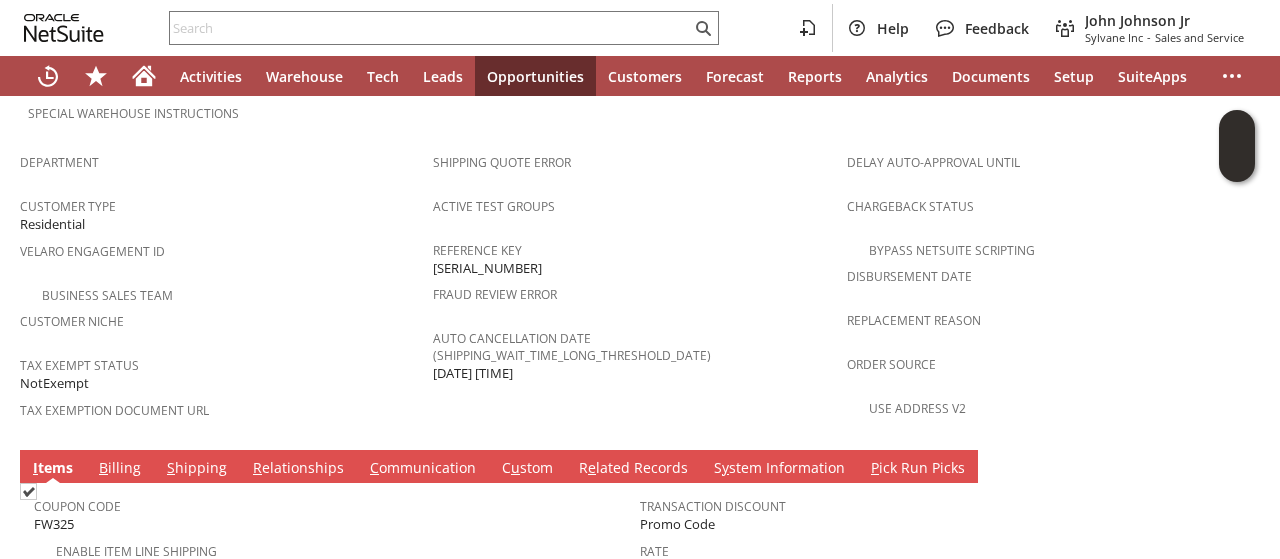 click on "C ommunication" at bounding box center (423, 469) 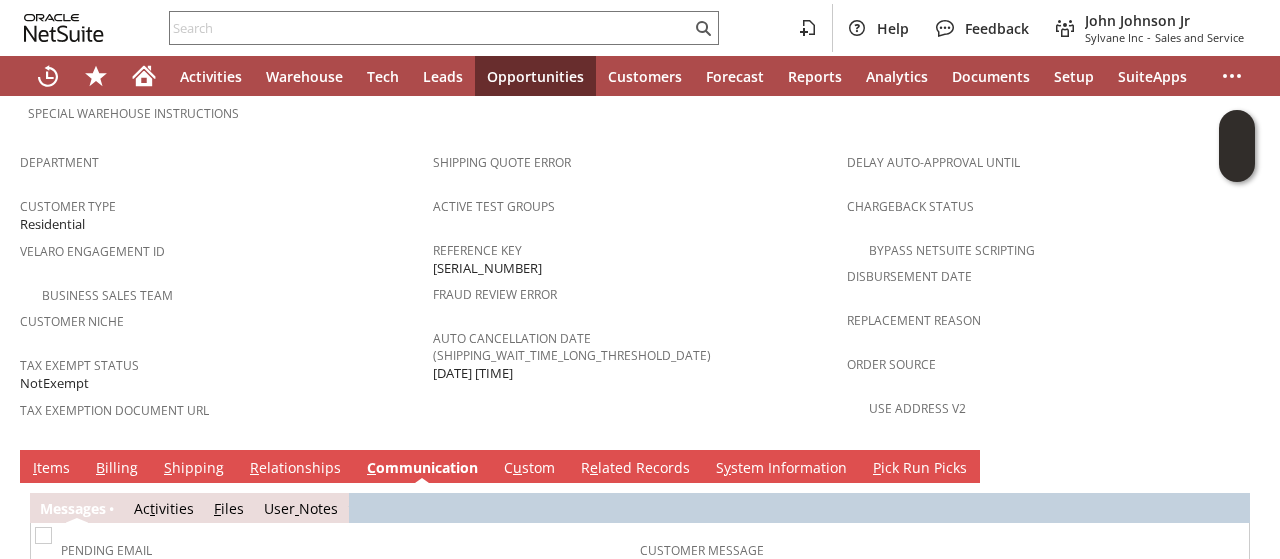 scroll, scrollTop: 0, scrollLeft: 0, axis: both 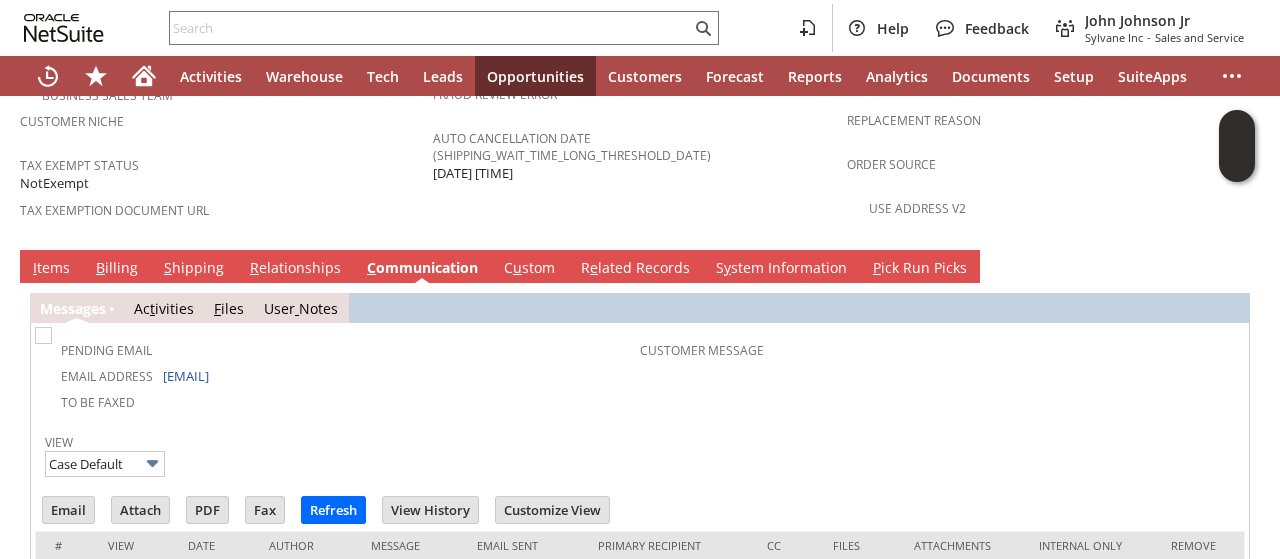 click on "S hipping" at bounding box center (194, 269) 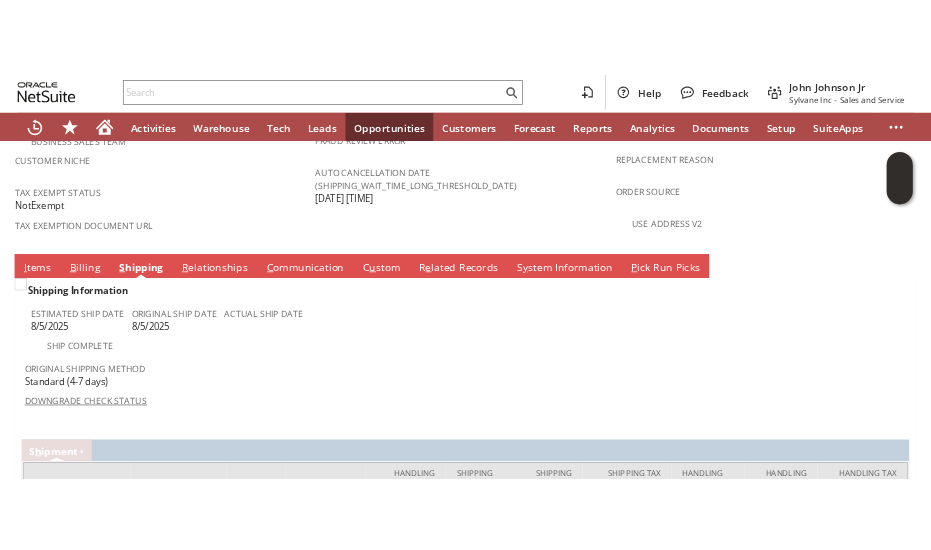 scroll, scrollTop: 1575, scrollLeft: 0, axis: vertical 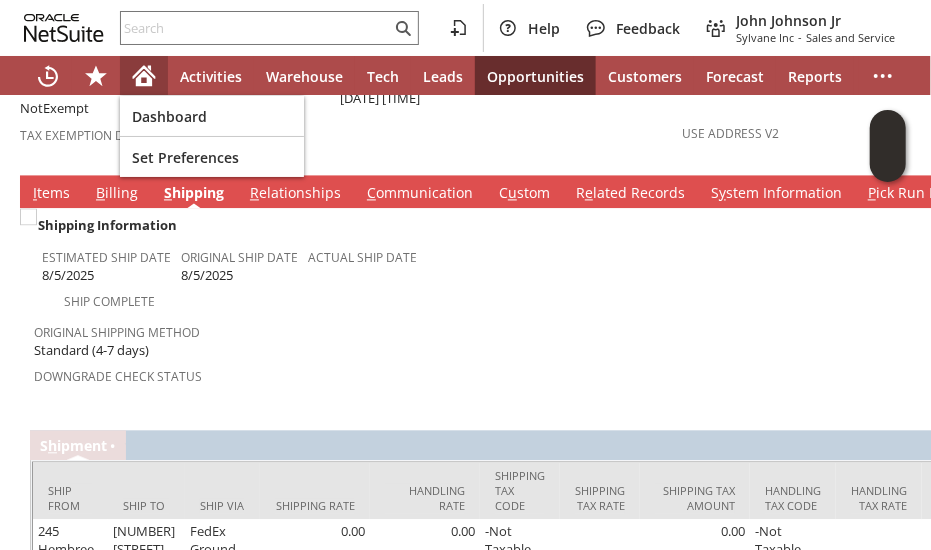 click 